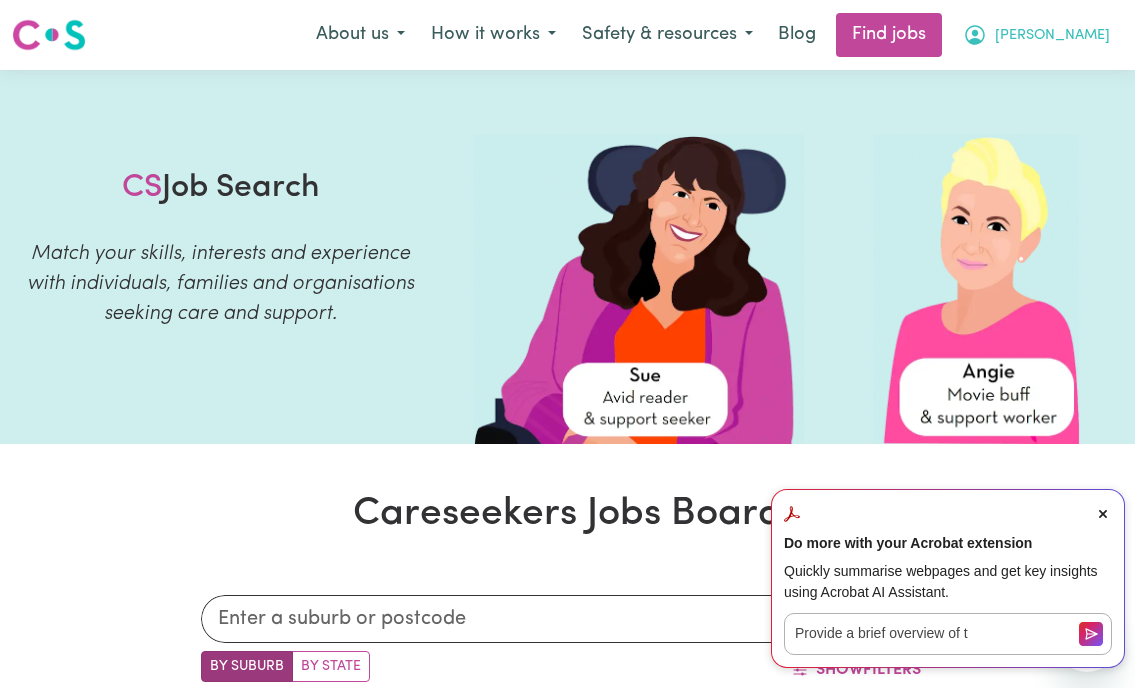 scroll, scrollTop: 0, scrollLeft: 0, axis: both 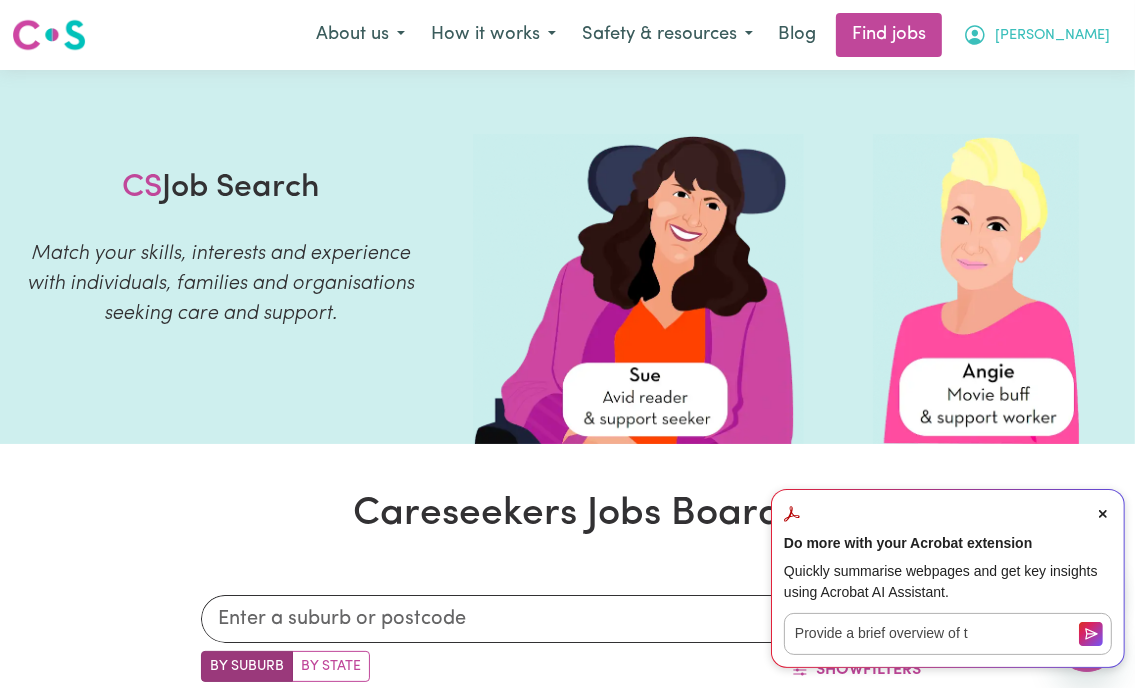click on "[PERSON_NAME]" at bounding box center [1052, 36] 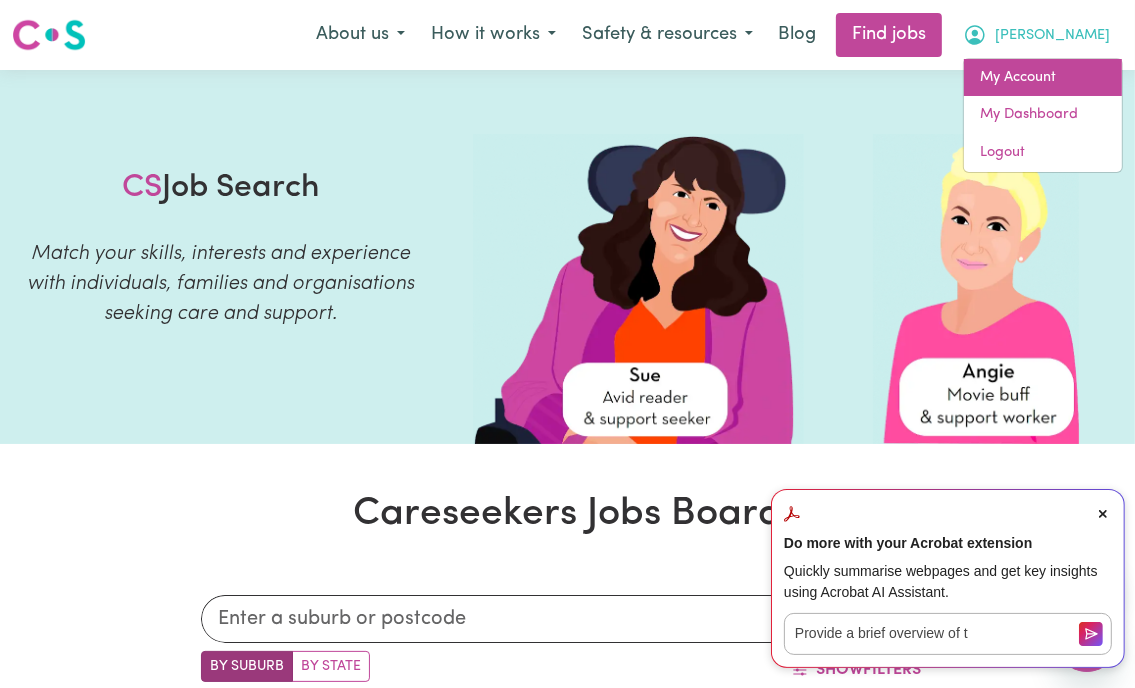 click on "My Account" at bounding box center [1043, 78] 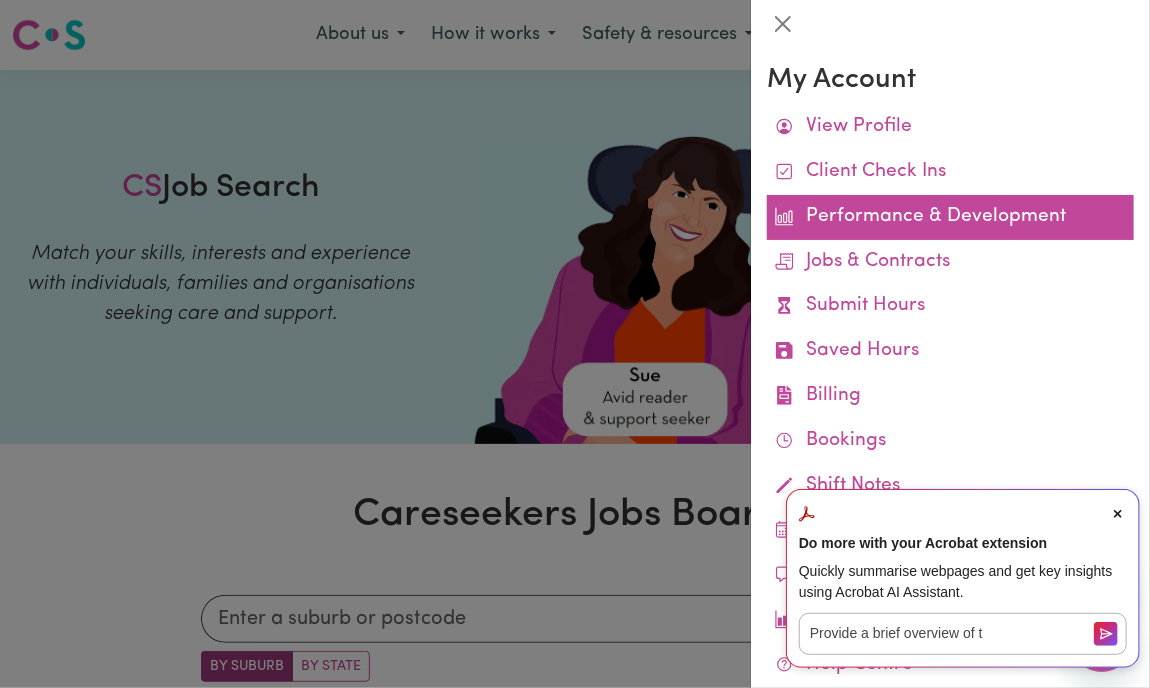 click on "Performance & Development" at bounding box center (950, 217) 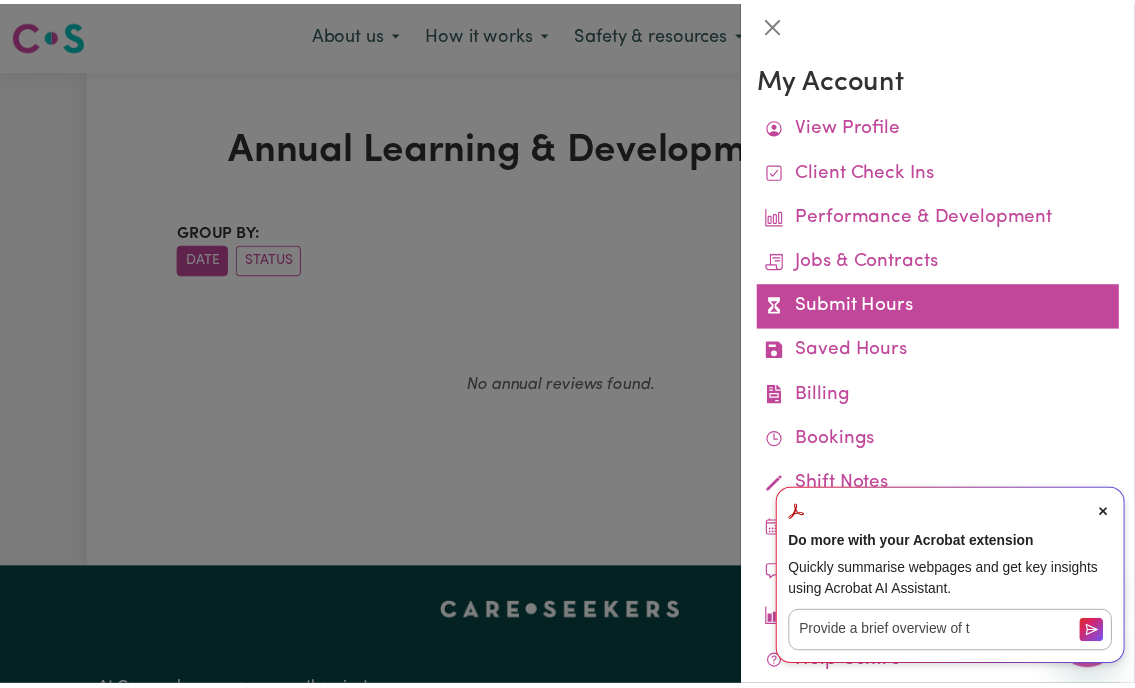 scroll, scrollTop: 92, scrollLeft: 0, axis: vertical 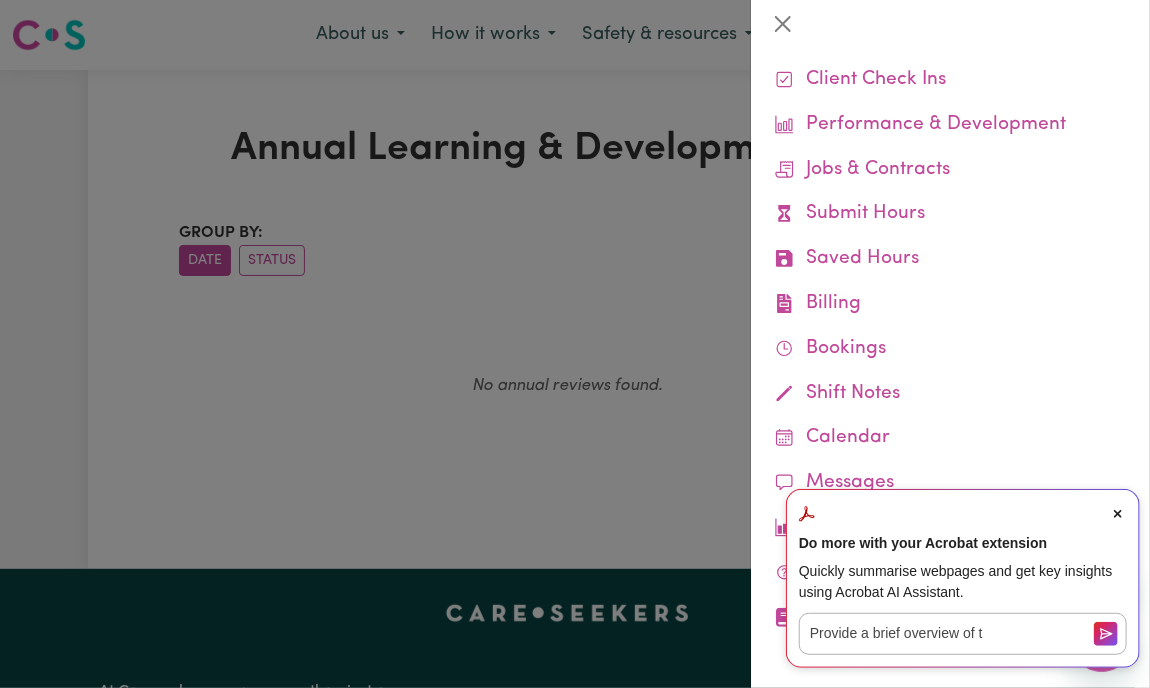 click 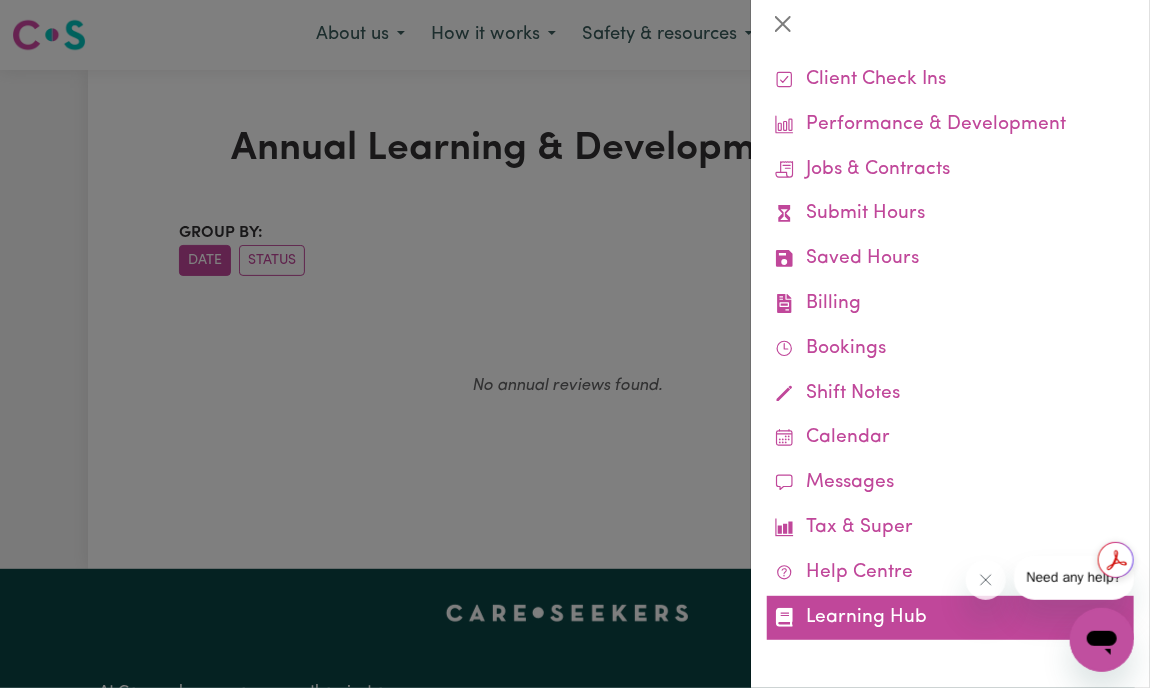 click on "Learning Hub" at bounding box center (950, 618) 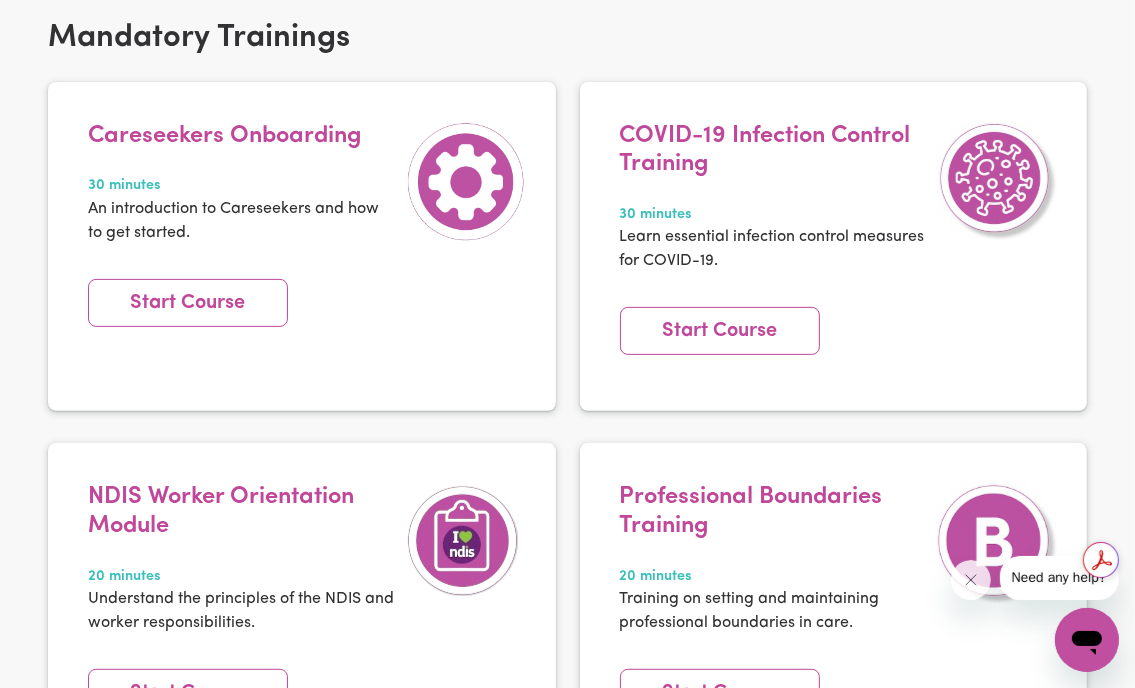 scroll, scrollTop: 400, scrollLeft: 0, axis: vertical 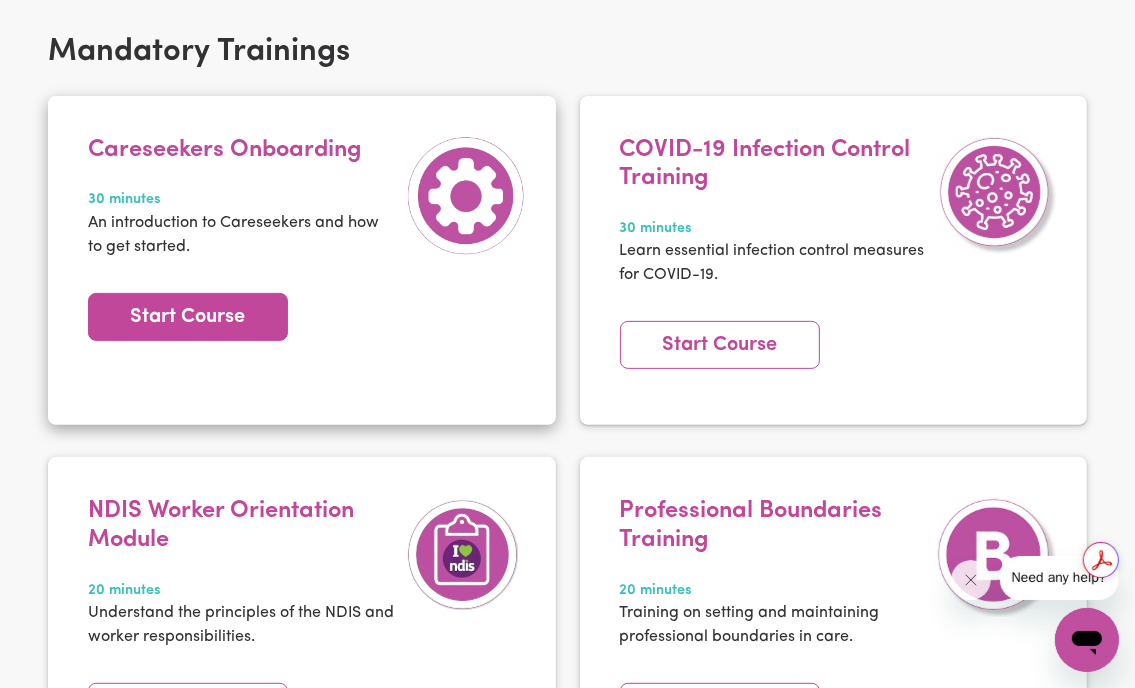 click on "Start Course" at bounding box center (188, 317) 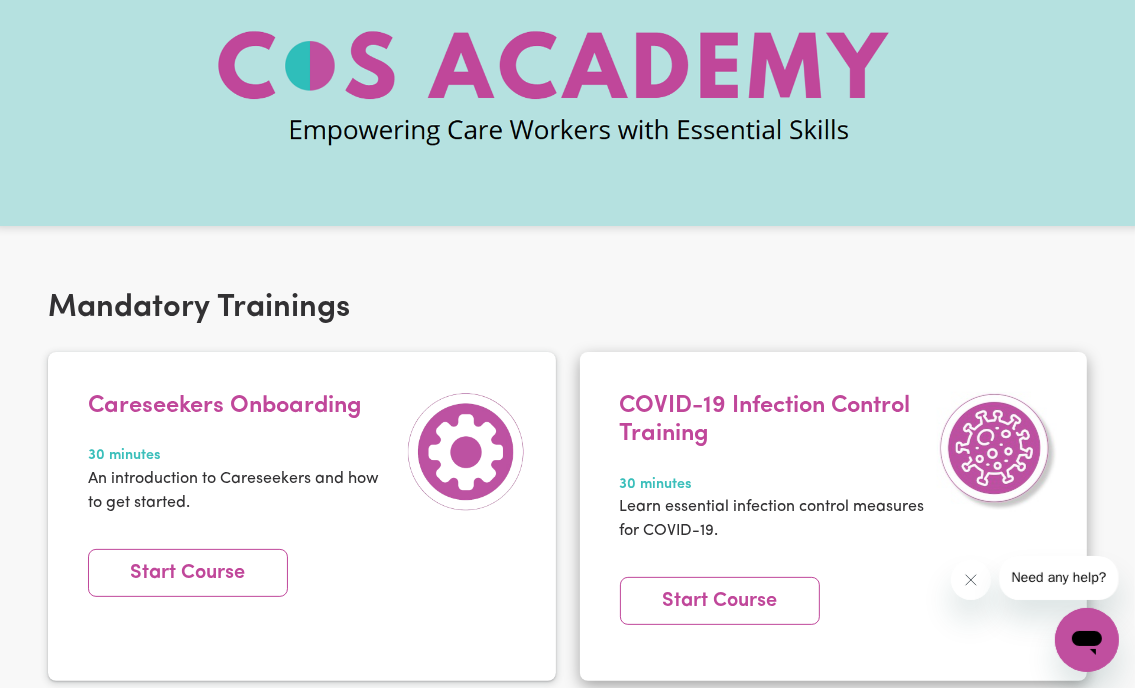 scroll, scrollTop: 0, scrollLeft: 0, axis: both 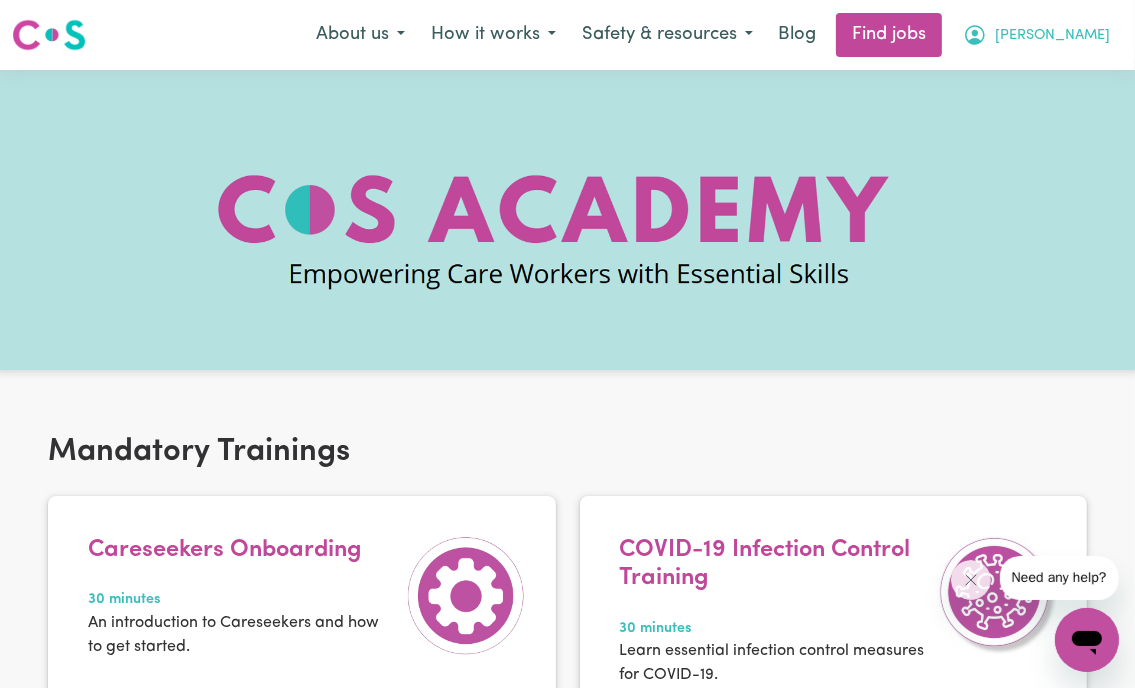 click 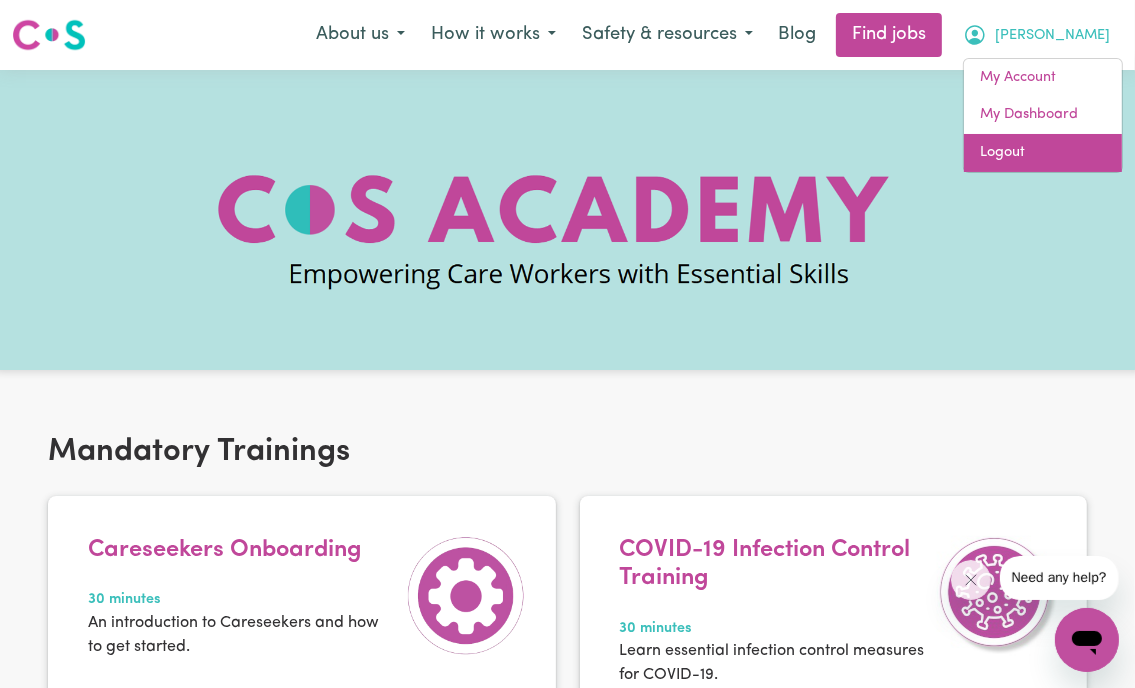 click on "Logout" at bounding box center (1043, 153) 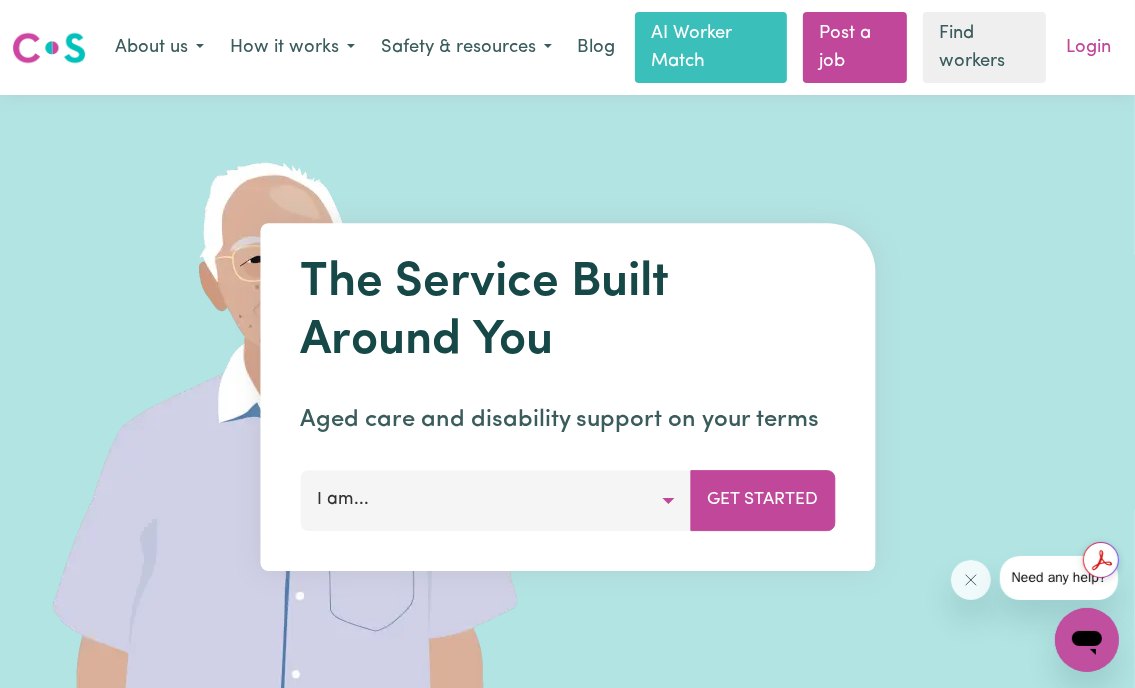 click on "Login" at bounding box center [1088, 48] 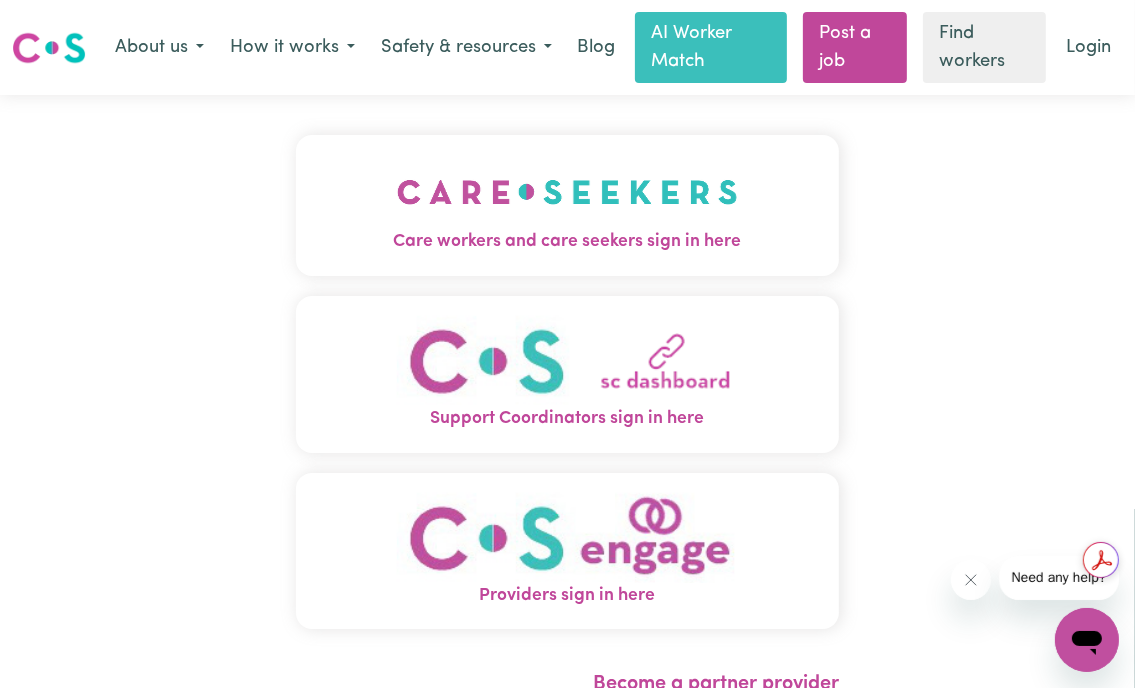 click at bounding box center (567, 192) 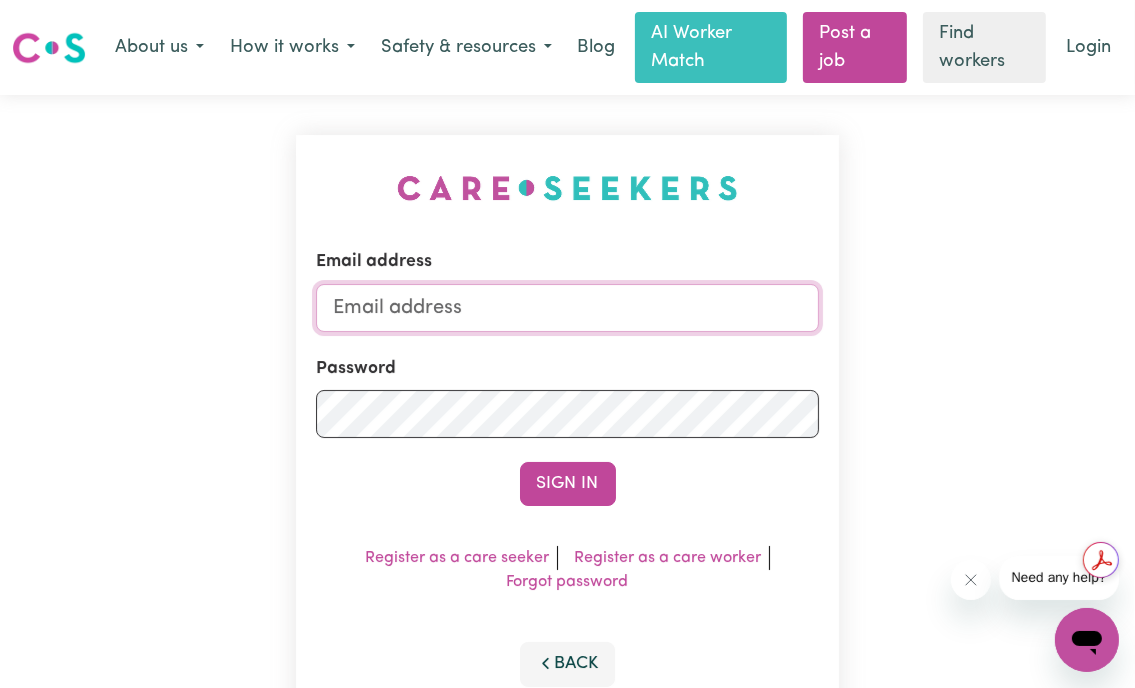 click on "Email address" at bounding box center [568, 308] 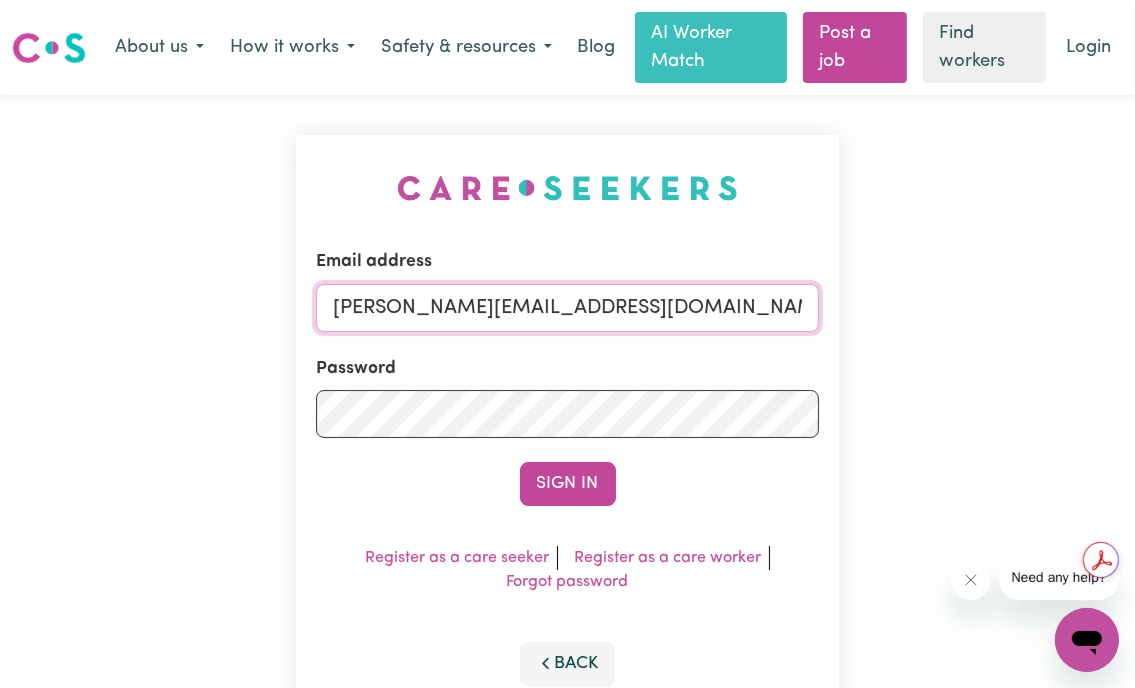 type on "[PERSON_NAME][EMAIL_ADDRESS][DOMAIN_NAME]" 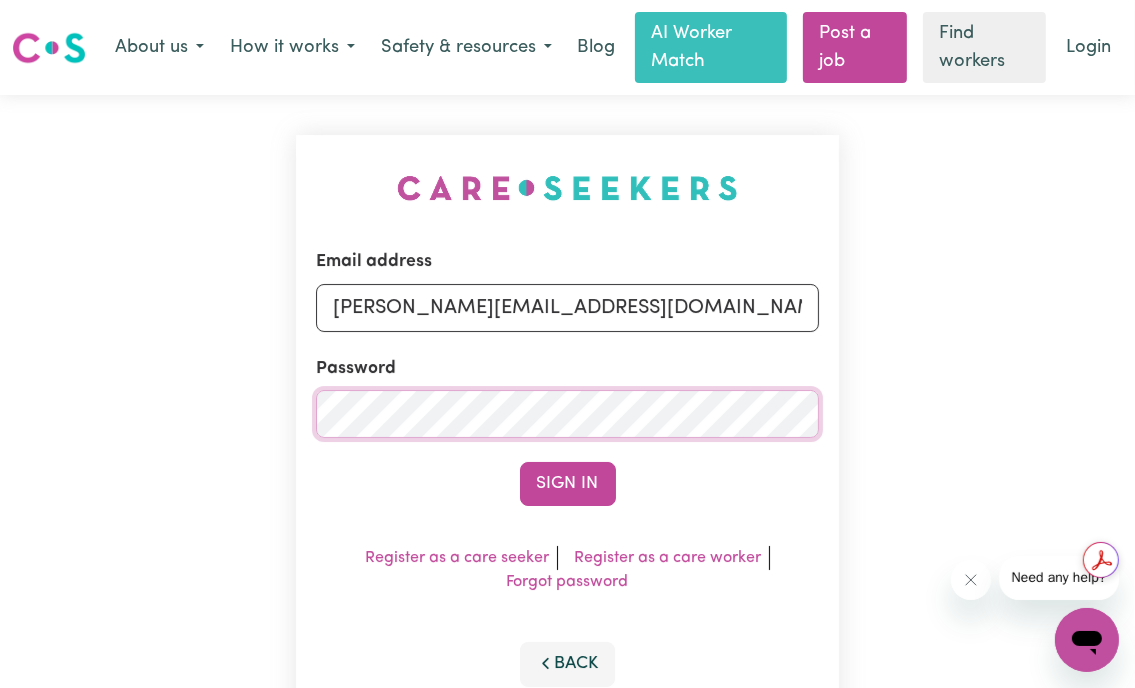 click on "Sign In" at bounding box center [568, 484] 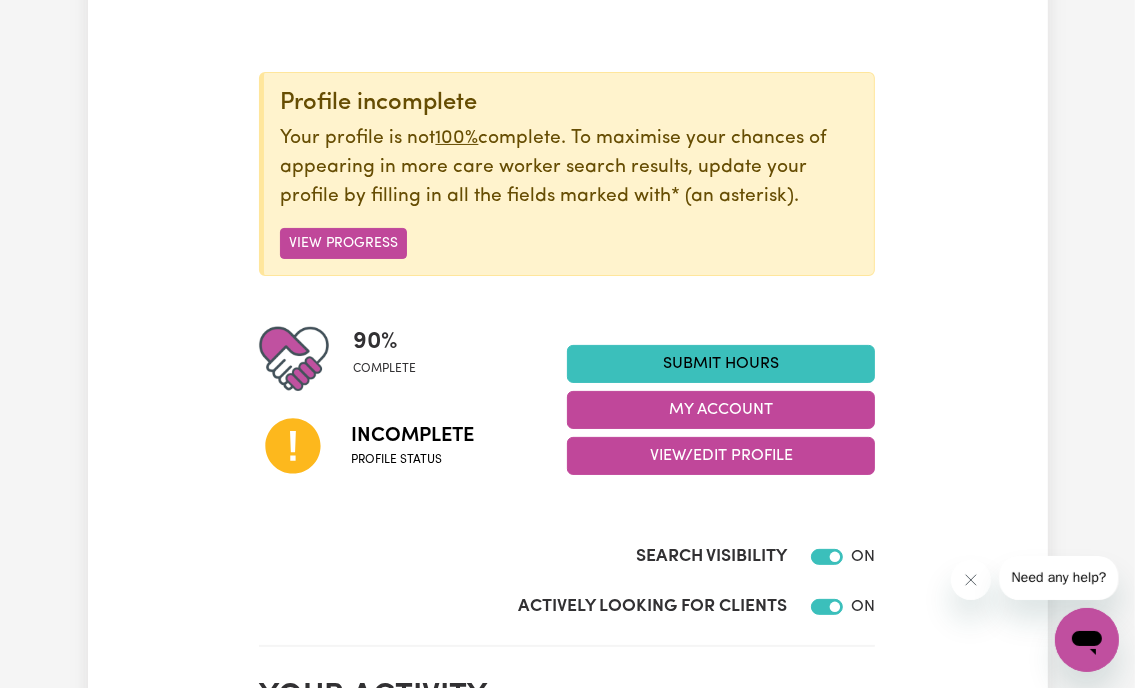 scroll, scrollTop: 200, scrollLeft: 0, axis: vertical 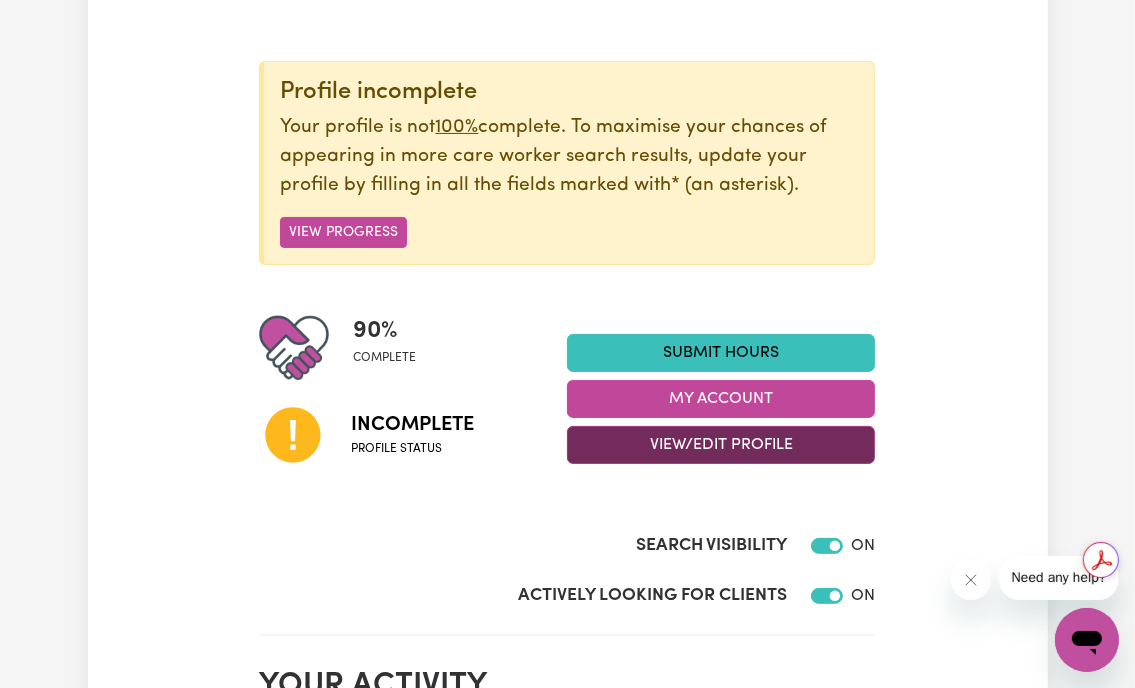 click on "View/Edit Profile" at bounding box center [721, 445] 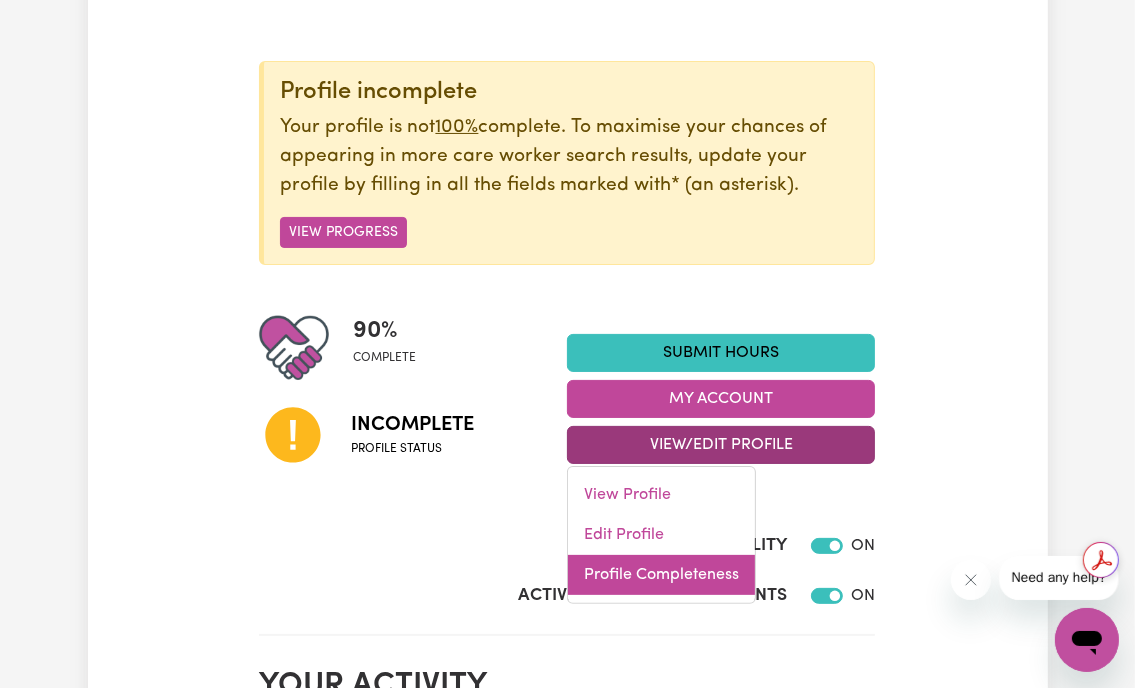 click on "Profile Completeness" at bounding box center (661, 575) 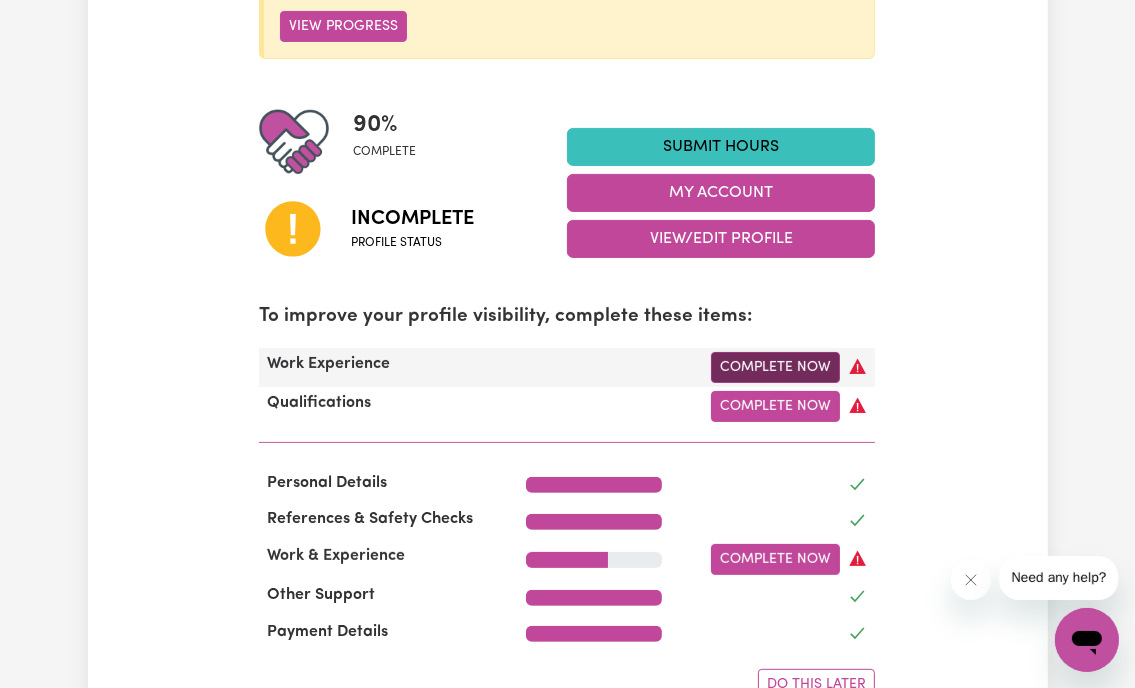 scroll, scrollTop: 400, scrollLeft: 0, axis: vertical 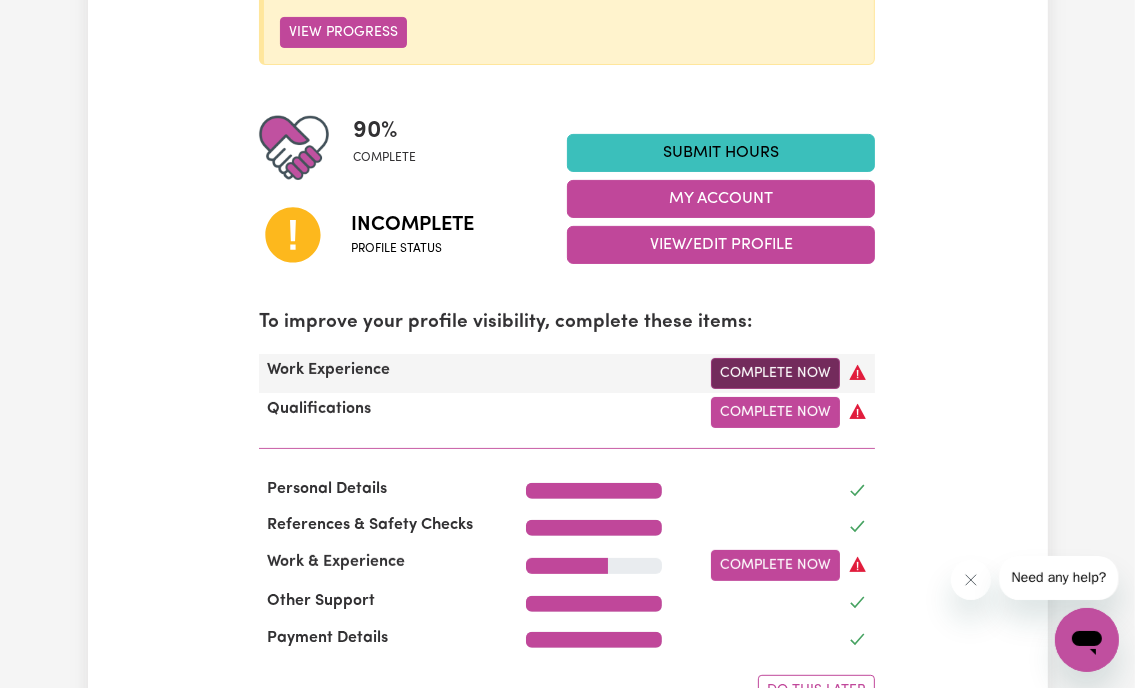 click on "Complete Now" at bounding box center [775, 373] 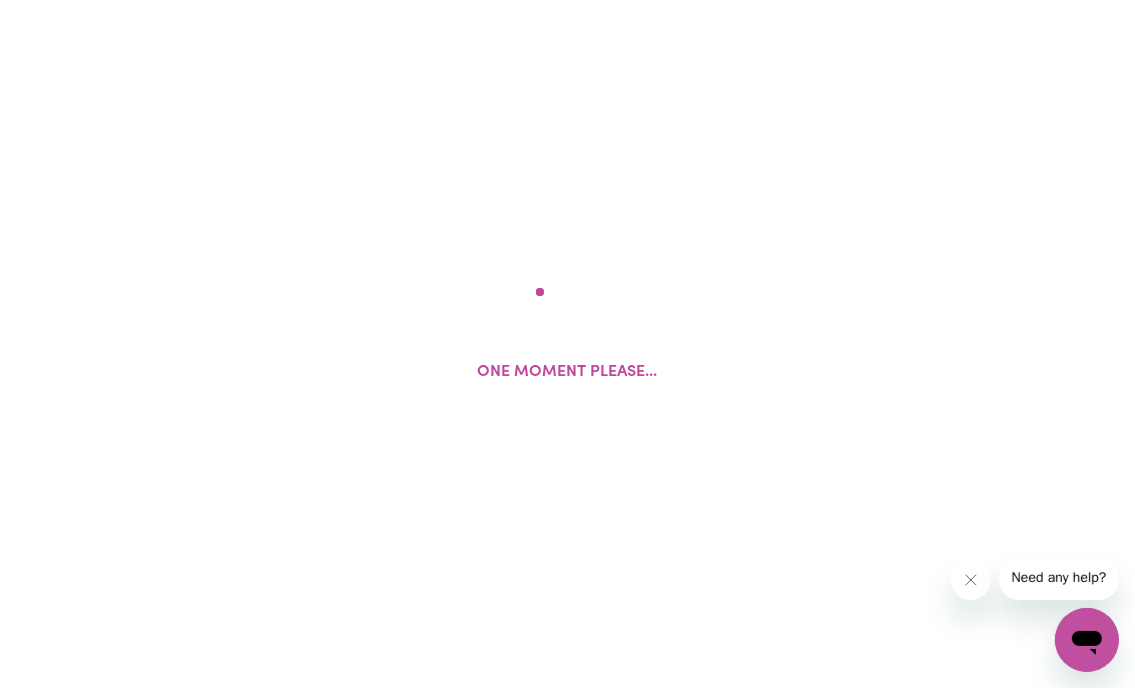 scroll, scrollTop: 0, scrollLeft: 0, axis: both 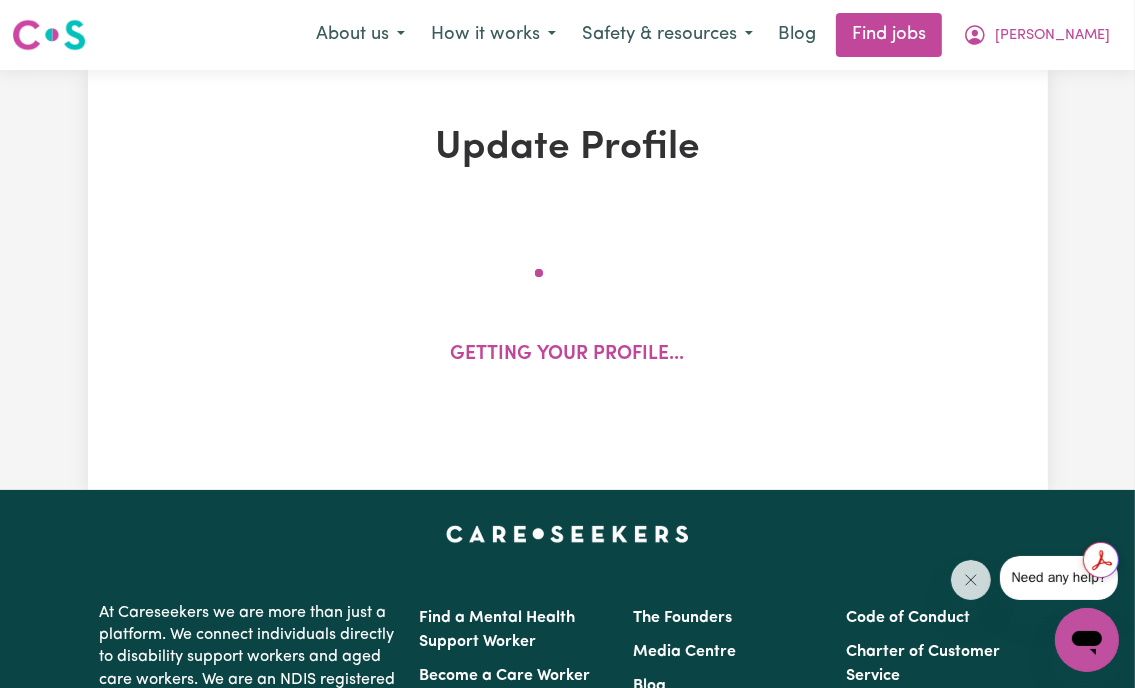 select on "Certificate III (Individual Support)" 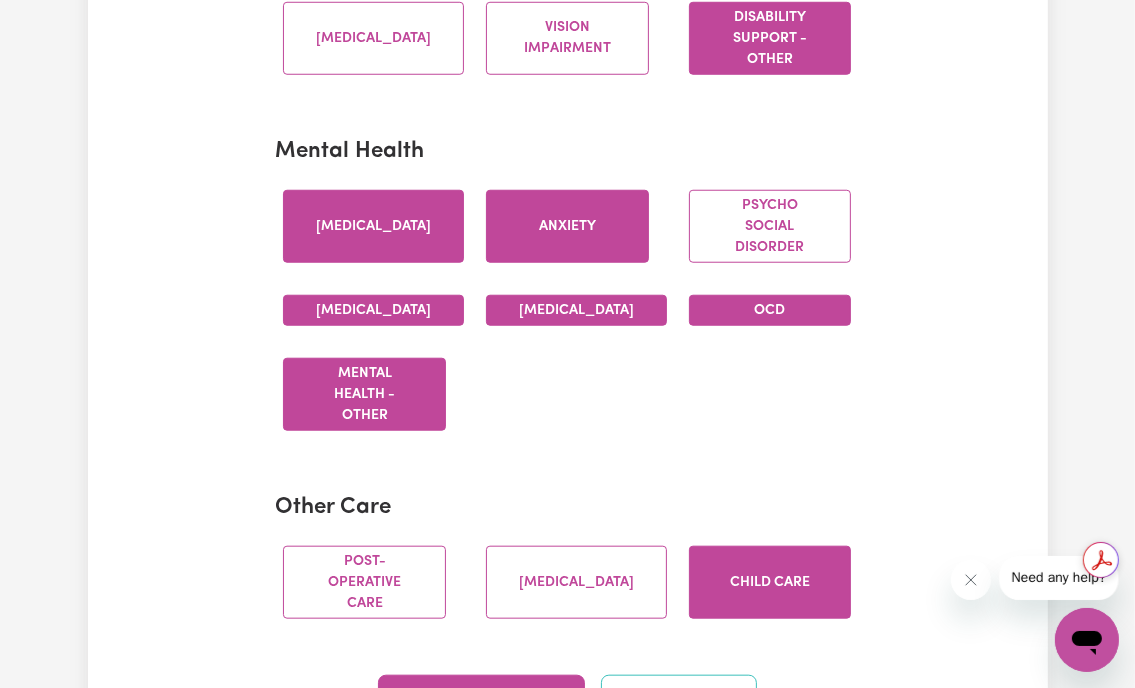 scroll, scrollTop: 1400, scrollLeft: 0, axis: vertical 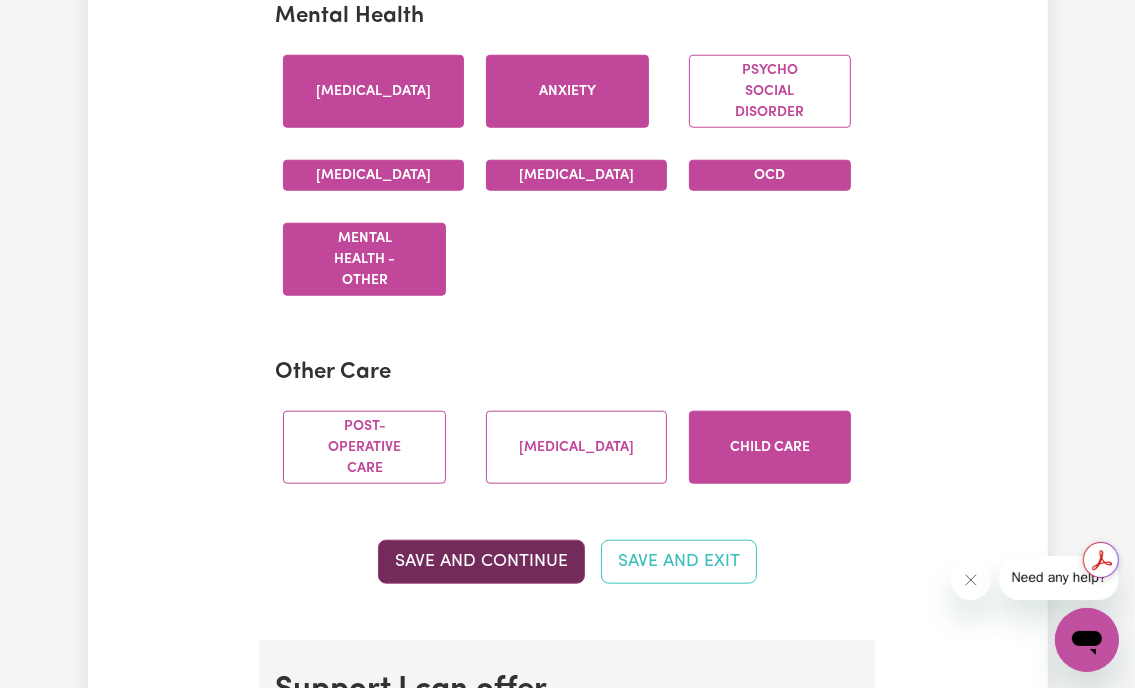 click on "Save and Continue" at bounding box center [481, 562] 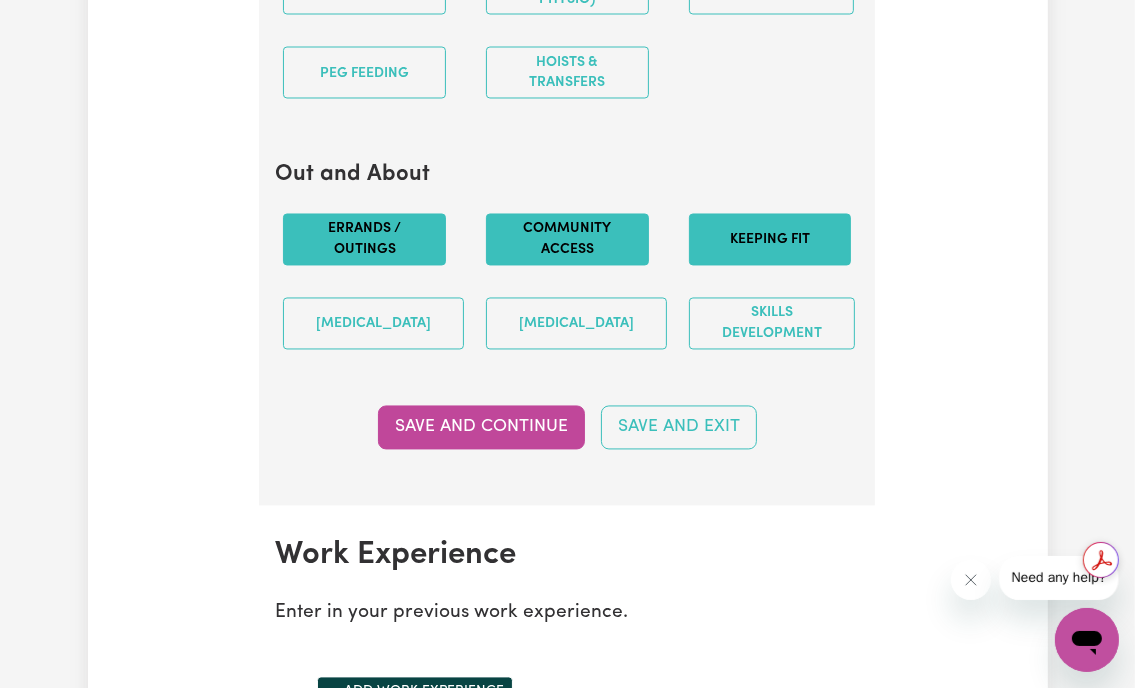 scroll, scrollTop: 2756, scrollLeft: 0, axis: vertical 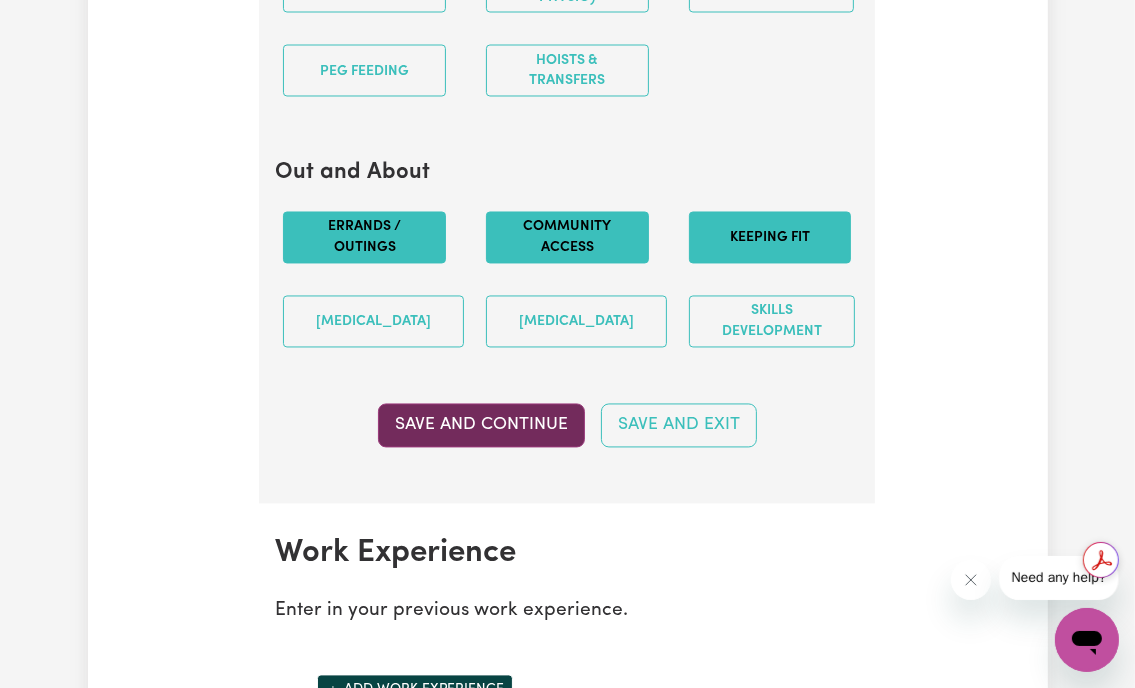 click on "Save and Continue" at bounding box center [481, 426] 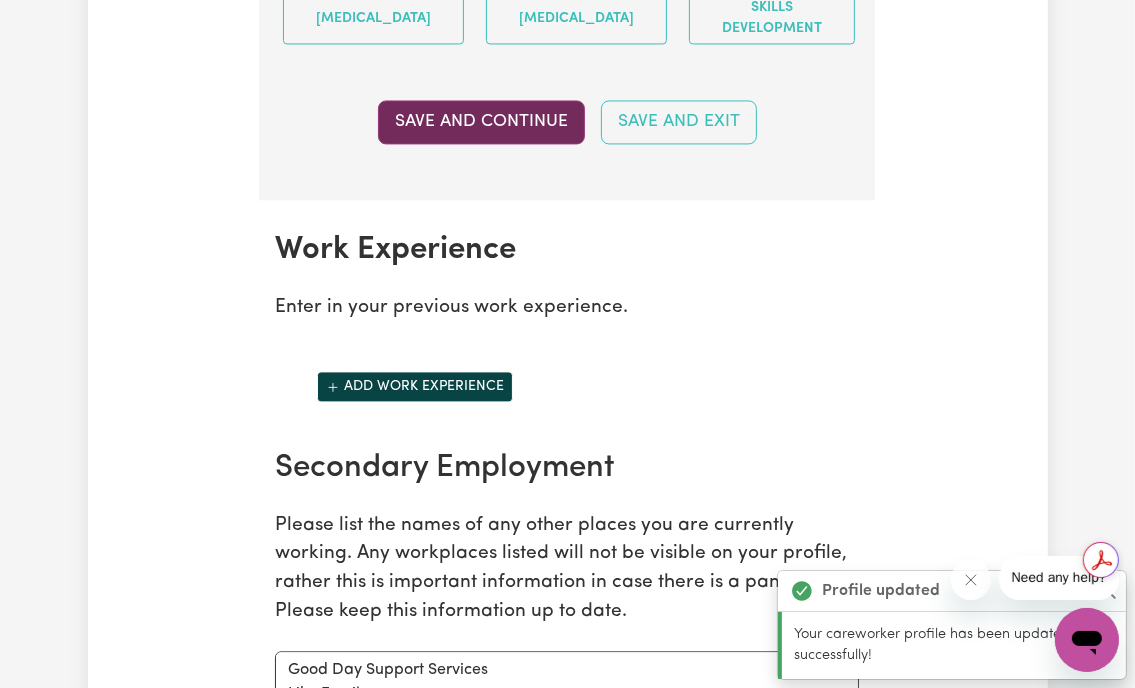 scroll, scrollTop: 3275, scrollLeft: 0, axis: vertical 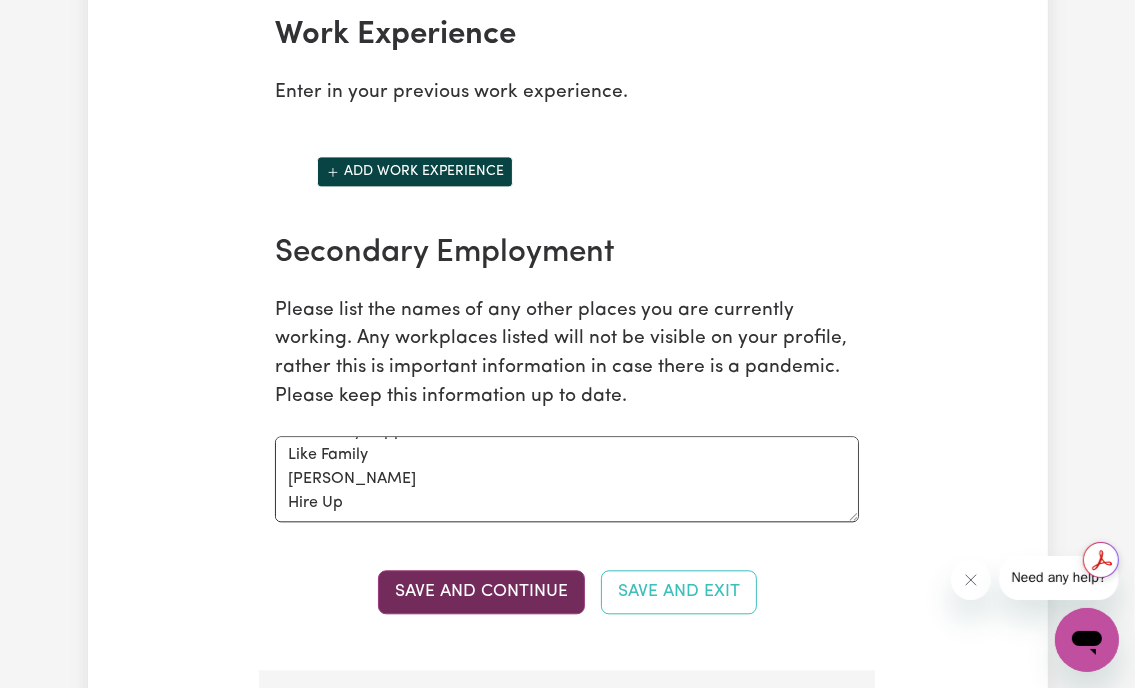 click on "Save and Continue" at bounding box center [481, 592] 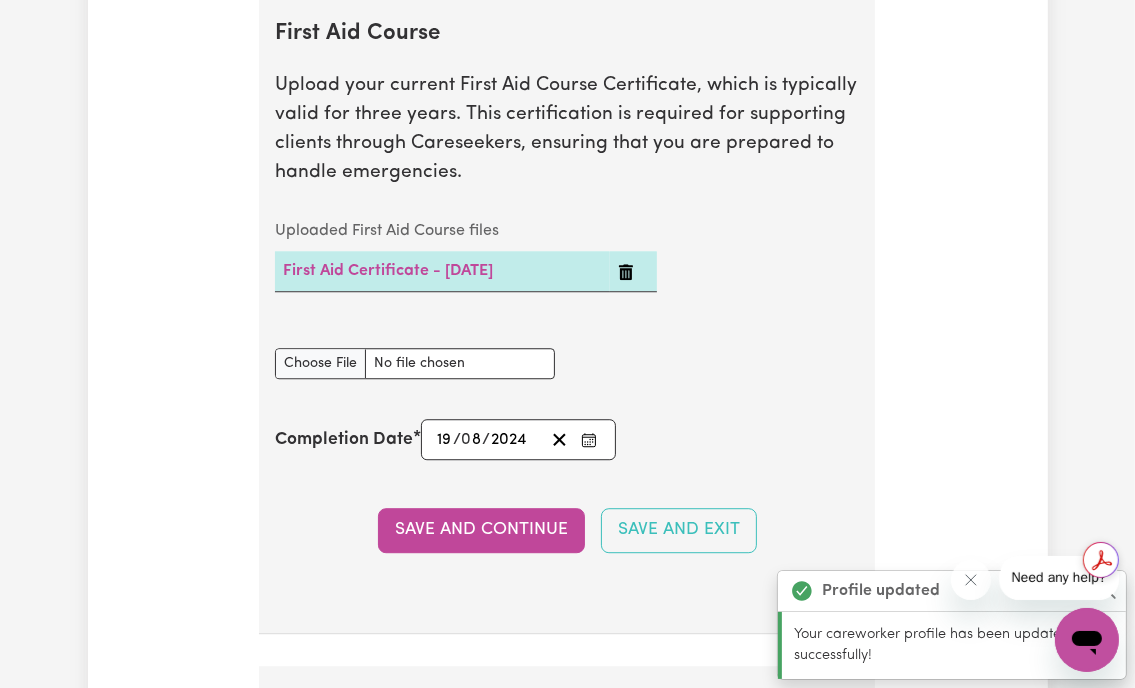 scroll, scrollTop: 3958, scrollLeft: 0, axis: vertical 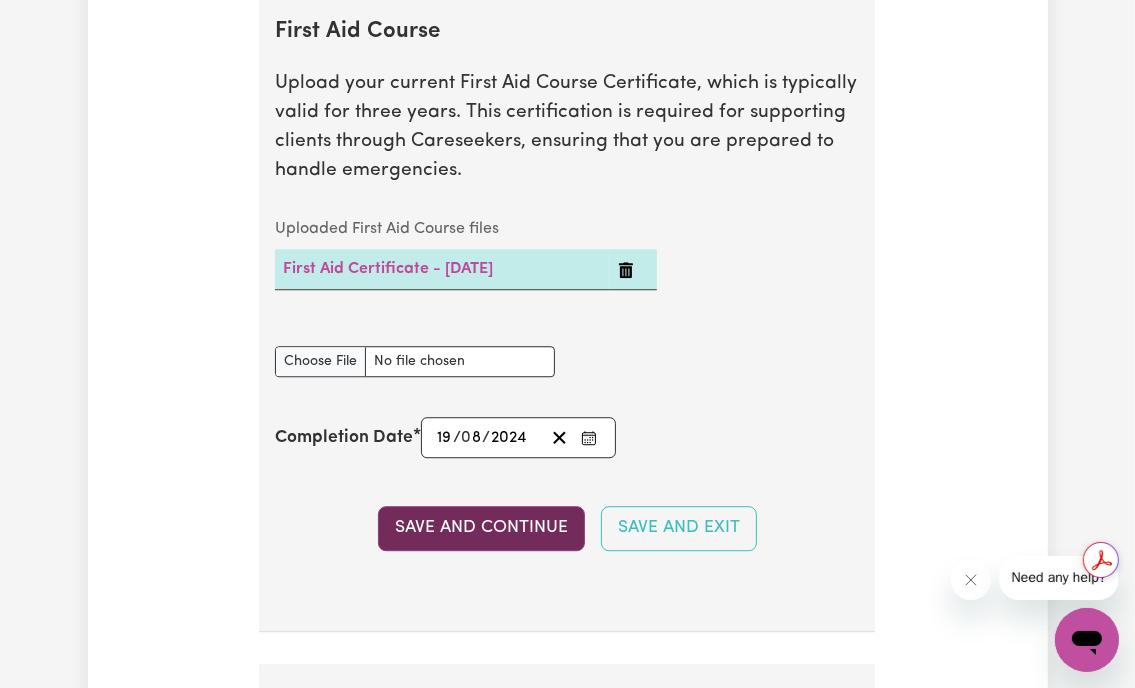 click on "Save and Continue" at bounding box center [481, 528] 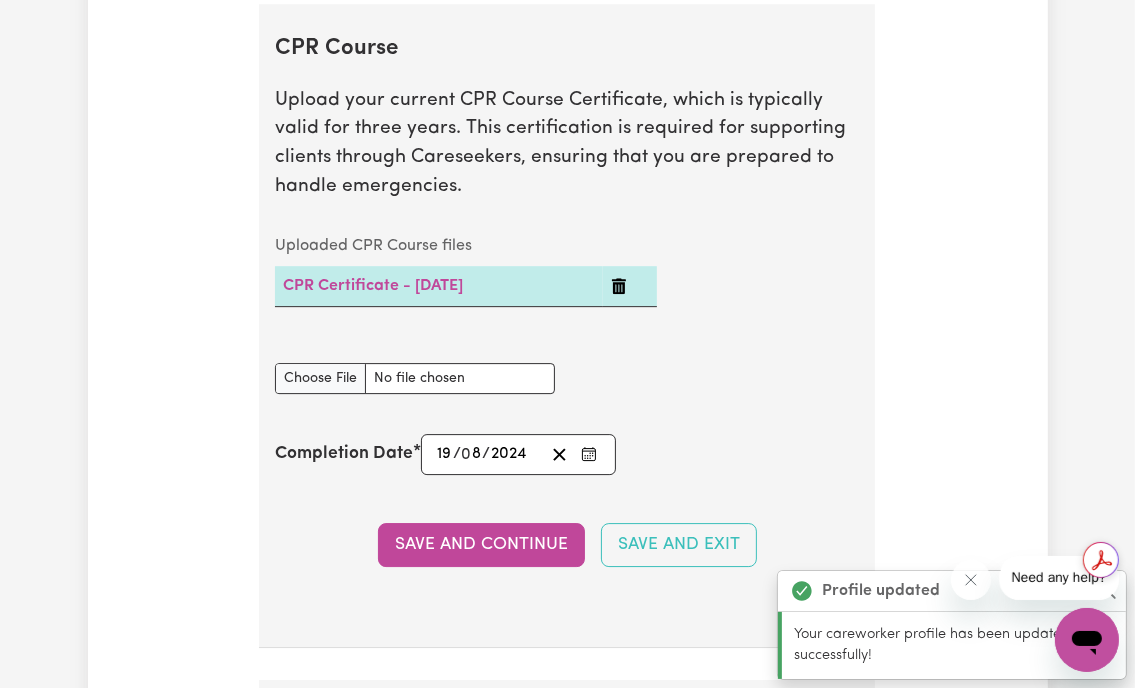 scroll, scrollTop: 4633, scrollLeft: 0, axis: vertical 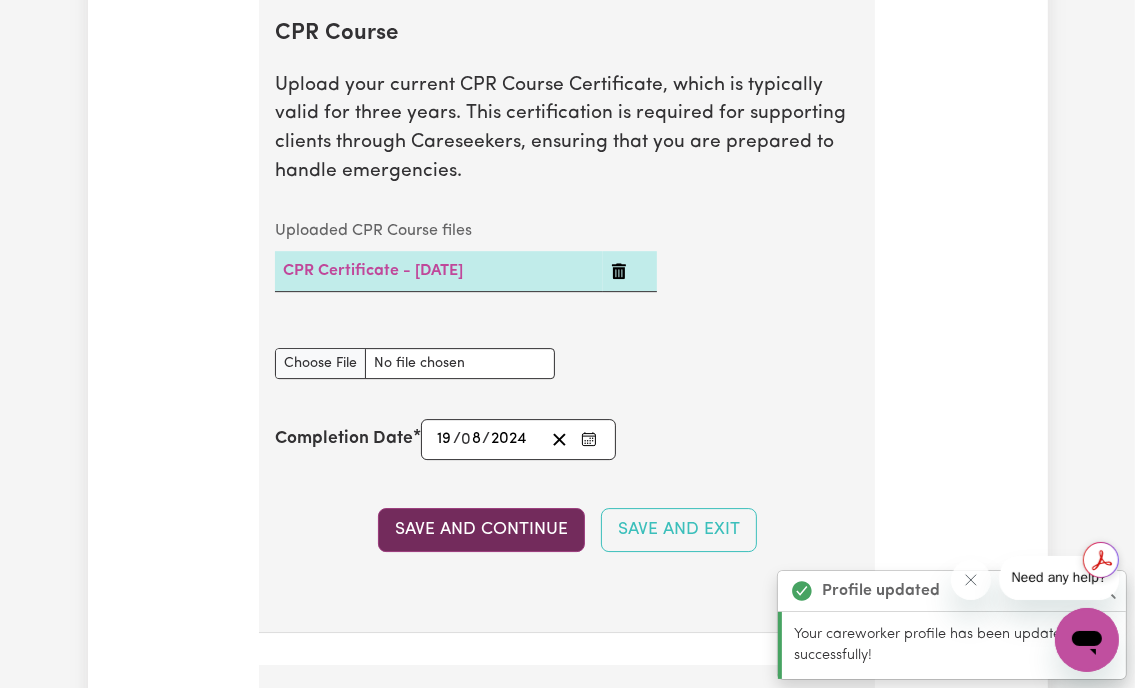click on "Save and Continue" at bounding box center (481, 530) 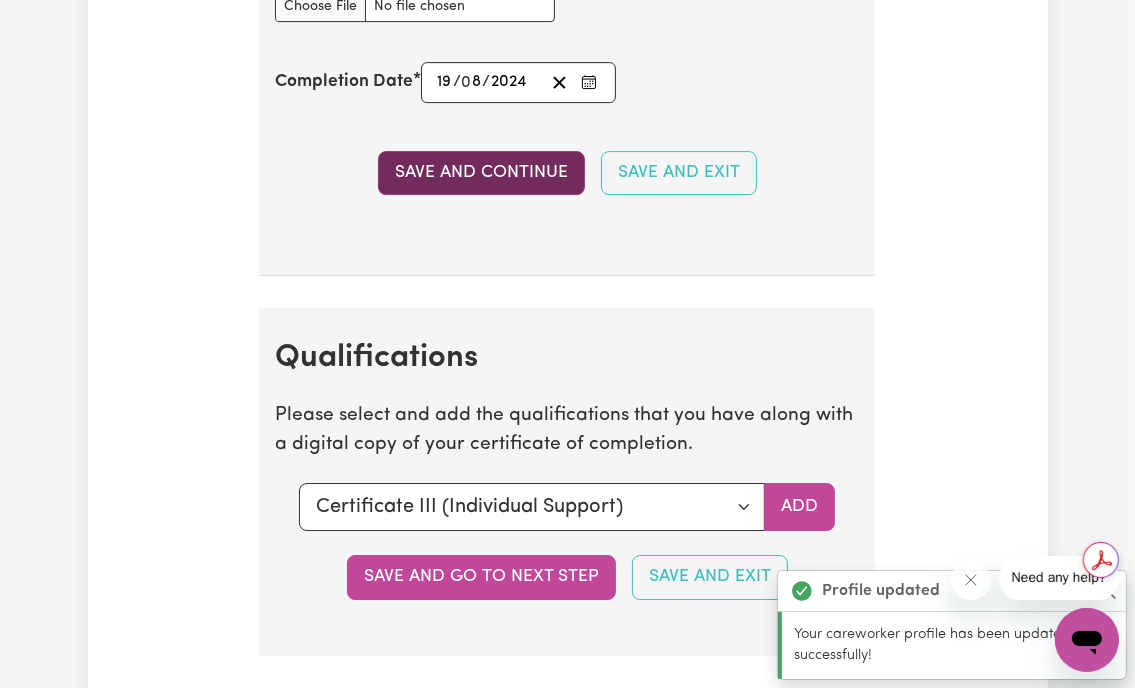 scroll, scrollTop: 5308, scrollLeft: 0, axis: vertical 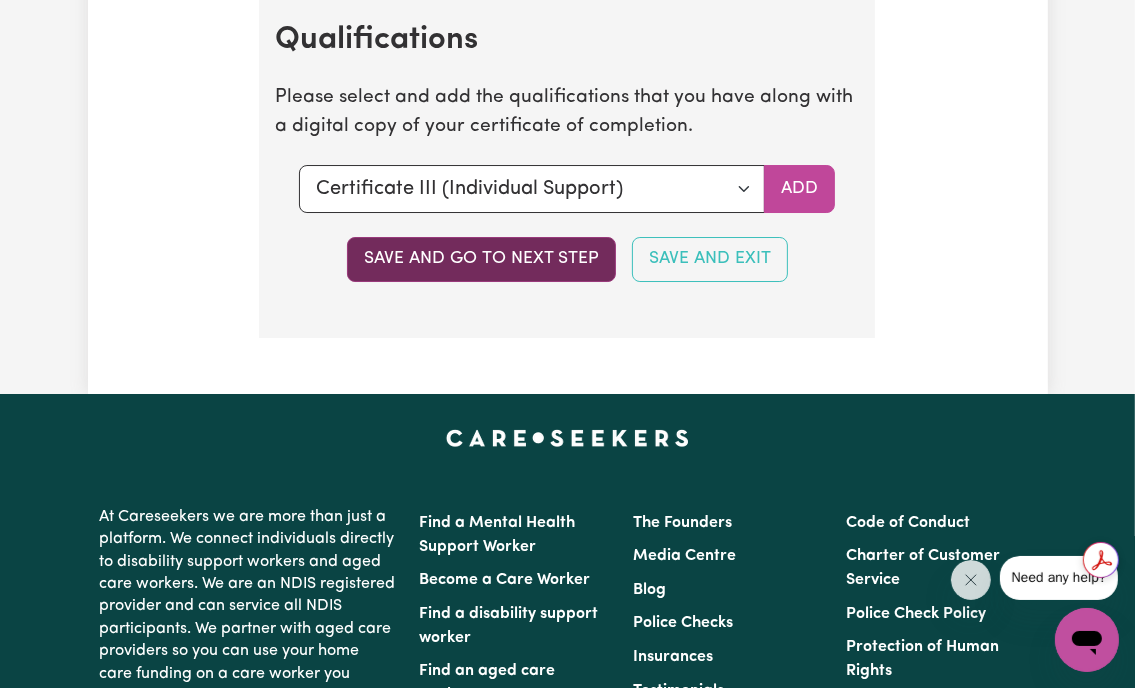 click on "Save and go to next step" at bounding box center [481, 259] 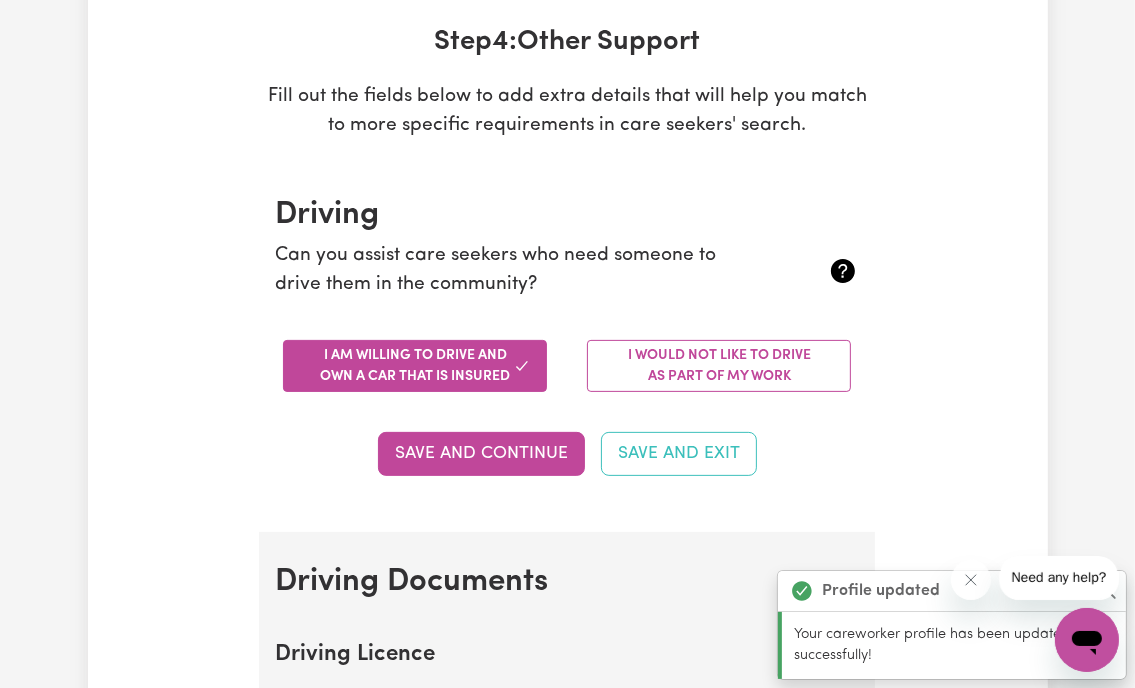 scroll, scrollTop: 300, scrollLeft: 0, axis: vertical 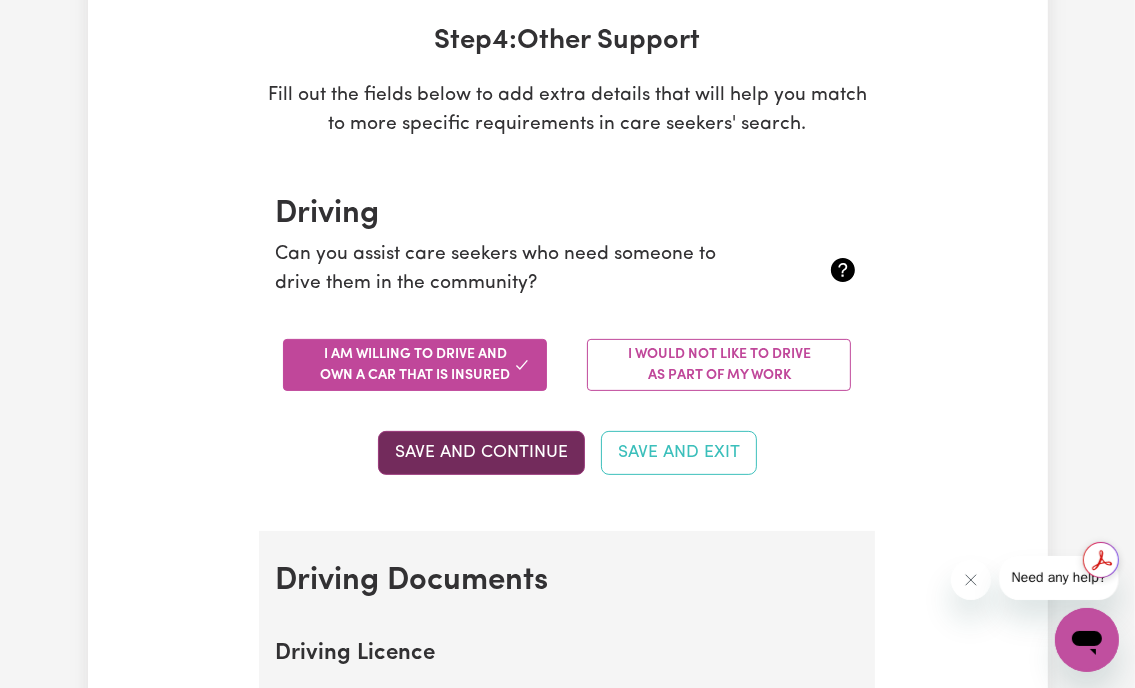 click on "Save and Continue" at bounding box center (481, 453) 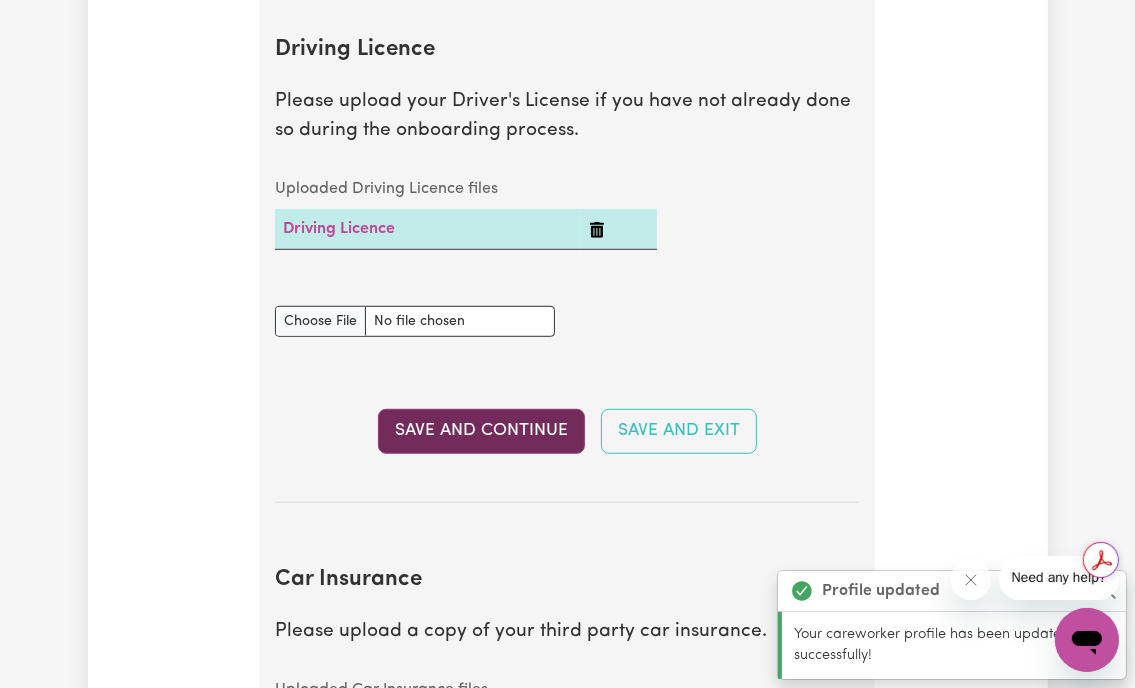 scroll, scrollTop: 908, scrollLeft: 0, axis: vertical 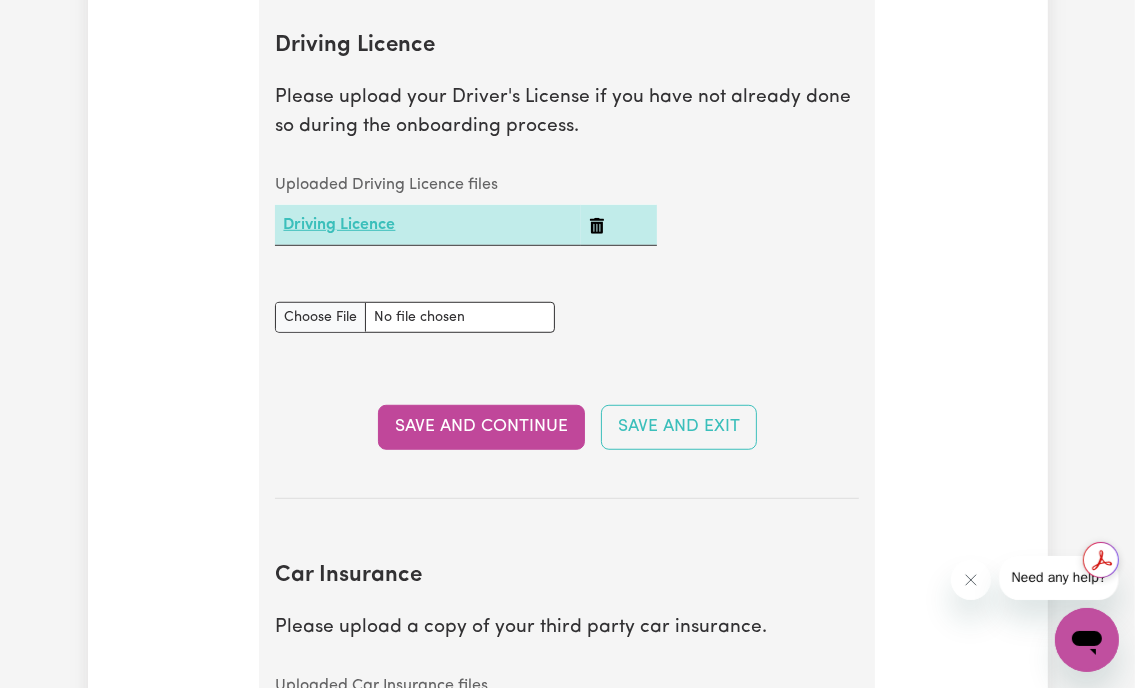 click on "Driving Licence" at bounding box center [339, 225] 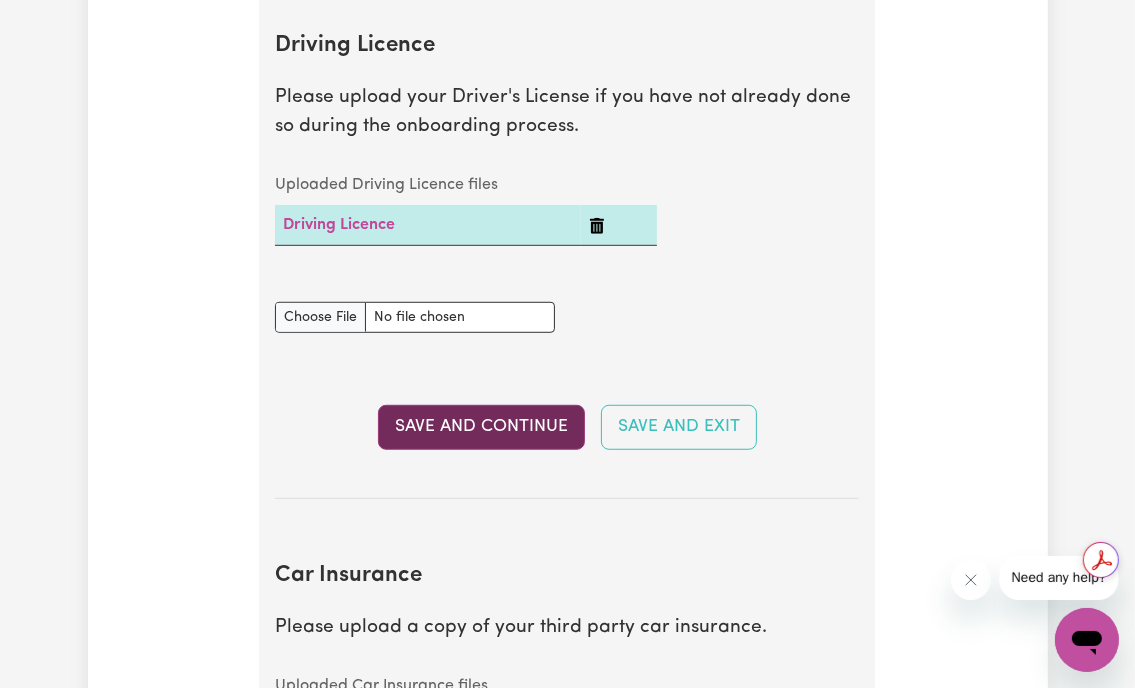 click on "Save and Continue" at bounding box center [481, 427] 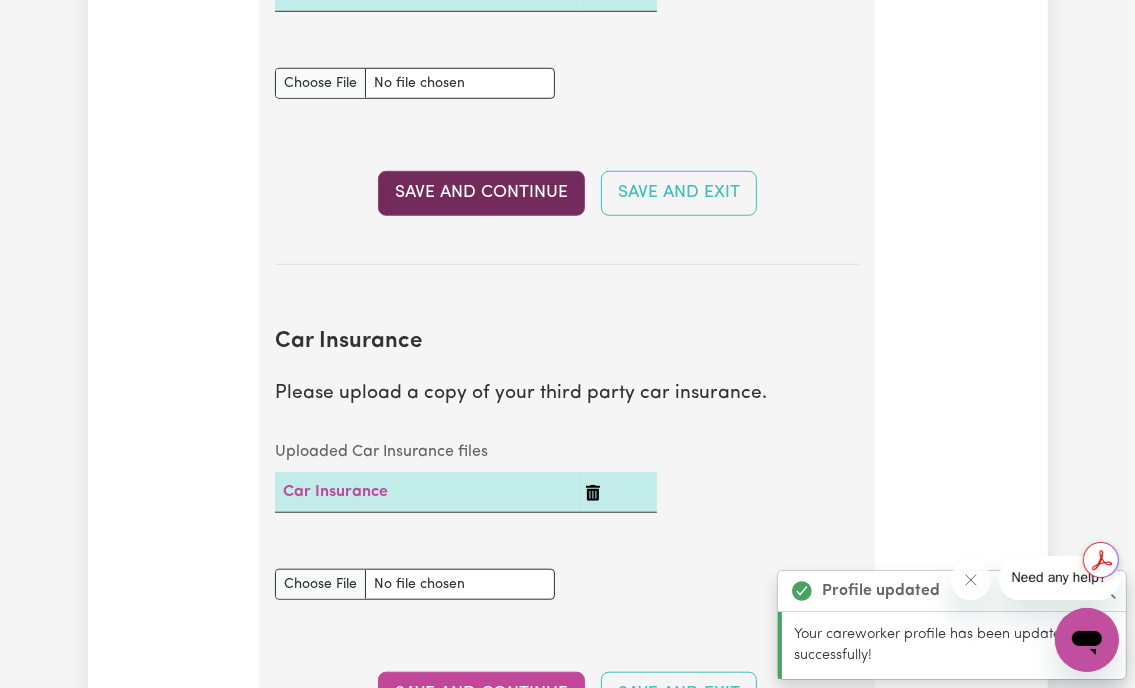 scroll, scrollTop: 1437, scrollLeft: 0, axis: vertical 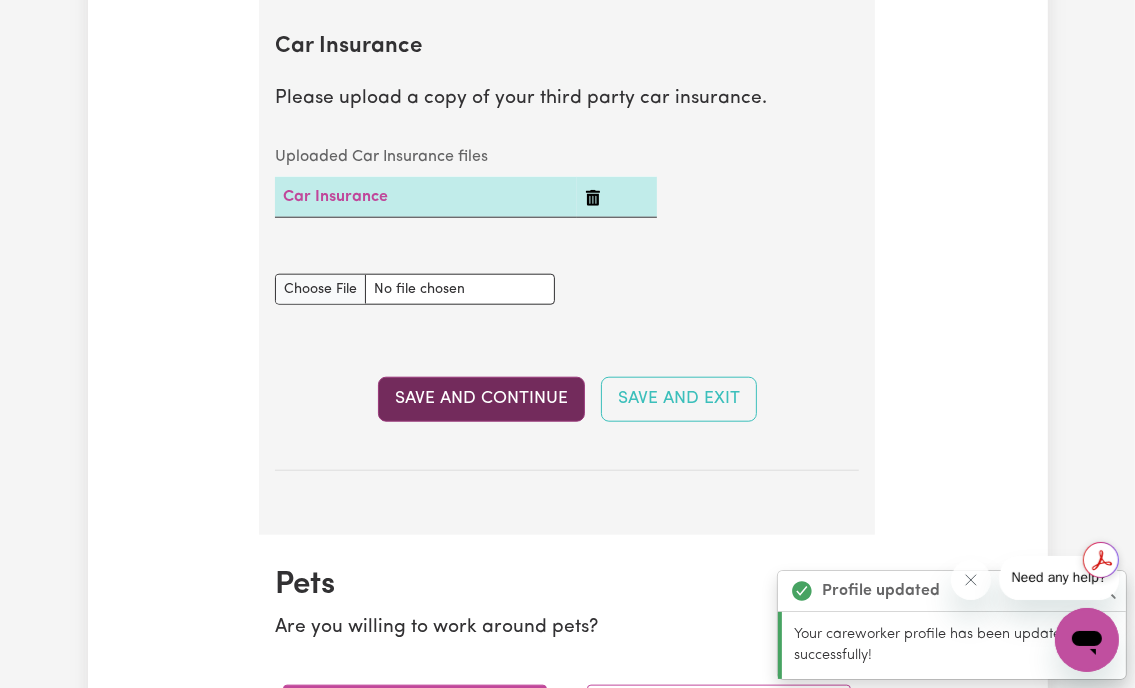 click on "Save and Continue" at bounding box center (481, 399) 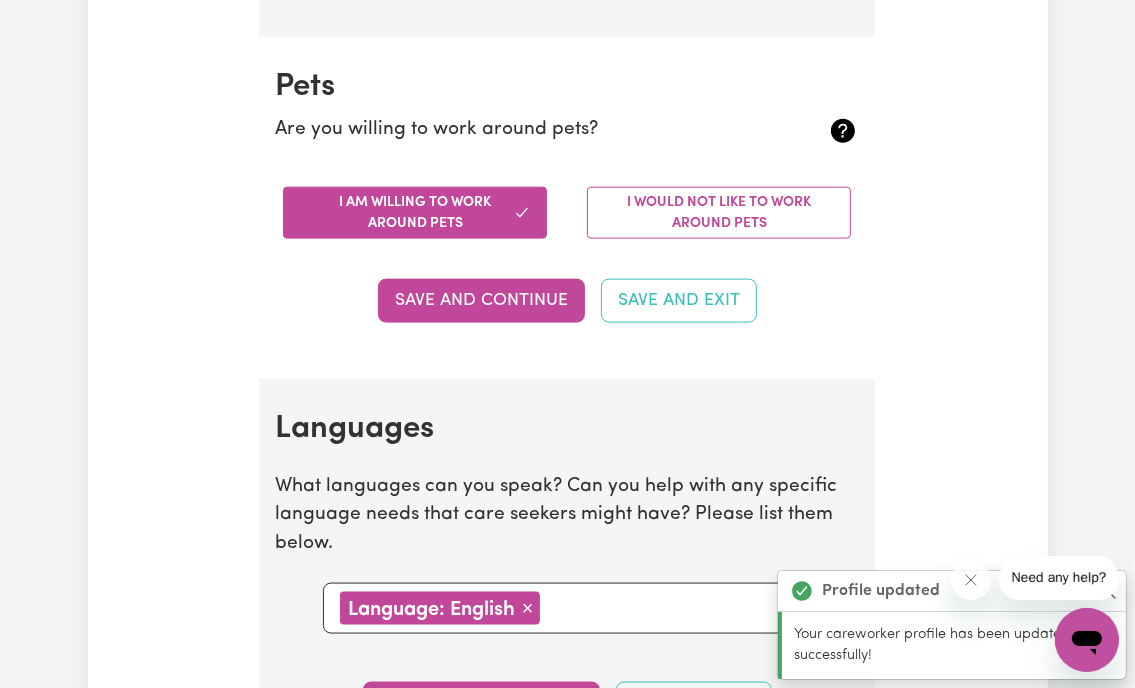 scroll, scrollTop: 1970, scrollLeft: 0, axis: vertical 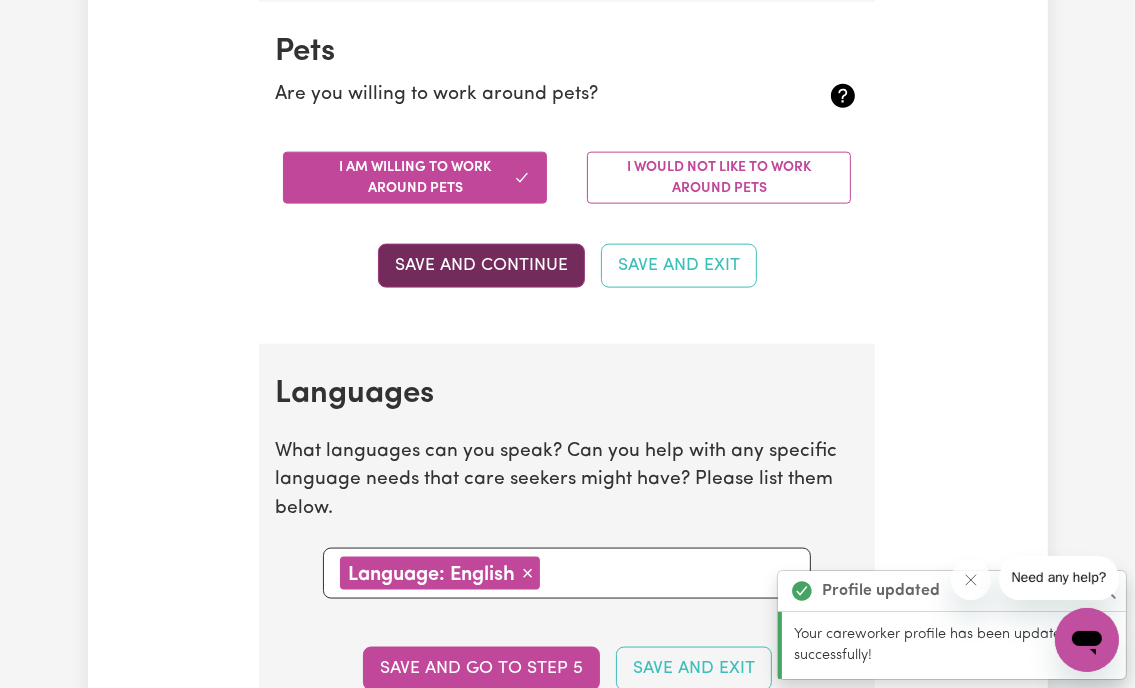 click on "Save and Continue" at bounding box center (481, 266) 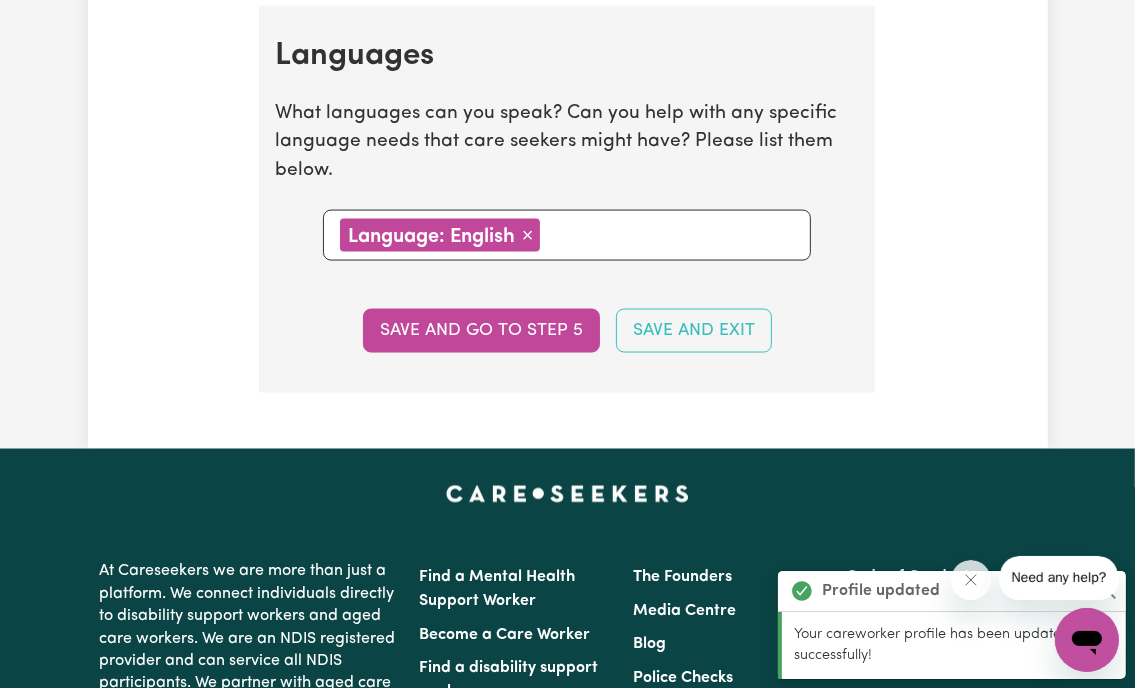 scroll, scrollTop: 2311, scrollLeft: 0, axis: vertical 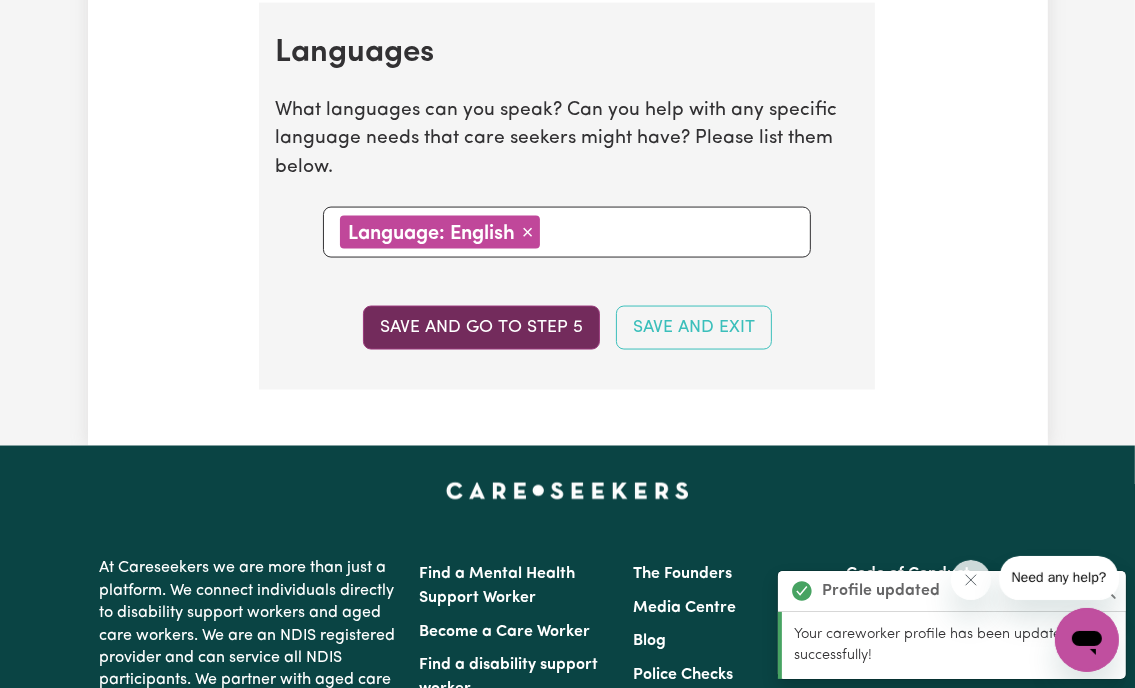 click on "Save and go to step 5" at bounding box center (481, 328) 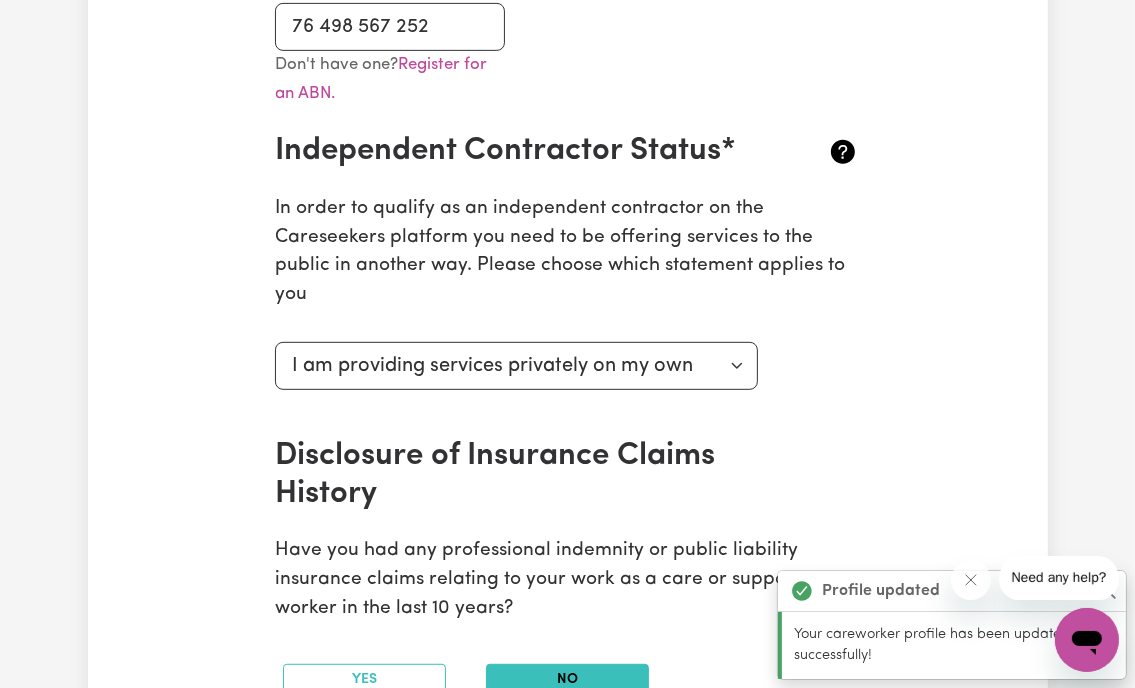 scroll, scrollTop: 700, scrollLeft: 0, axis: vertical 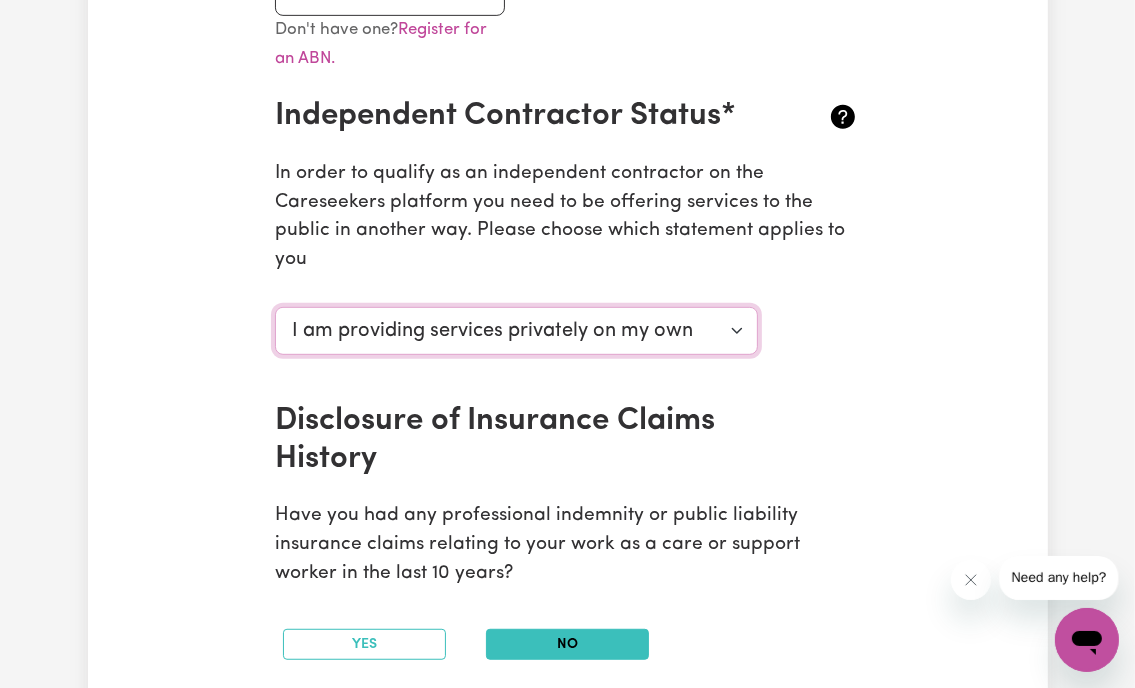 click on "Select your independent contractor status... I am providing services through another platform I am providing services privately on my own I am providing services by being employed by an organisation I am working in another industry" at bounding box center (516, 331) 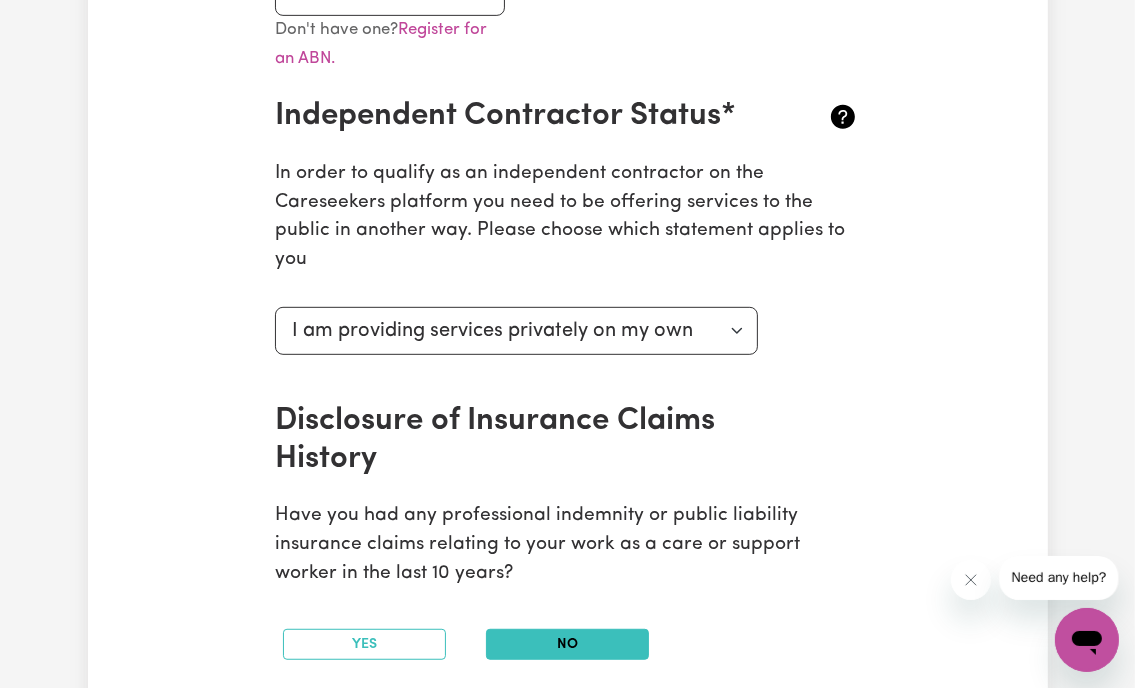click on "Select your independent contractor status... I am providing services through another platform I am providing services privately on my own I am providing services by being employed by an organisation I am working in another industry" at bounding box center (567, 351) 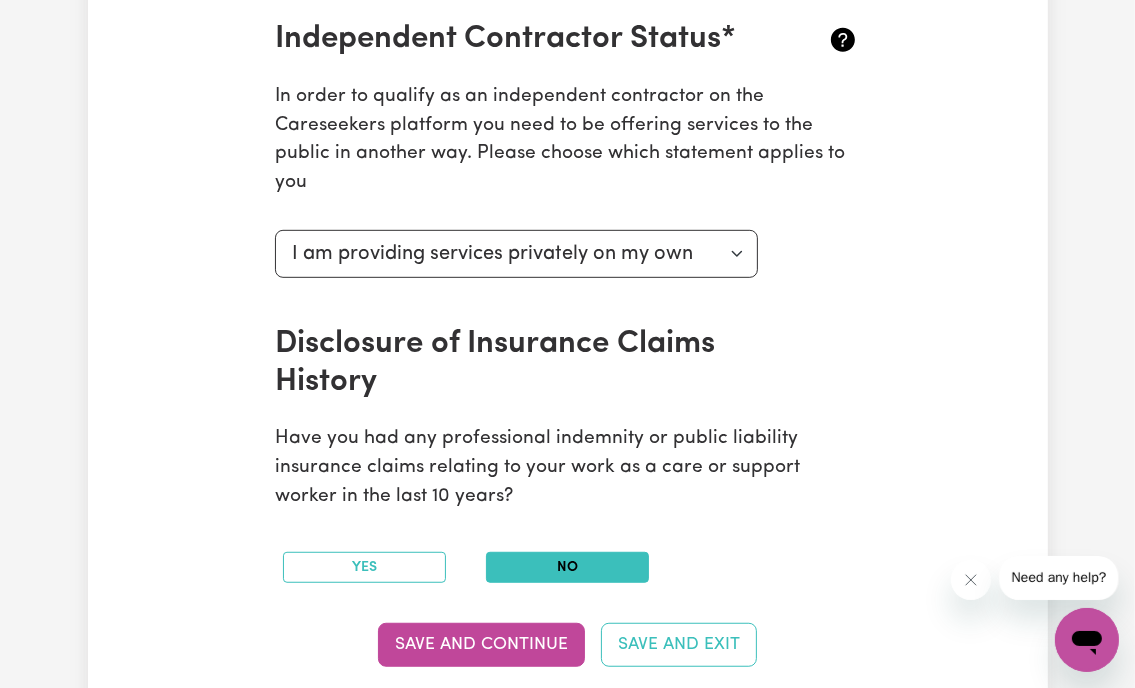 scroll, scrollTop: 900, scrollLeft: 0, axis: vertical 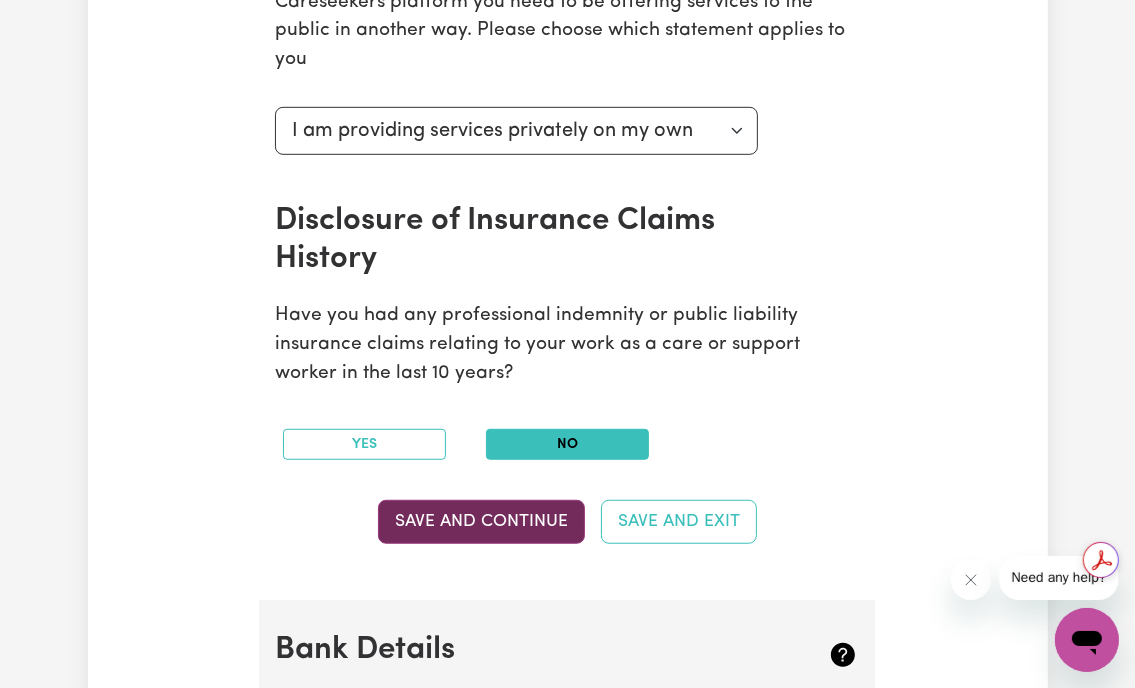 click on "Save and Continue" at bounding box center [481, 522] 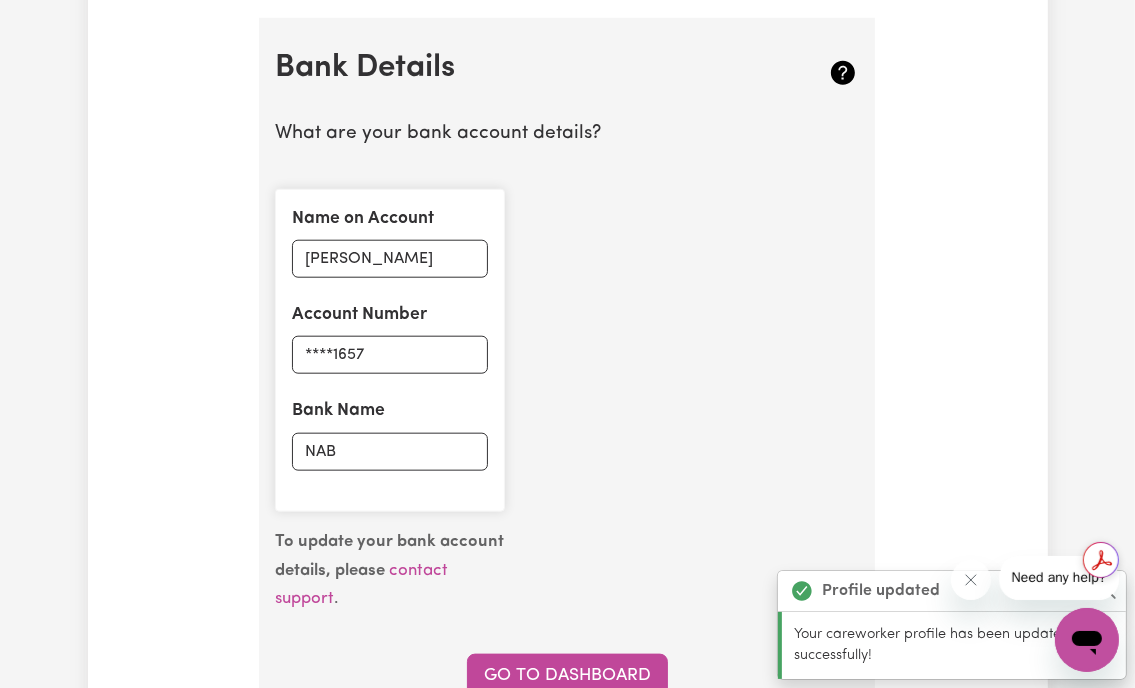 scroll, scrollTop: 1500, scrollLeft: 0, axis: vertical 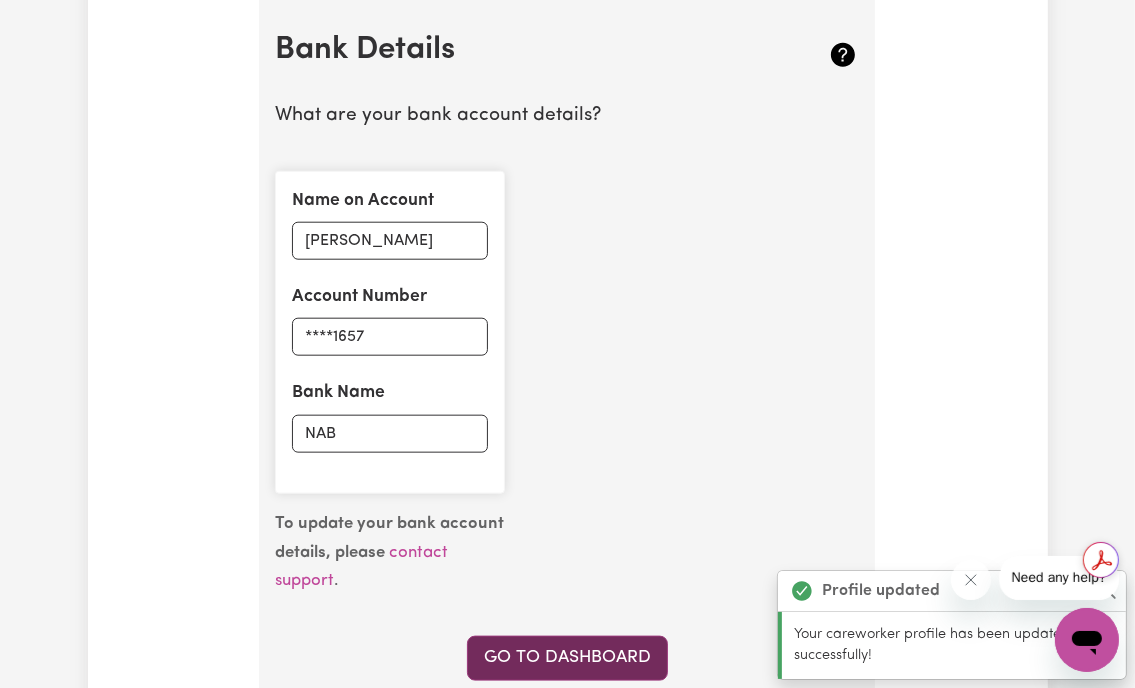 click on "Go to Dashboard" at bounding box center (567, 658) 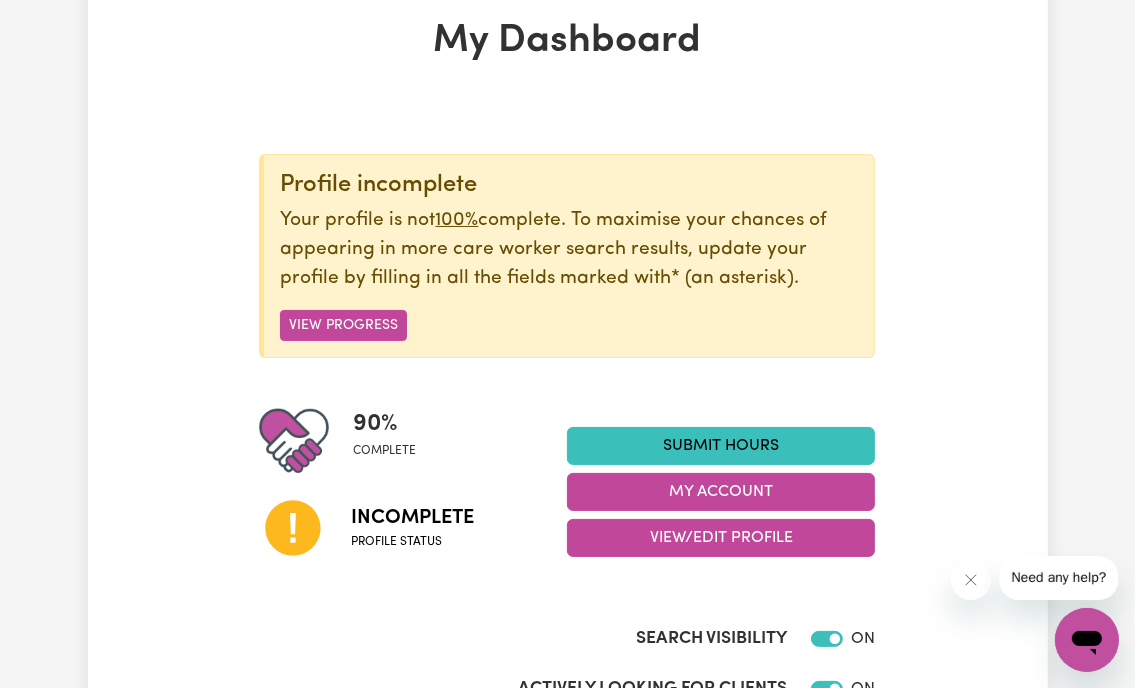 scroll, scrollTop: 200, scrollLeft: 0, axis: vertical 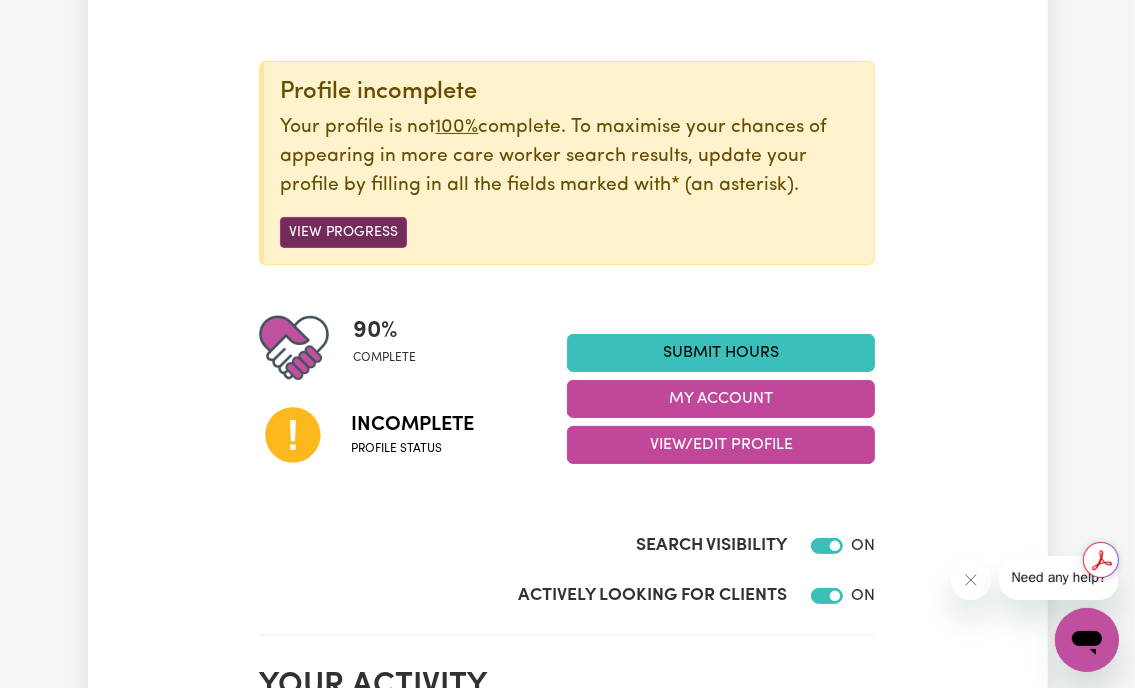 click on "View Progress" at bounding box center [343, 232] 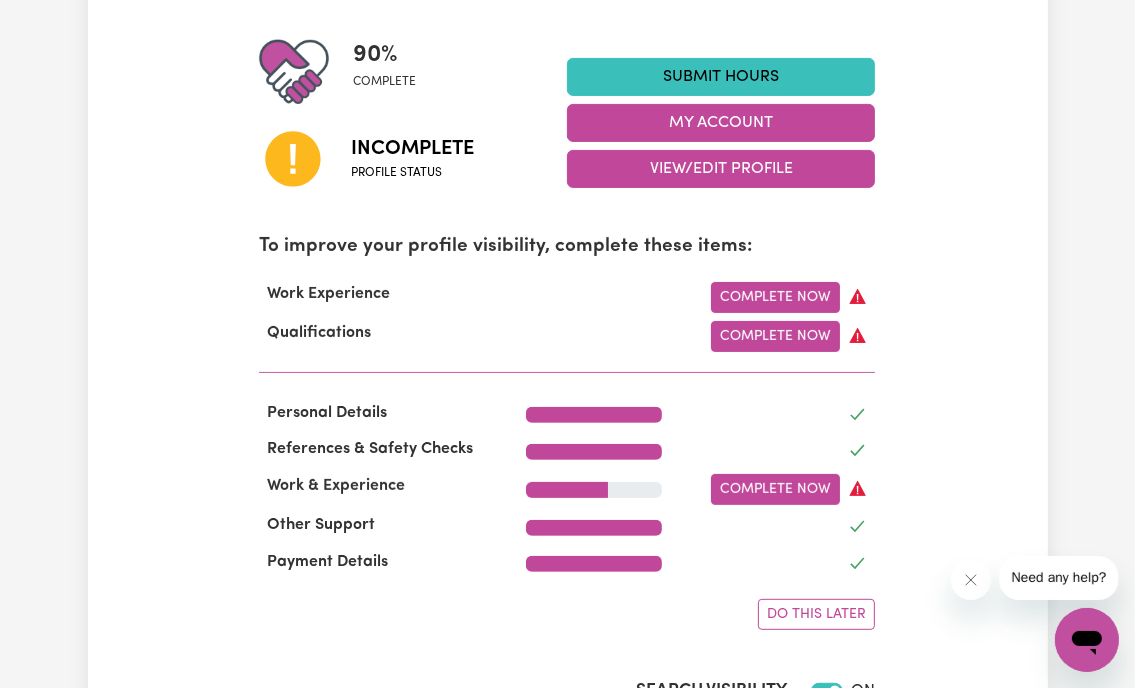 scroll, scrollTop: 500, scrollLeft: 0, axis: vertical 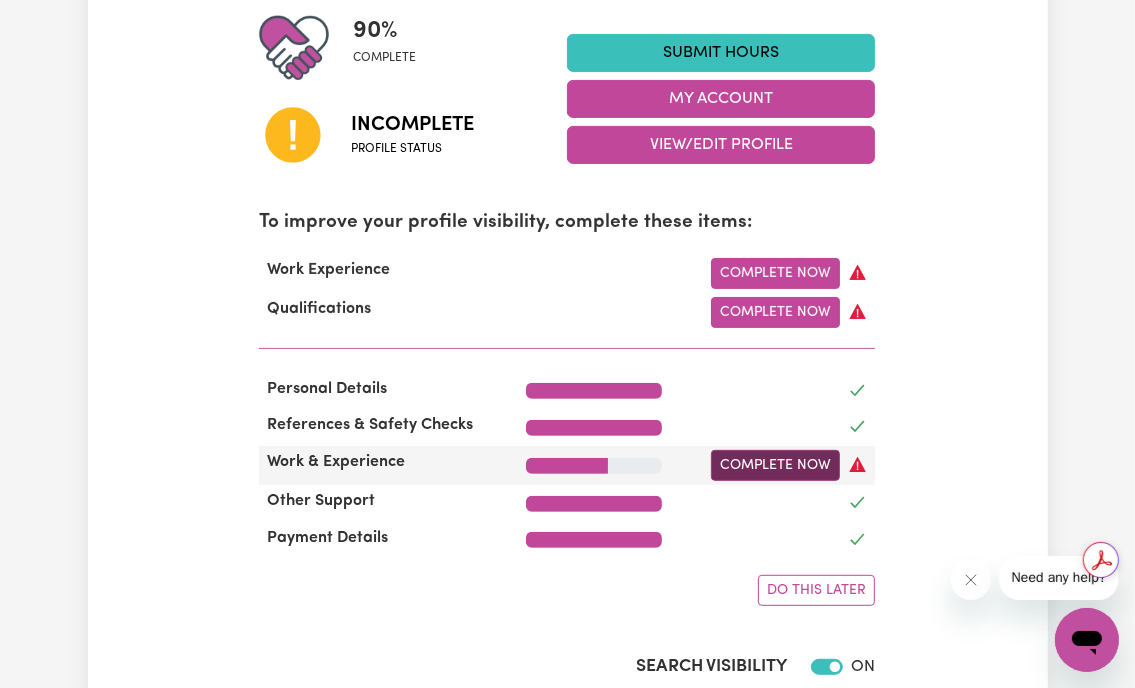 click on "Complete Now" at bounding box center (775, 465) 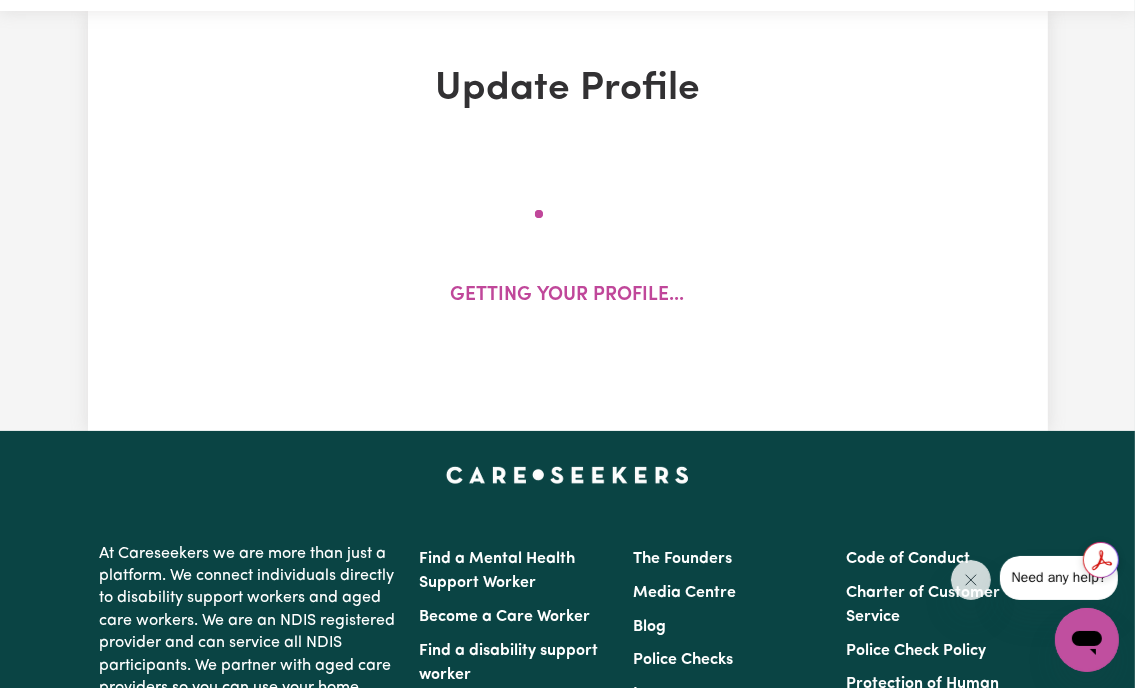 scroll, scrollTop: 0, scrollLeft: 0, axis: both 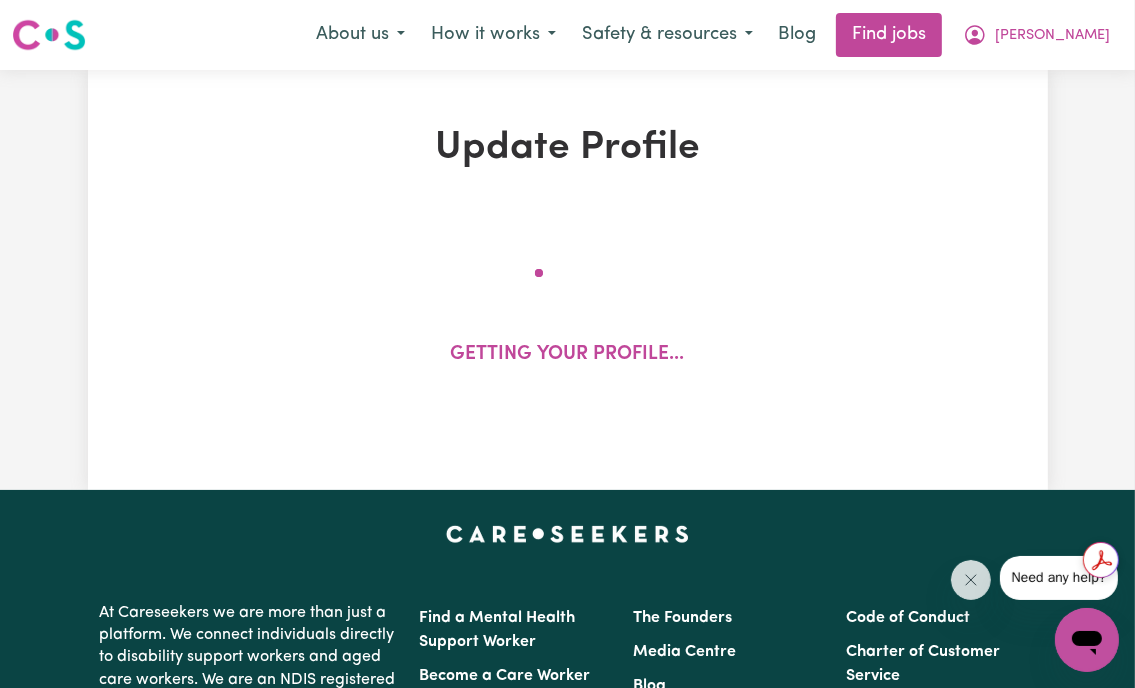 select on "Certificate III (Individual Support)" 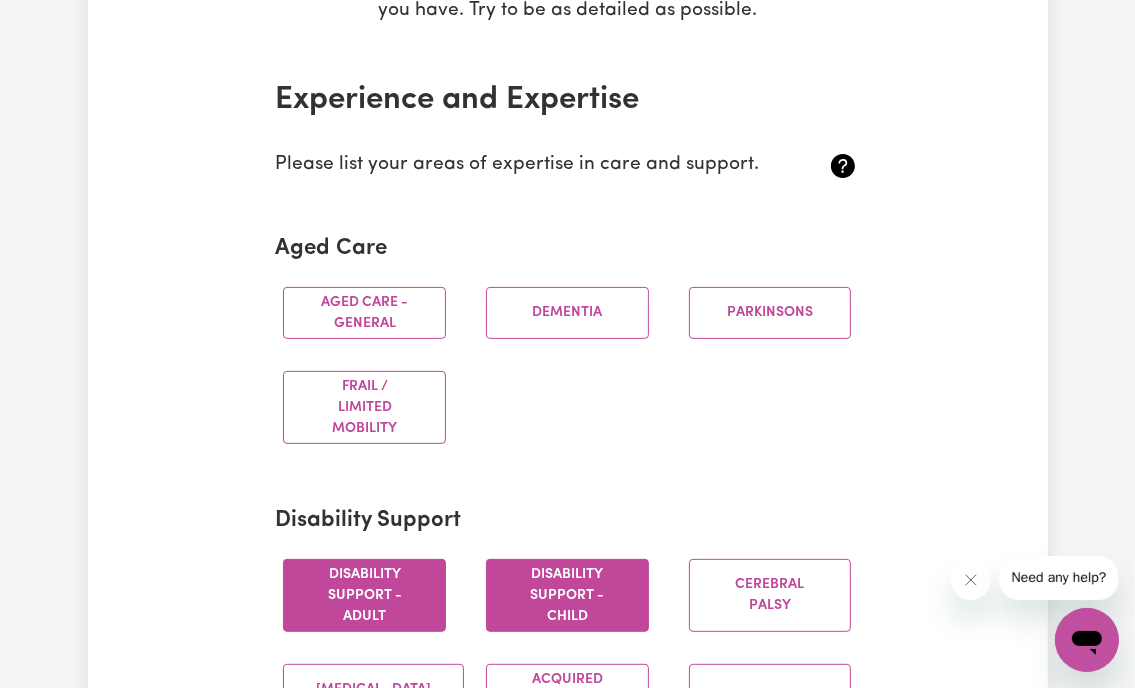 scroll, scrollTop: 400, scrollLeft: 0, axis: vertical 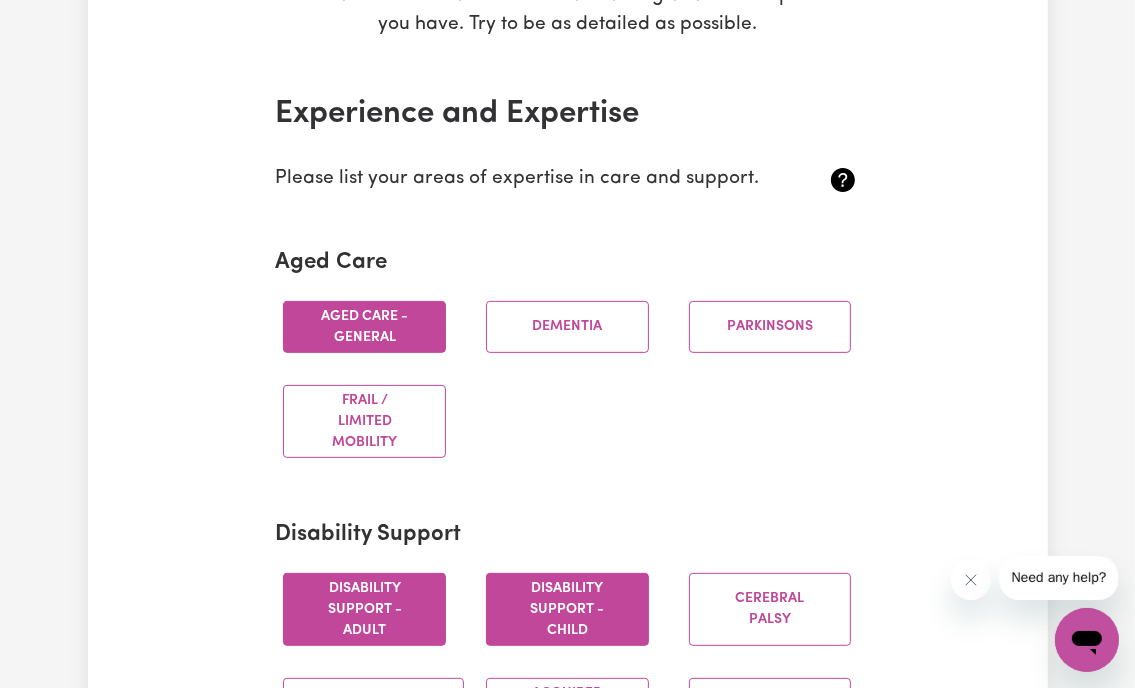 click on "Aged care - General" at bounding box center [364, 327] 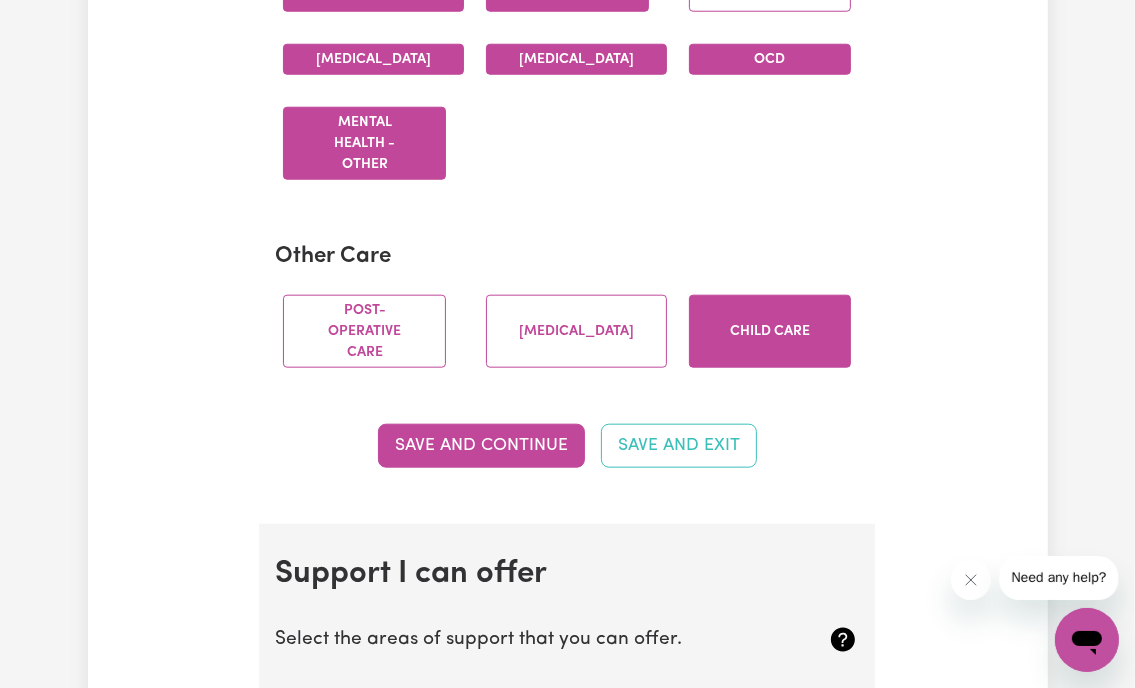 scroll, scrollTop: 1600, scrollLeft: 0, axis: vertical 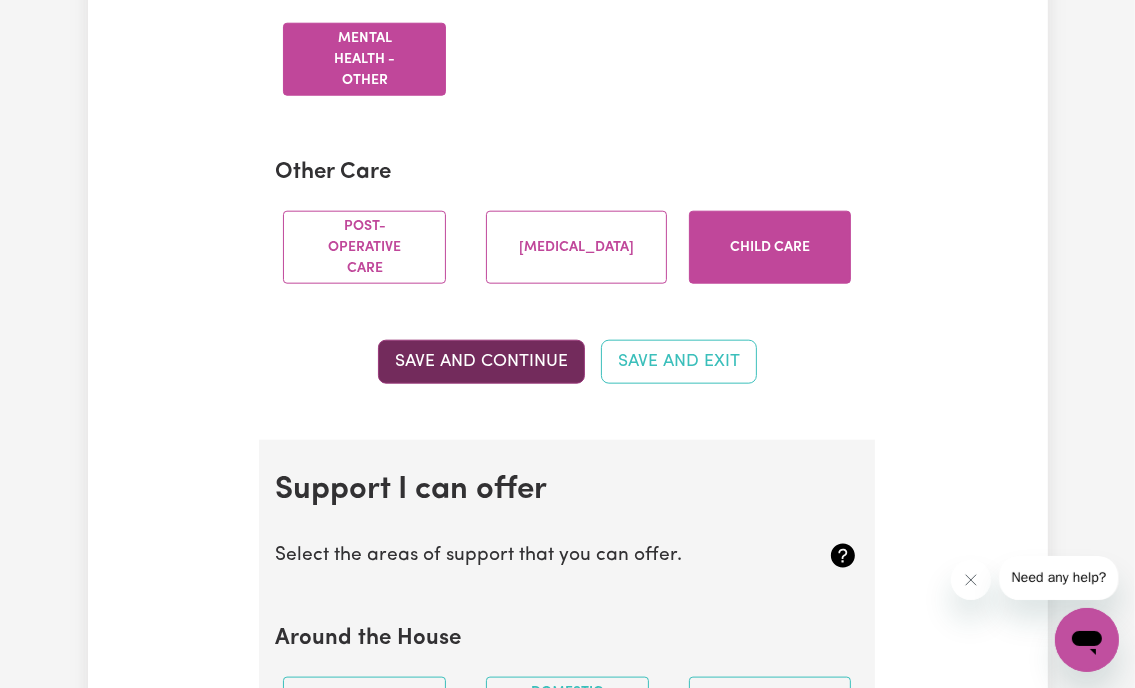 click on "Save and Continue" at bounding box center [481, 362] 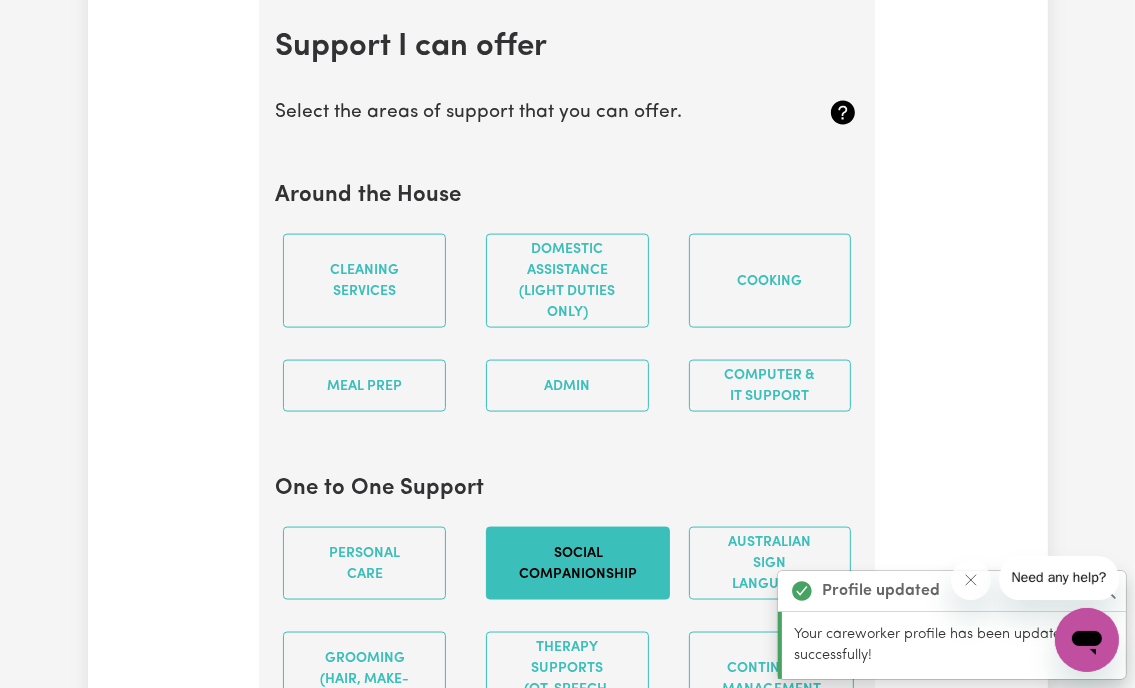 scroll, scrollTop: 2056, scrollLeft: 0, axis: vertical 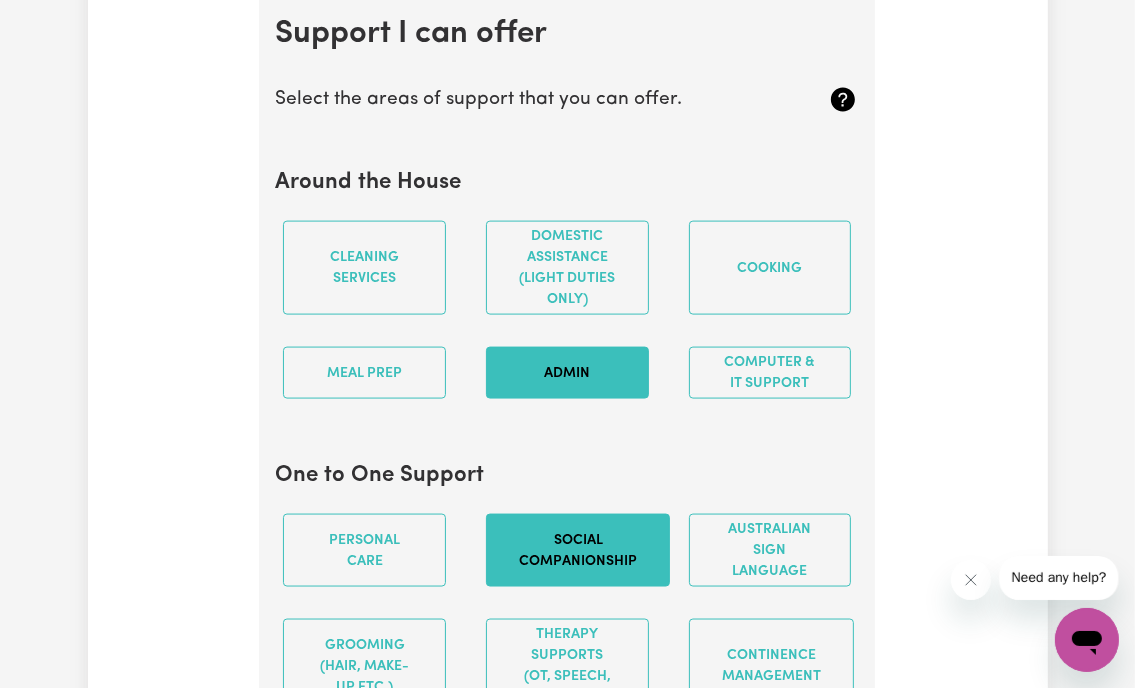 click on "Admin" at bounding box center [567, 373] 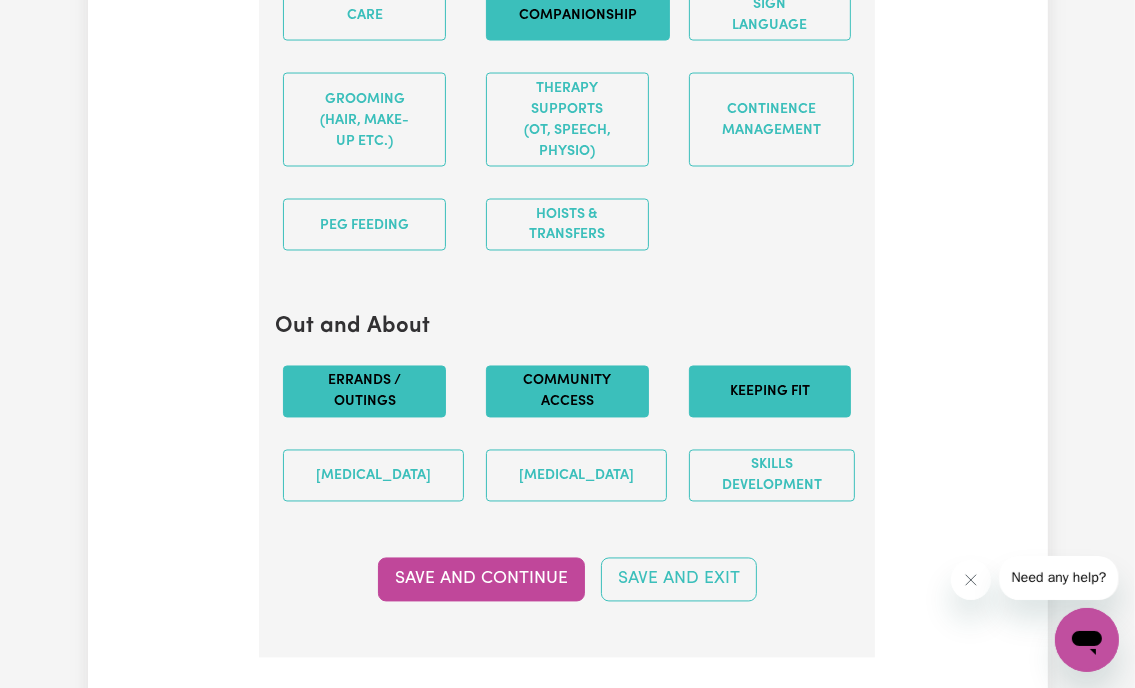 scroll, scrollTop: 2756, scrollLeft: 0, axis: vertical 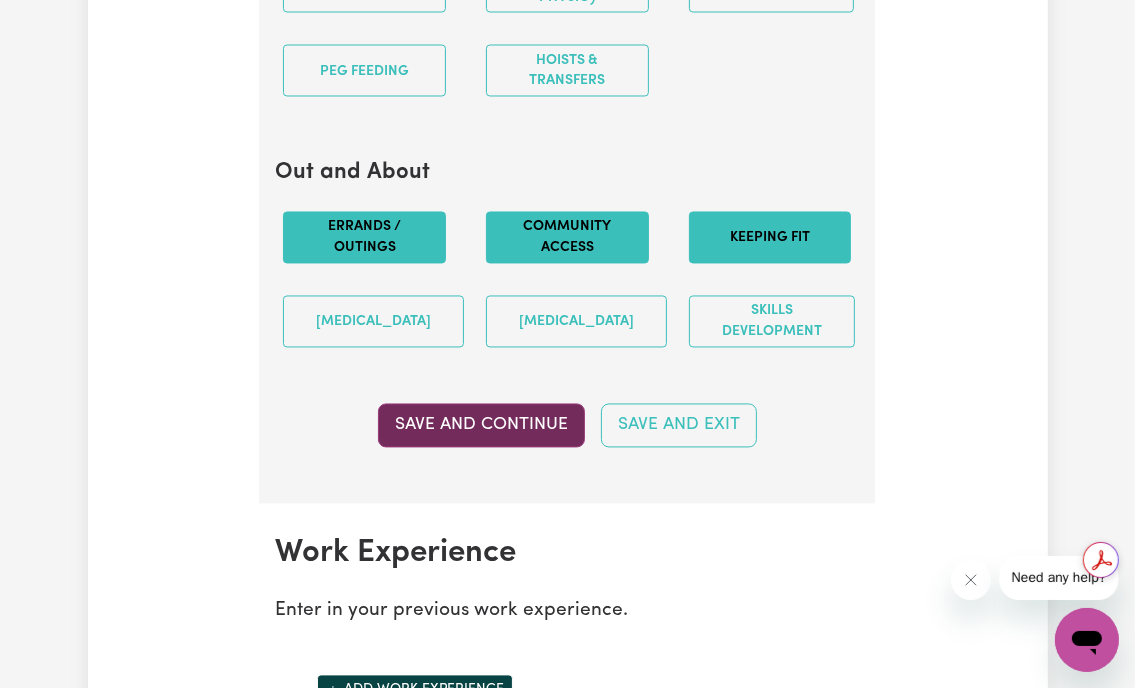 click on "Save and Continue" at bounding box center (481, 426) 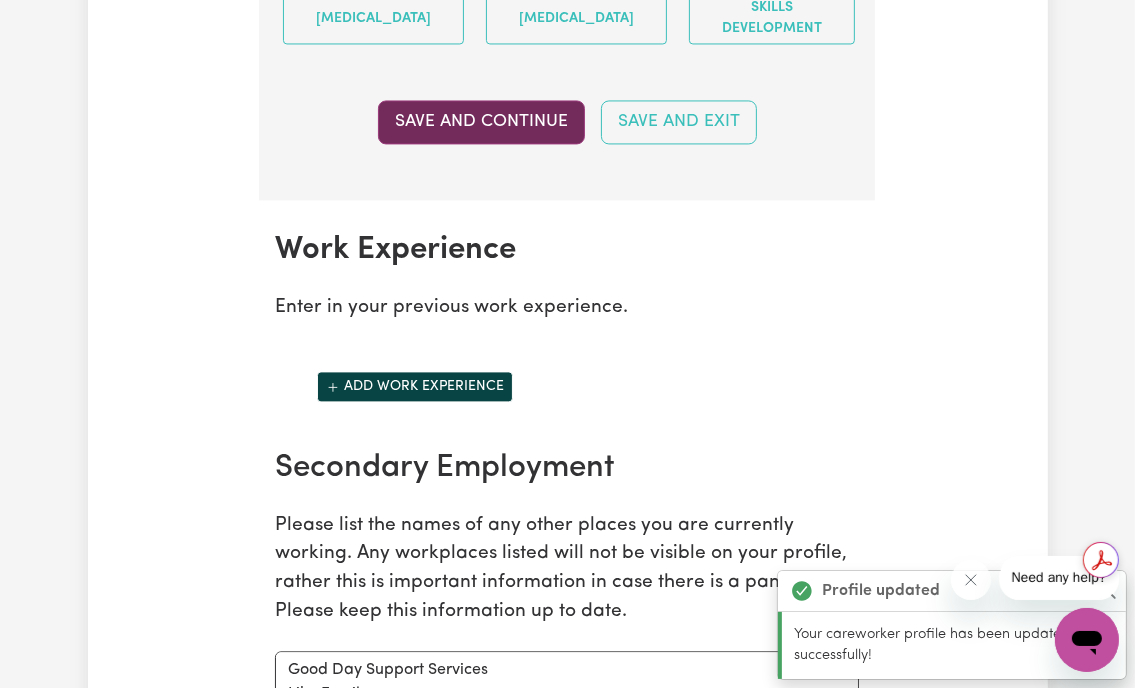 scroll, scrollTop: 3275, scrollLeft: 0, axis: vertical 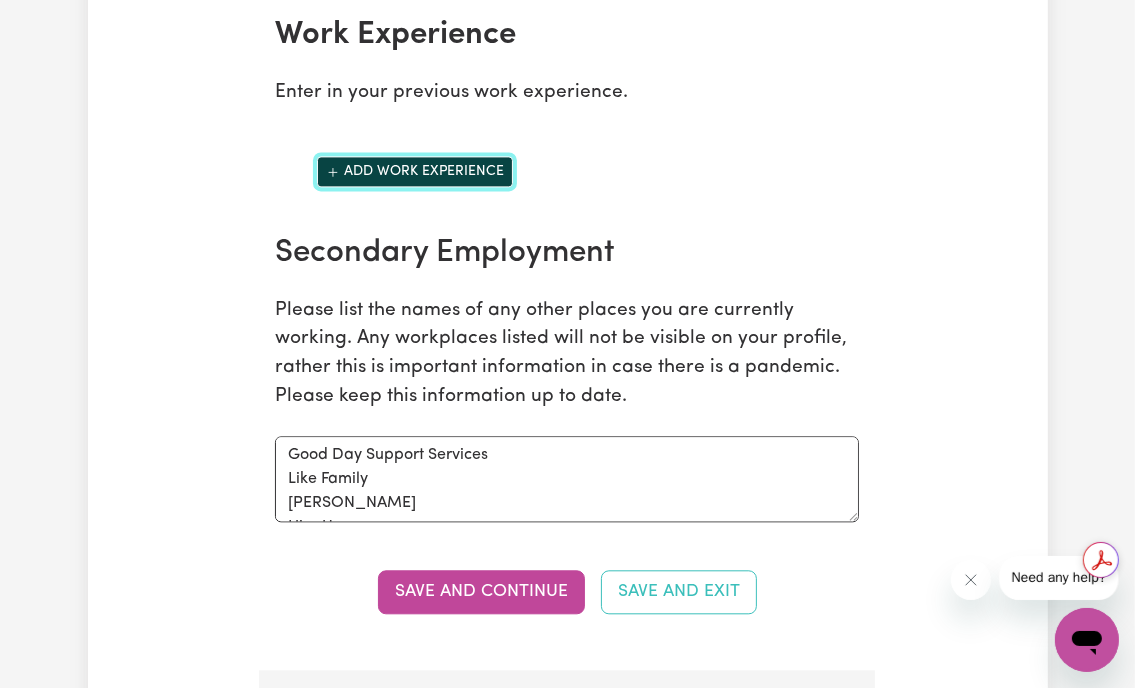 click 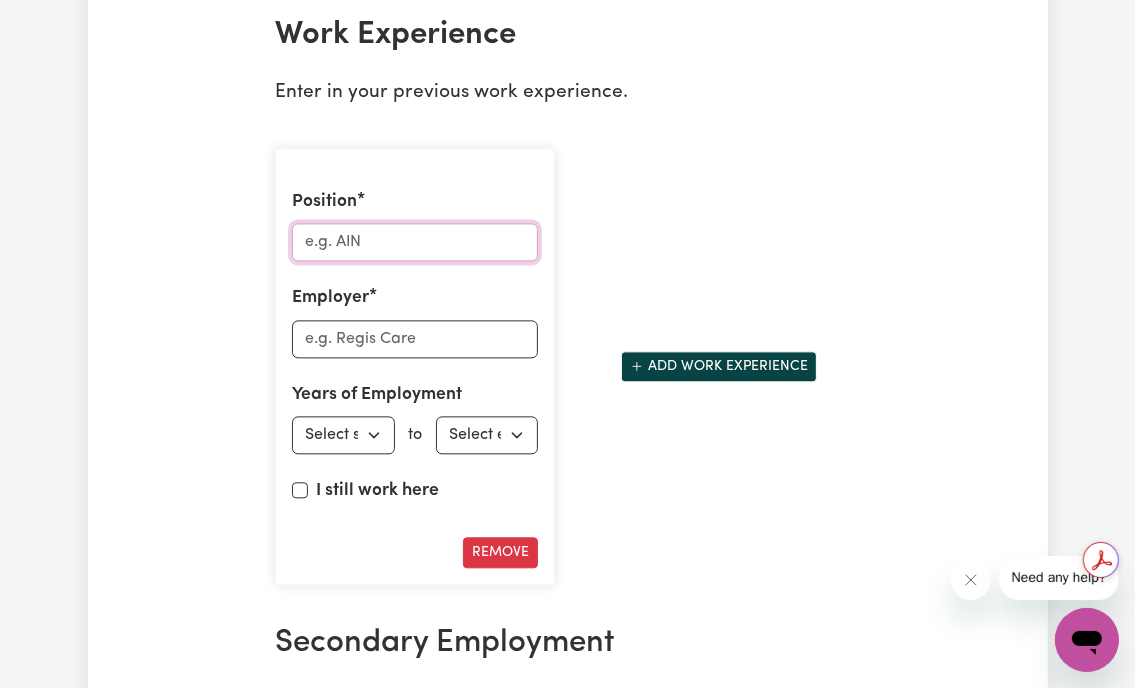 click on "Position" at bounding box center (415, 242) 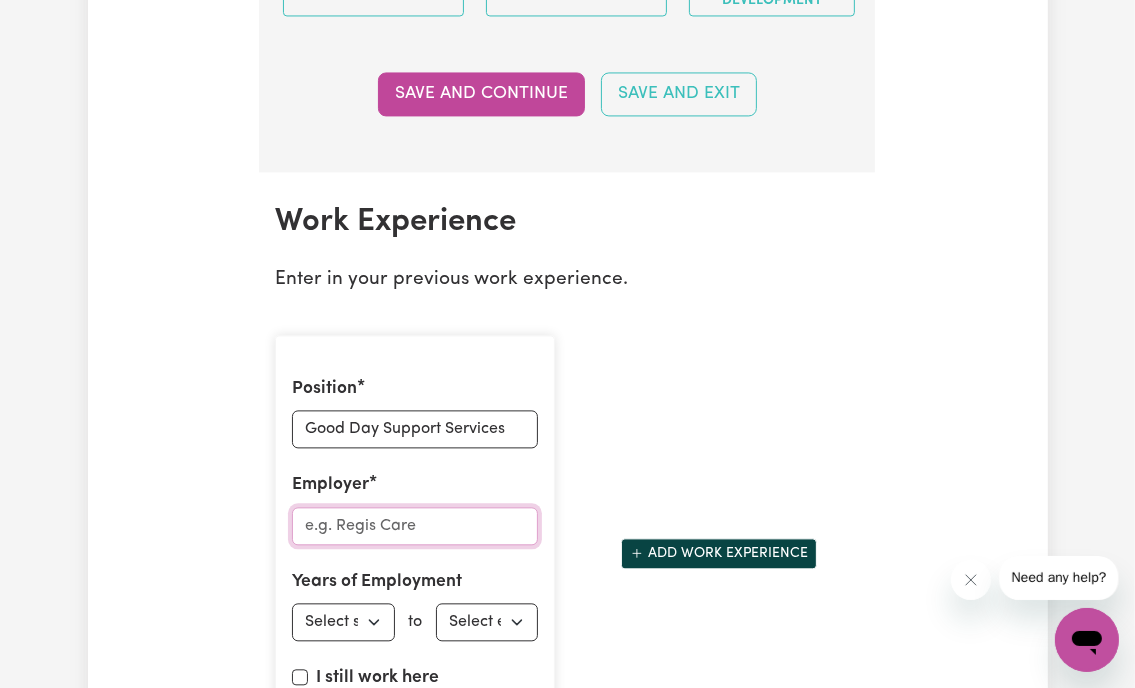 scroll, scrollTop: 3175, scrollLeft: 0, axis: vertical 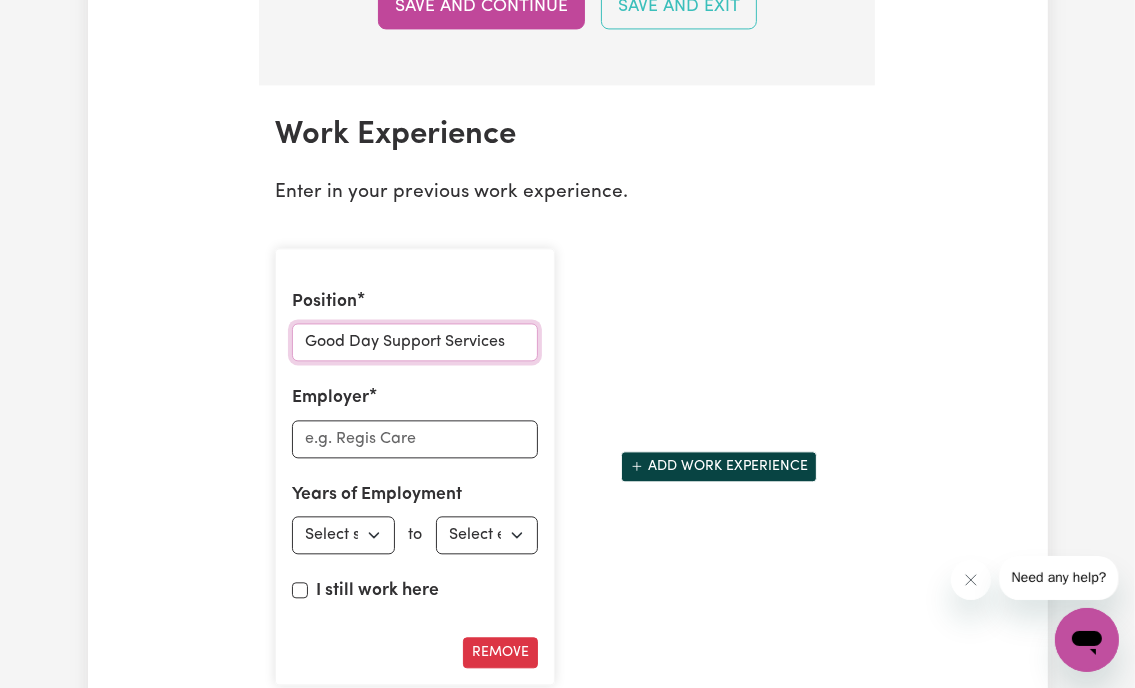 drag, startPoint x: 513, startPoint y: 359, endPoint x: 266, endPoint y: 359, distance: 247 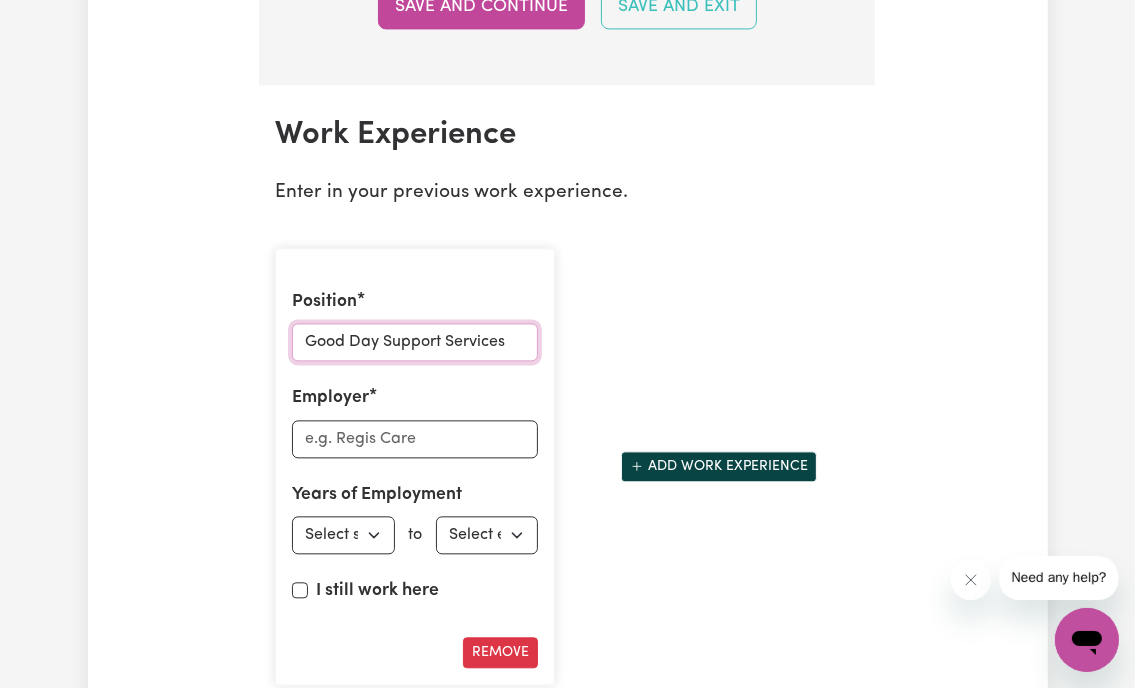 click on "Position Good Day Support Services Employer Years of Employment Employed from Select start year [DATE] 1952 1953 1954 1955 1956 1957 1958 1959 1960 1961 1962 1963 1964 1965 1966 1967 1968 1969 1970 1971 1972 1973 1974 1975 1976 1977 1978 1979 1980 1981 1982 1983 1984 1985 1986 1987 1988 1989 1990 1991 1992 1993 1994 1995 1996 1997 1998 1999 2000 2001 2002 2003 2004 2005 2006 2007 2008 2009 2010 2011 2012 2013 2014 2015 2016 2017 2018 2019 2020 2021 2022 2023 2024 2025 to Employed until Select end year [DATE] 1952 1953 1954 1955 1956 1957 1958 1959 1960 1961 1962 1963 1964 1965 1966 1967 1968 1969 1970 1971 1972 1973 1974 1975 1976 1977 1978 1979 1980 1981 1982 1983 1984 1985 1986 1987 1988 1989 1990 1991 1992 1993 1994 1995 1996 1997 1998 1999 2000 2001 2002 2003 2004 2005 2006 2007 2008 2009 2010 2011 2012 2013 2014 2015 2016 2017 2018 2019 2020 2021 2022 2023 2024 2025 I still work here Remove" at bounding box center (415, 466) 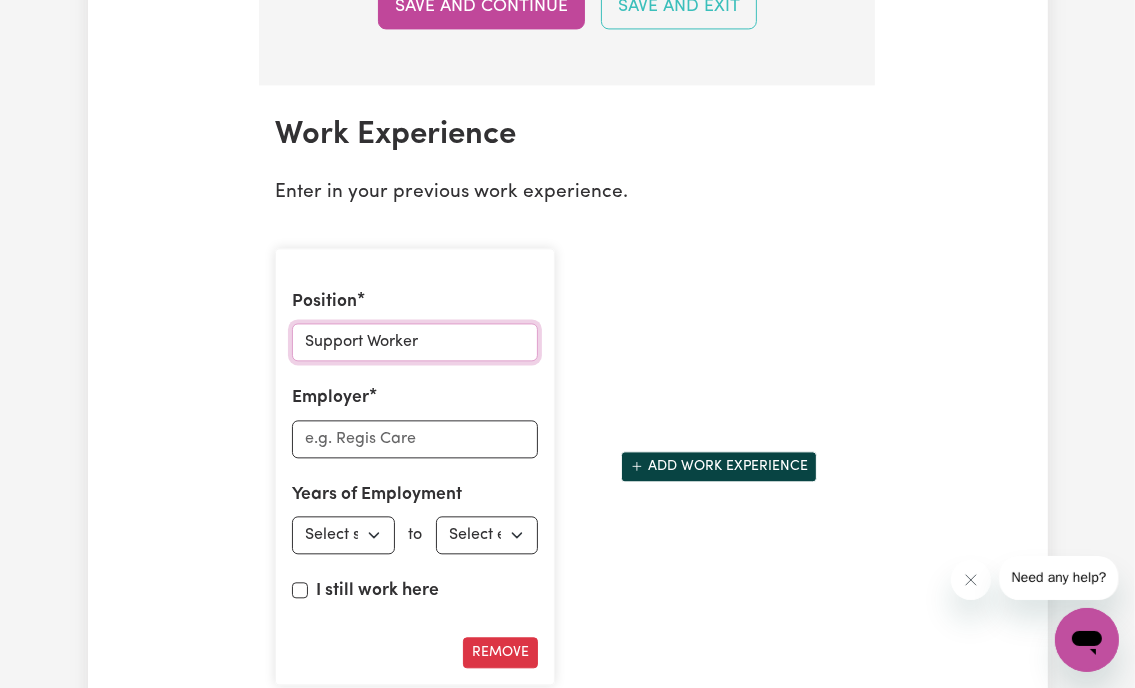 type on "Support Worker" 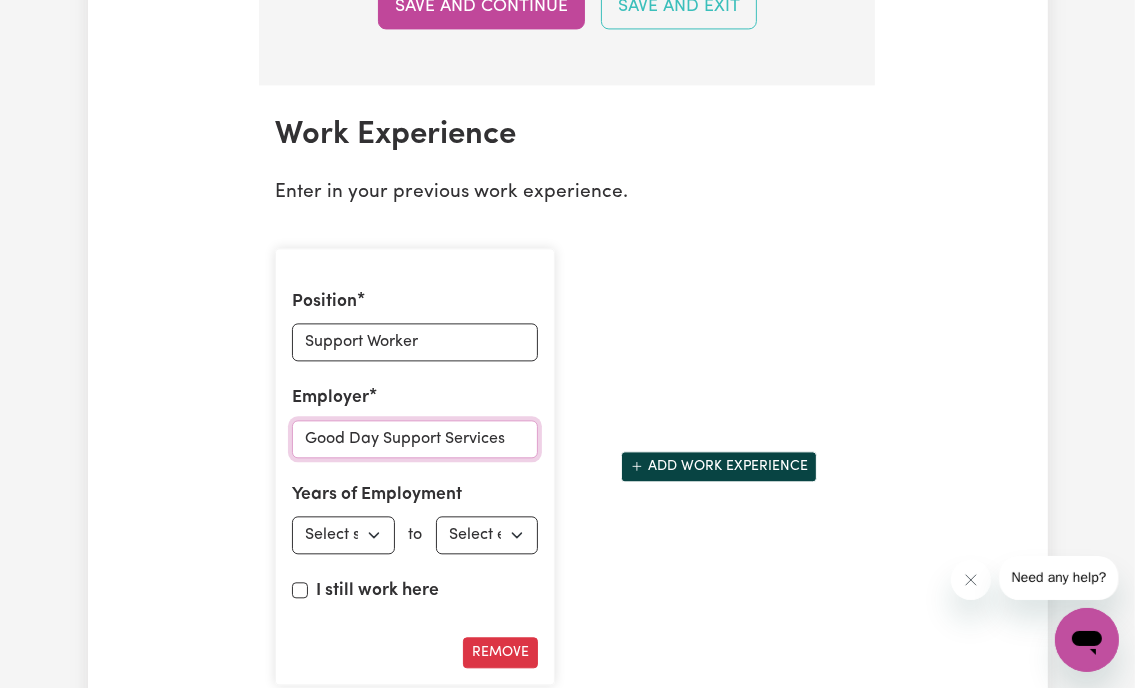 type on "Good Day Support Services" 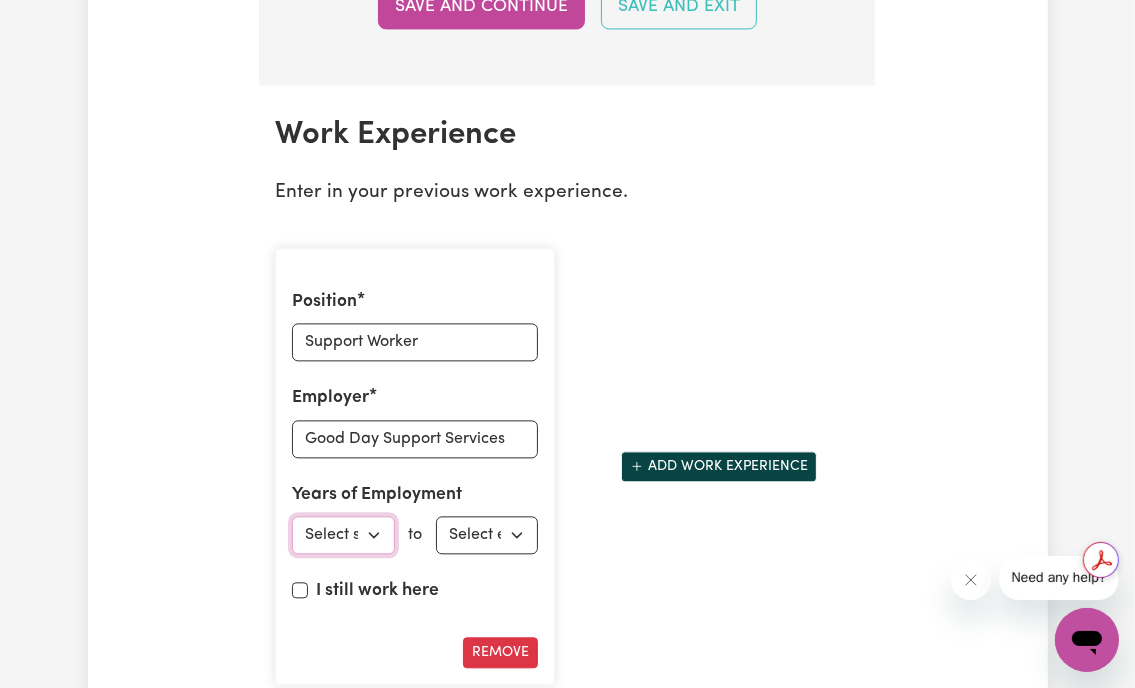 click on "Select start year [DATE] 1952 1953 1954 1955 1956 1957 1958 1959 1960 1961 1962 1963 1964 1965 1966 1967 1968 1969 1970 1971 1972 1973 1974 1975 1976 1977 1978 1979 1980 1981 1982 1983 1984 1985 1986 1987 1988 1989 1990 1991 1992 1993 1994 1995 1996 1997 1998 1999 2000 2001 2002 2003 2004 2005 2006 2007 2008 2009 2010 2011 2012 2013 2014 2015 2016 2017 2018 2019 2020 2021 2022 2023 2024 2025" at bounding box center [343, 535] 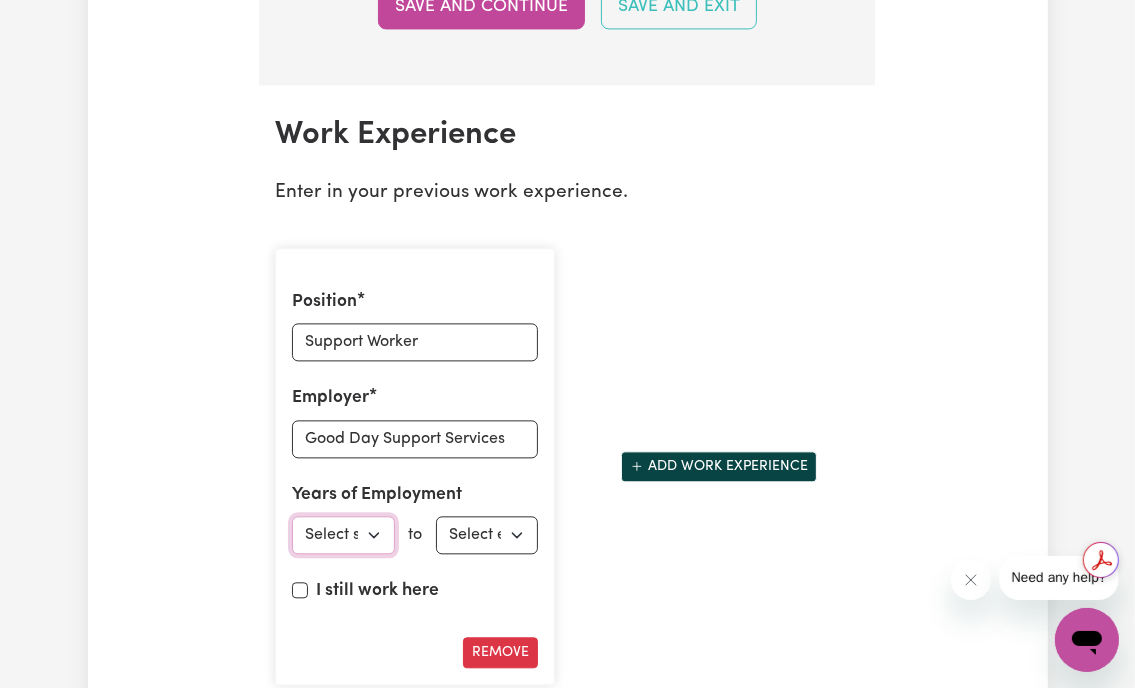 select on "2024" 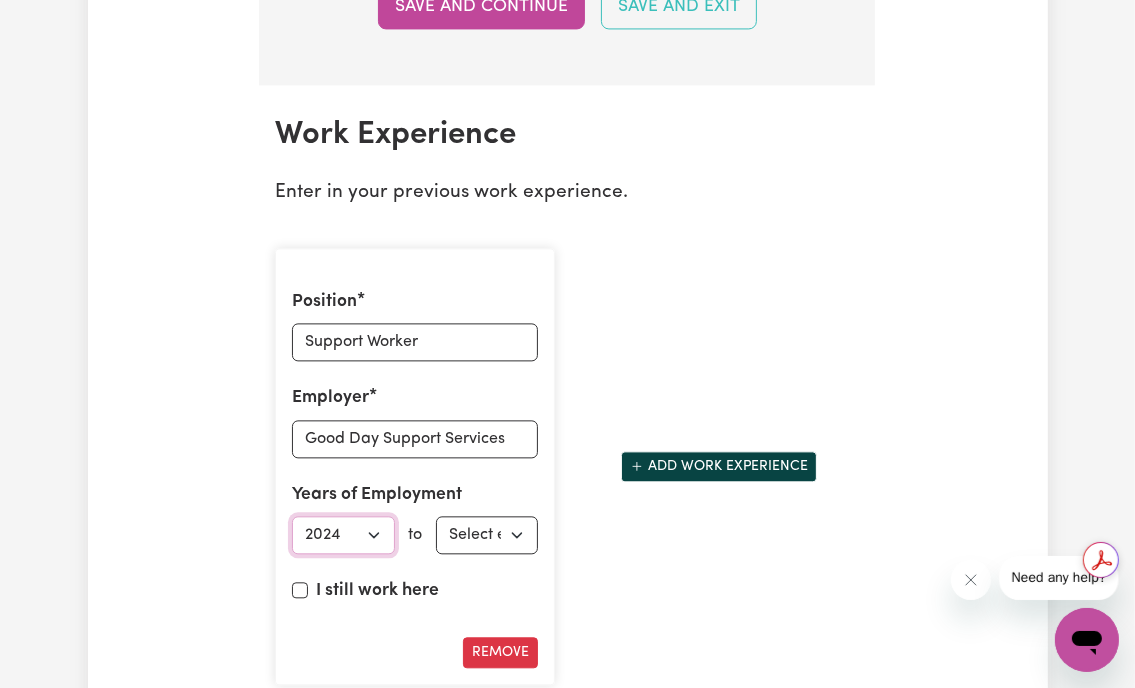 click on "Select start year [DATE] 1952 1953 1954 1955 1956 1957 1958 1959 1960 1961 1962 1963 1964 1965 1966 1967 1968 1969 1970 1971 1972 1973 1974 1975 1976 1977 1978 1979 1980 1981 1982 1983 1984 1985 1986 1987 1988 1989 1990 1991 1992 1993 1994 1995 1996 1997 1998 1999 2000 2001 2002 2003 2004 2005 2006 2007 2008 2009 2010 2011 2012 2013 2014 2015 2016 2017 2018 2019 2020 2021 2022 2023 2024 2025" at bounding box center [343, 535] 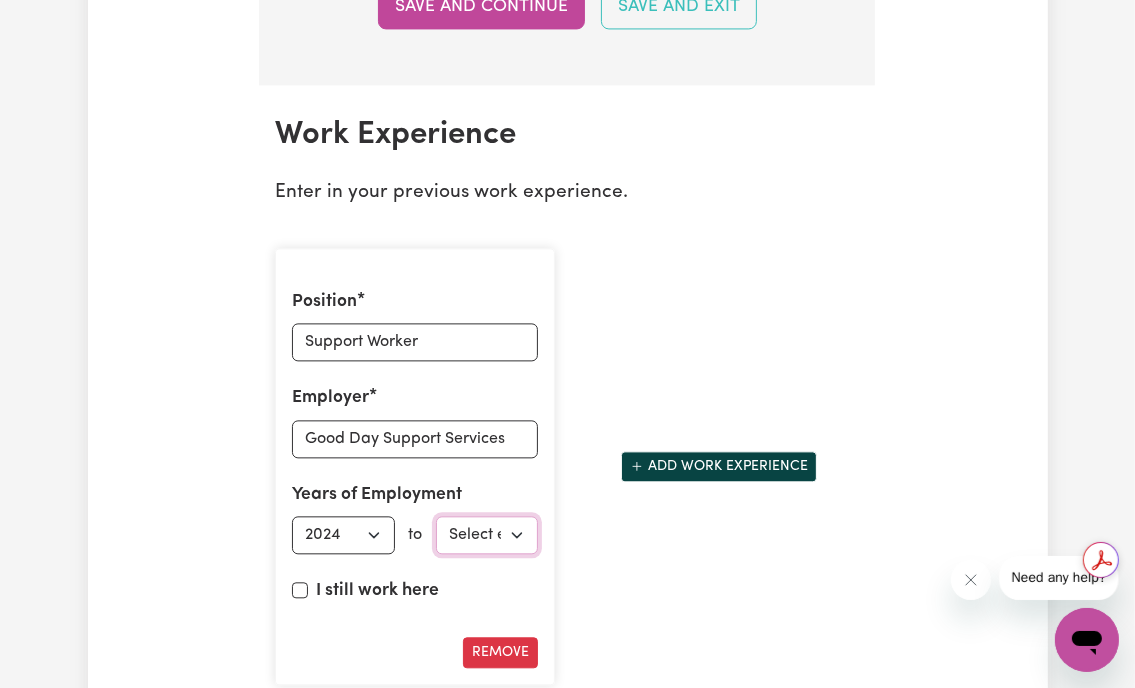 click on "Select end year [DATE] 1952 1953 1954 1955 1956 1957 1958 1959 1960 1961 1962 1963 1964 1965 1966 1967 1968 1969 1970 1971 1972 1973 1974 1975 1976 1977 1978 1979 1980 1981 1982 1983 1984 1985 1986 1987 1988 1989 1990 1991 1992 1993 1994 1995 1996 1997 1998 1999 2000 2001 2002 2003 2004 2005 2006 2007 2008 2009 2010 2011 2012 2013 2014 2015 2016 2017 2018 2019 2020 2021 2022 2023 2024 2025" at bounding box center (487, 535) 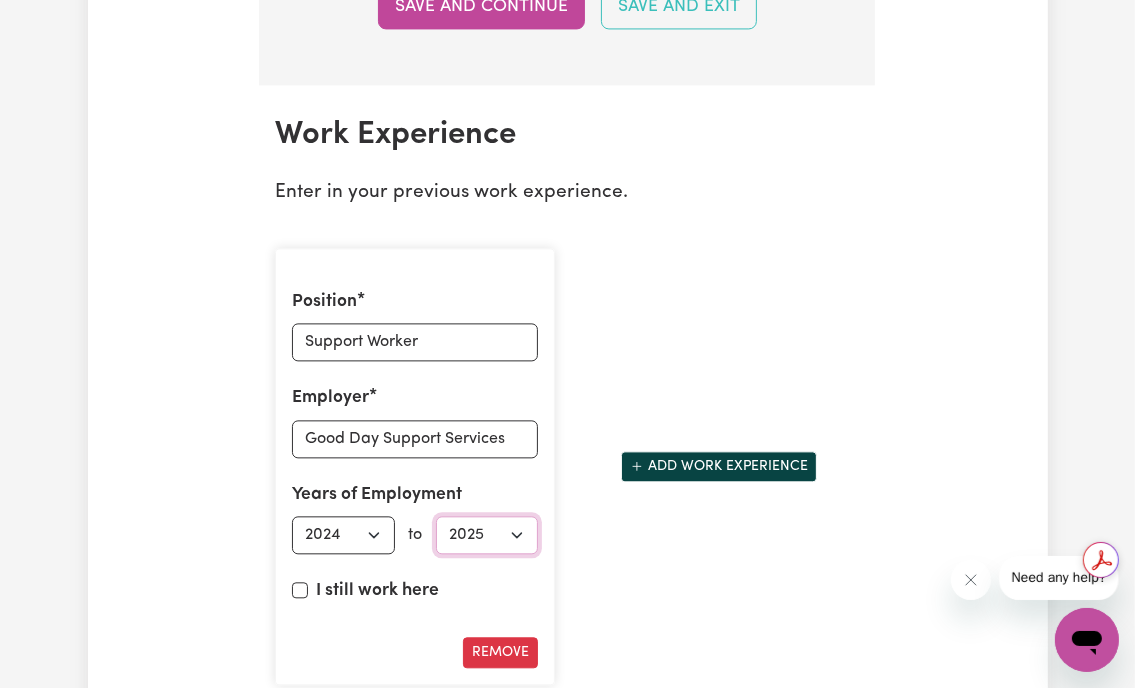 click on "Select end year [DATE] 1952 1953 1954 1955 1956 1957 1958 1959 1960 1961 1962 1963 1964 1965 1966 1967 1968 1969 1970 1971 1972 1973 1974 1975 1976 1977 1978 1979 1980 1981 1982 1983 1984 1985 1986 1987 1988 1989 1990 1991 1992 1993 1994 1995 1996 1997 1998 1999 2000 2001 2002 2003 2004 2005 2006 2007 2008 2009 2010 2011 2012 2013 2014 2015 2016 2017 2018 2019 2020 2021 2022 2023 2024 2025" at bounding box center (487, 535) 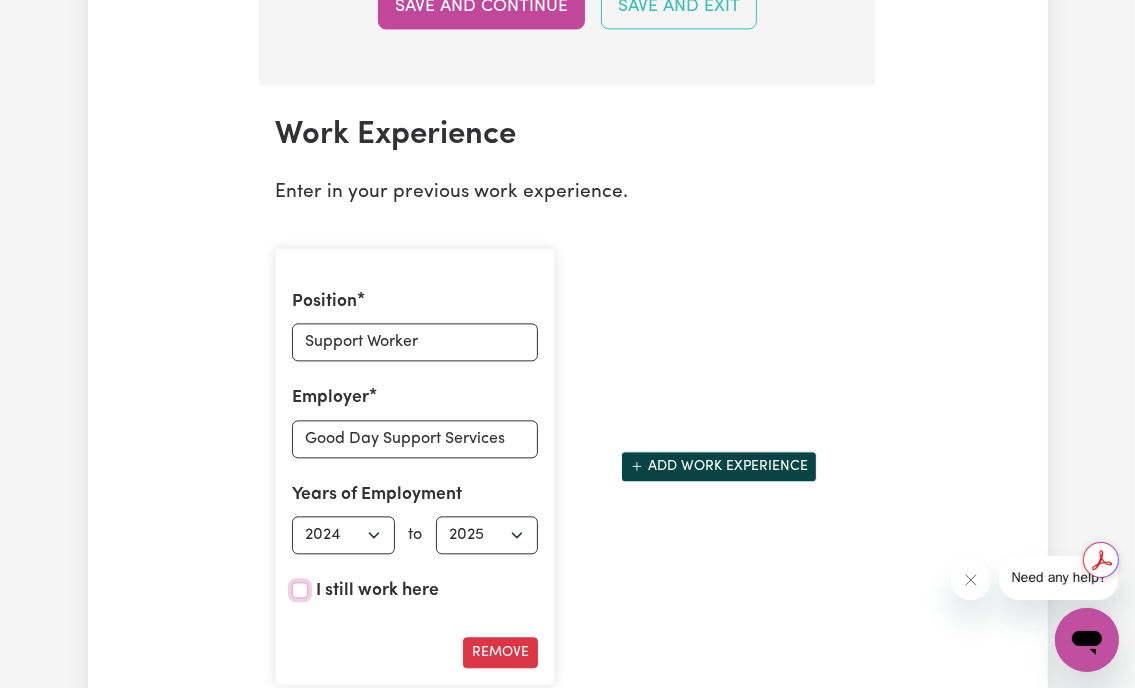 click on "I still work here" at bounding box center (300, 590) 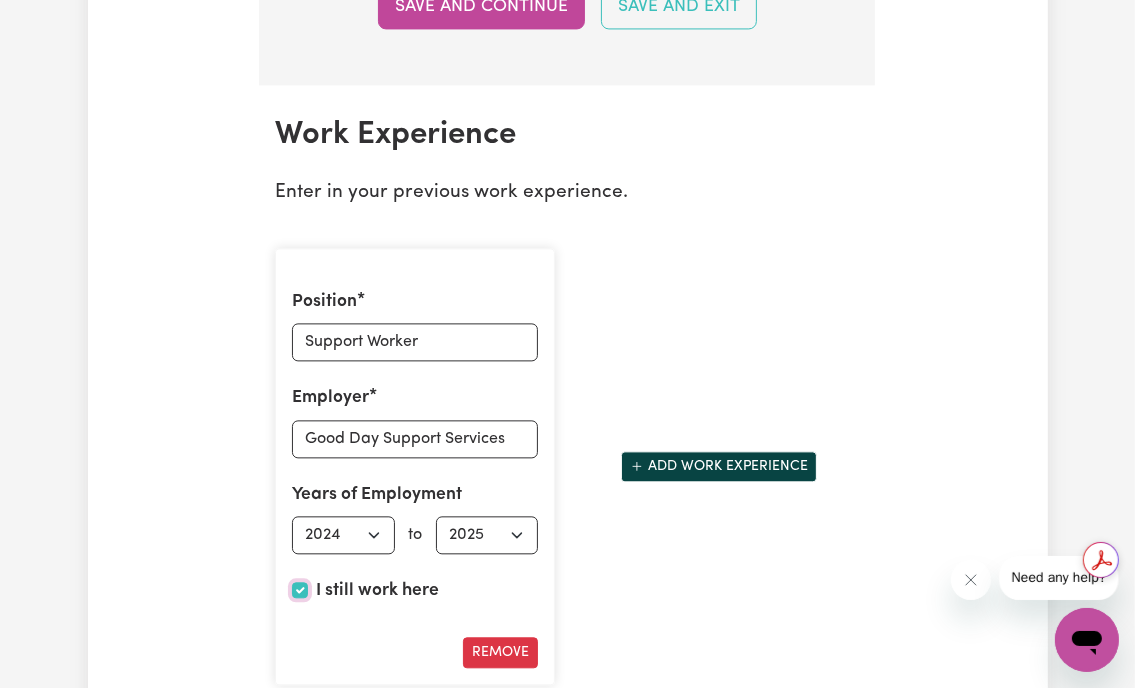checkbox on "true" 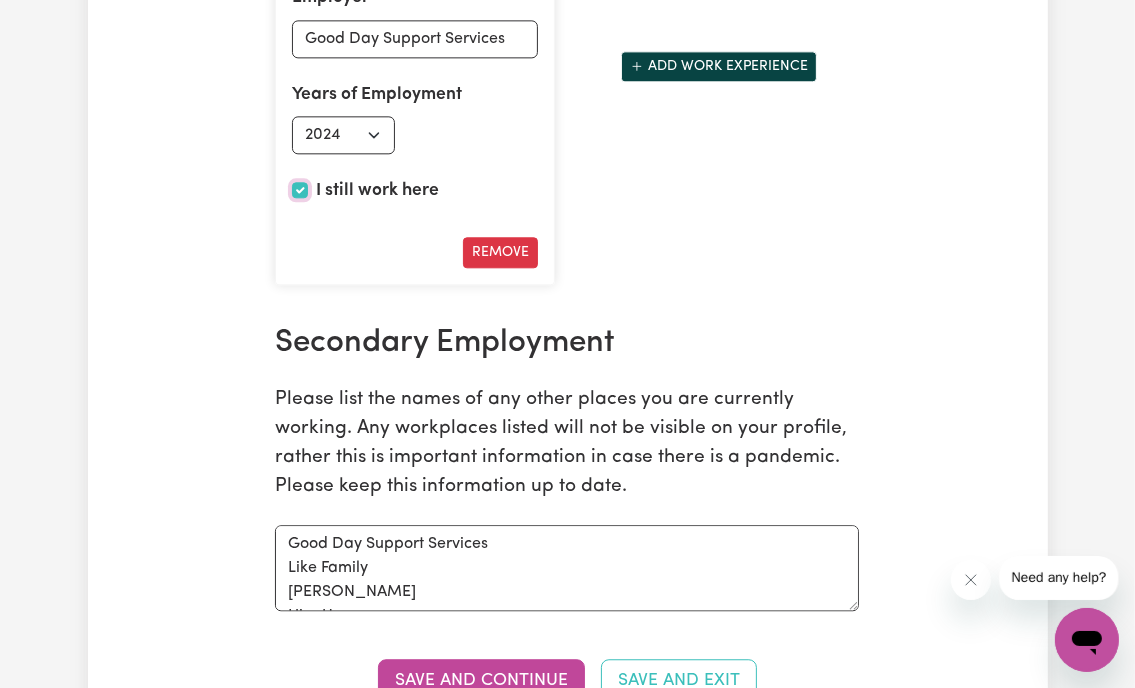 scroll, scrollTop: 3875, scrollLeft: 0, axis: vertical 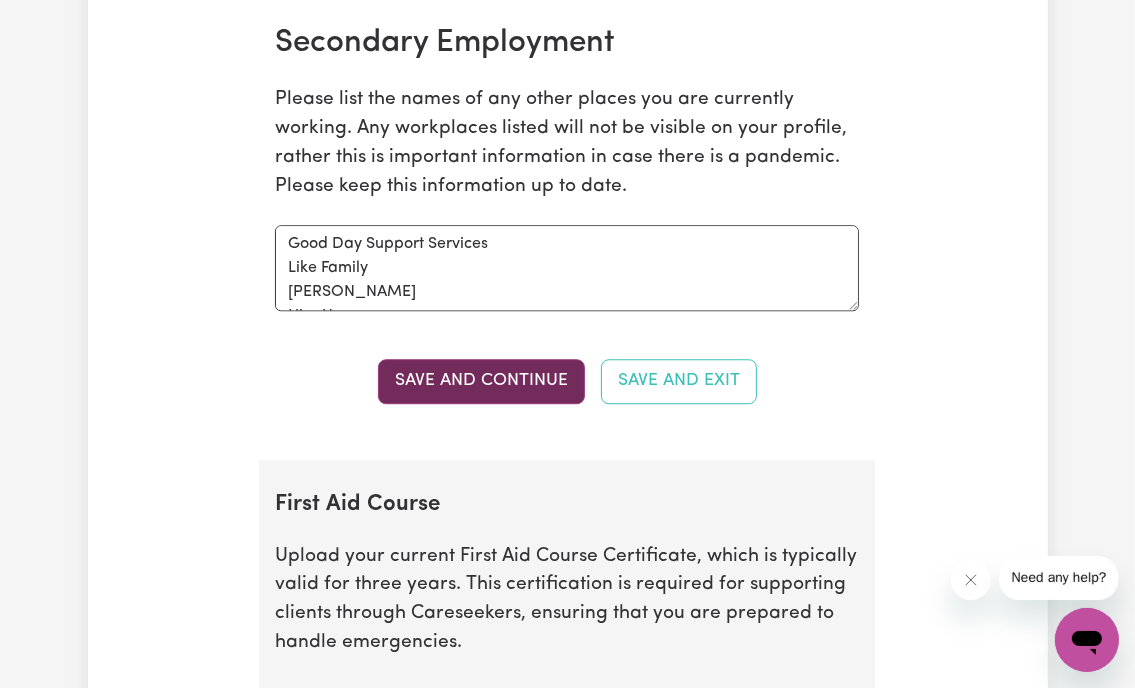 click on "Save and Continue" at bounding box center [481, 381] 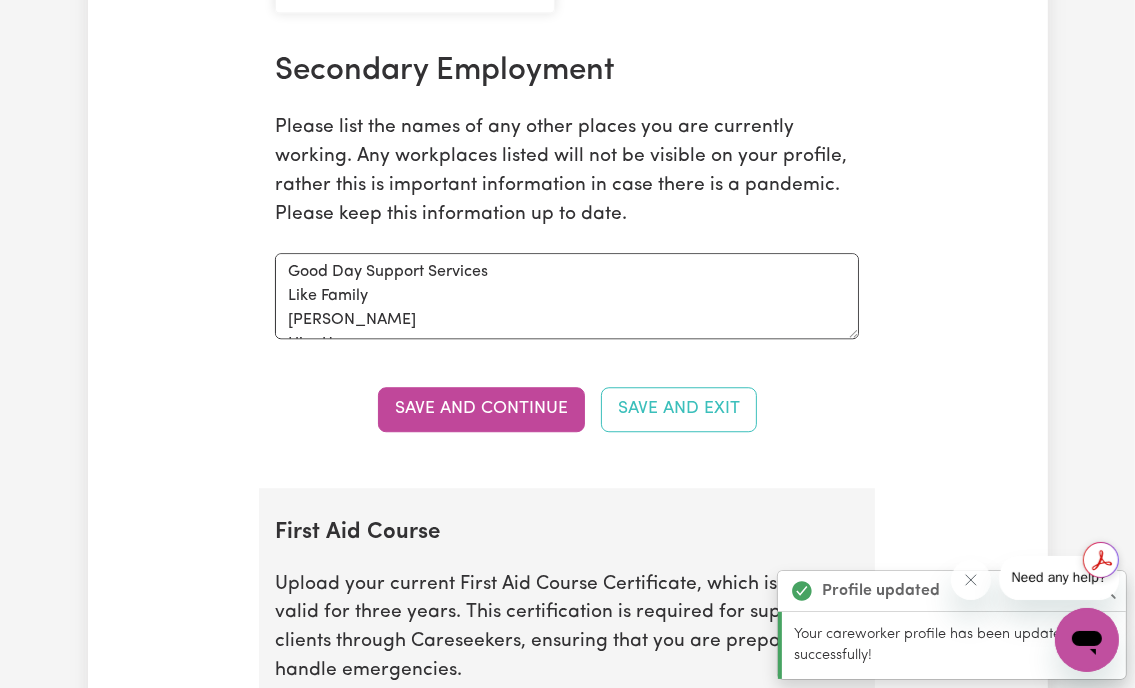 scroll, scrollTop: 3846, scrollLeft: 0, axis: vertical 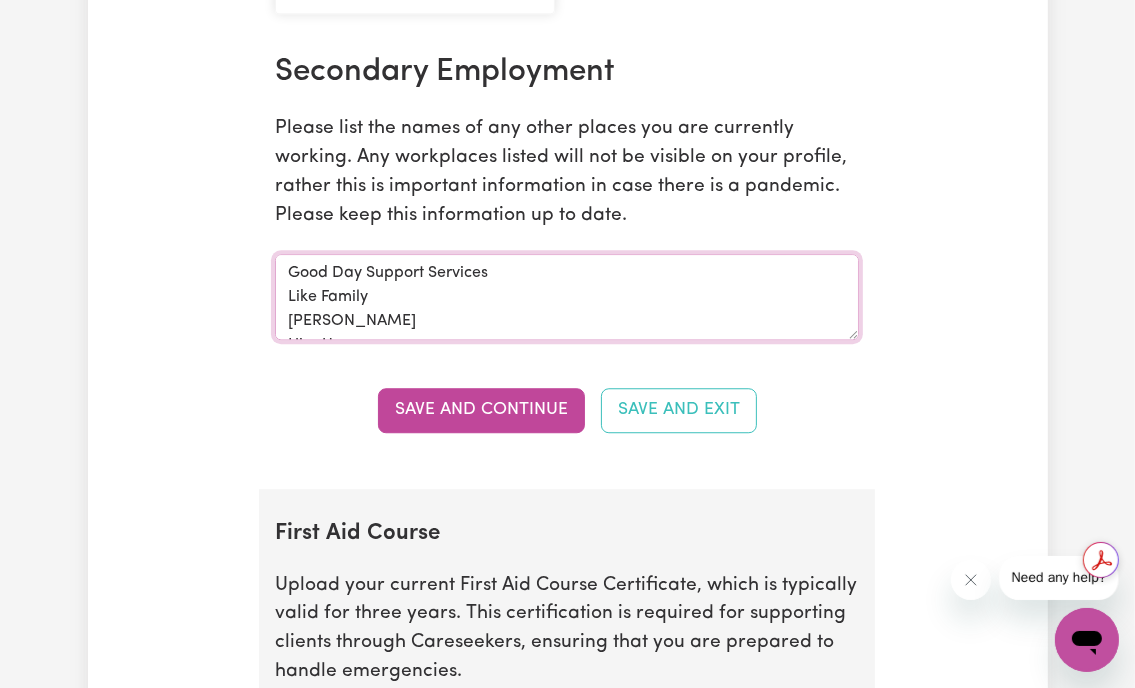 drag, startPoint x: 496, startPoint y: 287, endPoint x: 270, endPoint y: 287, distance: 226 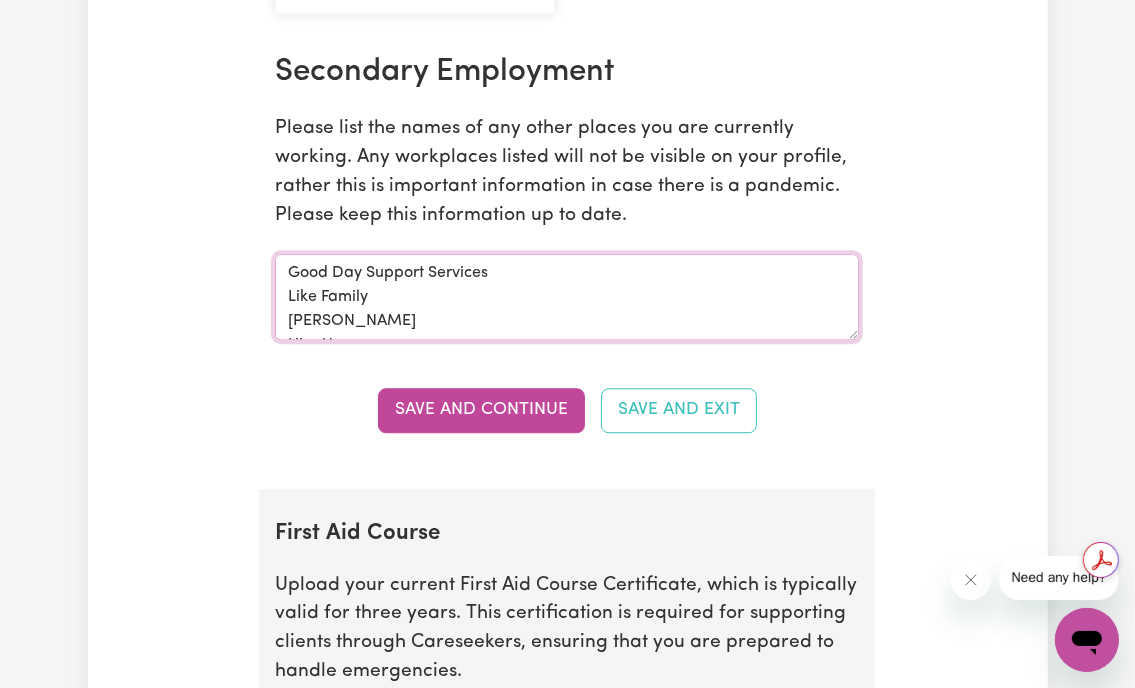 click on "Secondary Employment Please list the names of any other places you are currently working. Any workplaces listed will not be visible on your profile, rather this is important information in case there is a pandemic. Please keep this information up to date. Good Day Support Services
Like Family
[PERSON_NAME]
Hire Up" at bounding box center (567, 197) 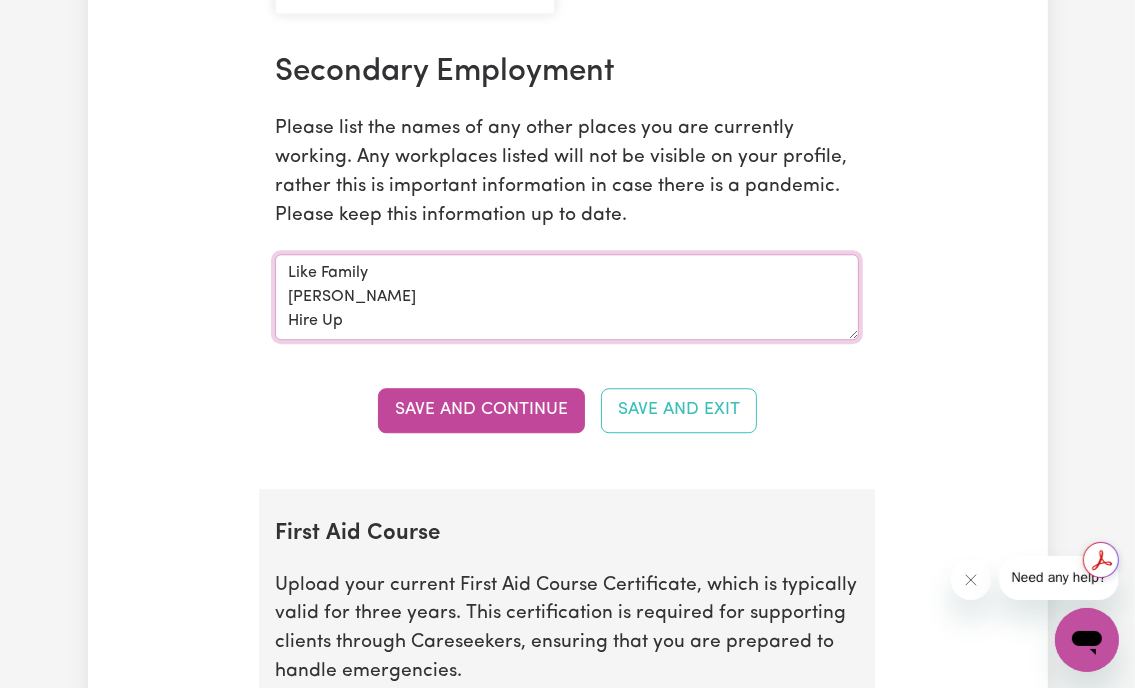 click on "Like Family
[PERSON_NAME]
Hire Up" at bounding box center [567, 297] 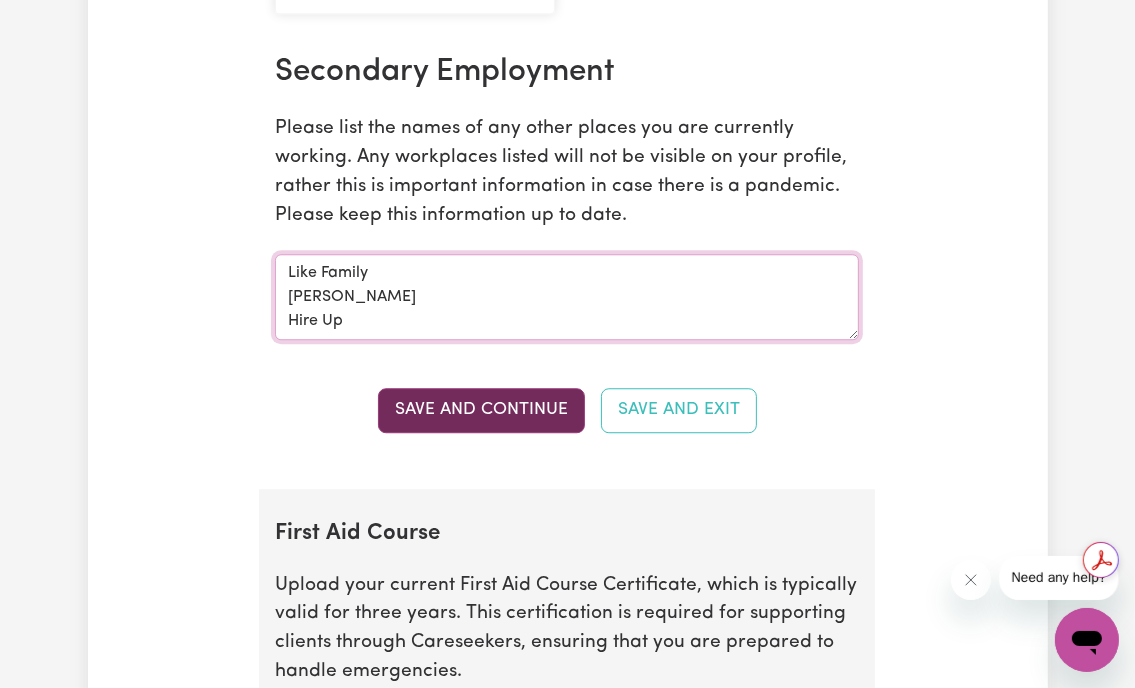 type on "Like Family
[PERSON_NAME]
Hire Up" 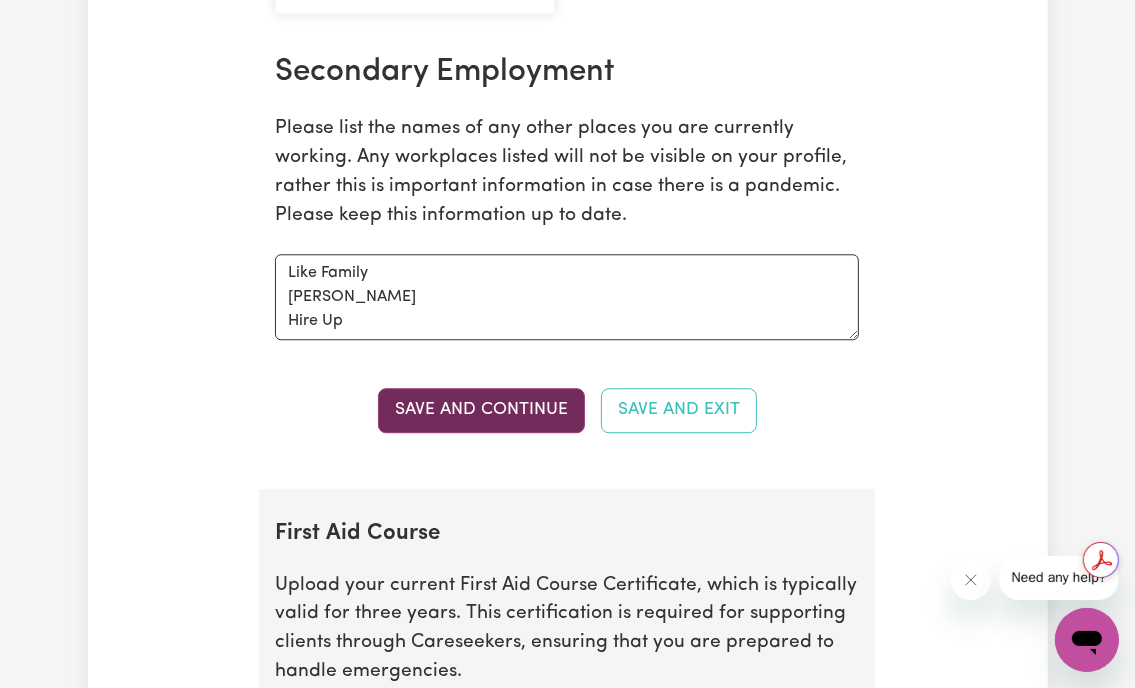 click on "Save and Continue" at bounding box center (481, 410) 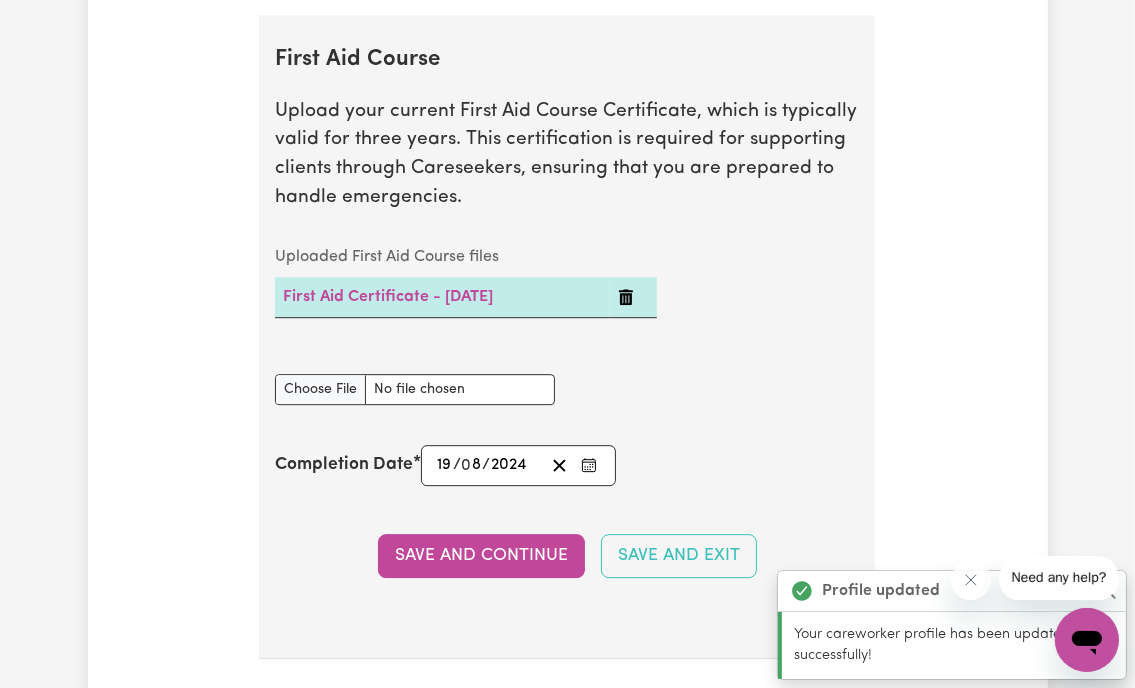 scroll, scrollTop: 4346, scrollLeft: 0, axis: vertical 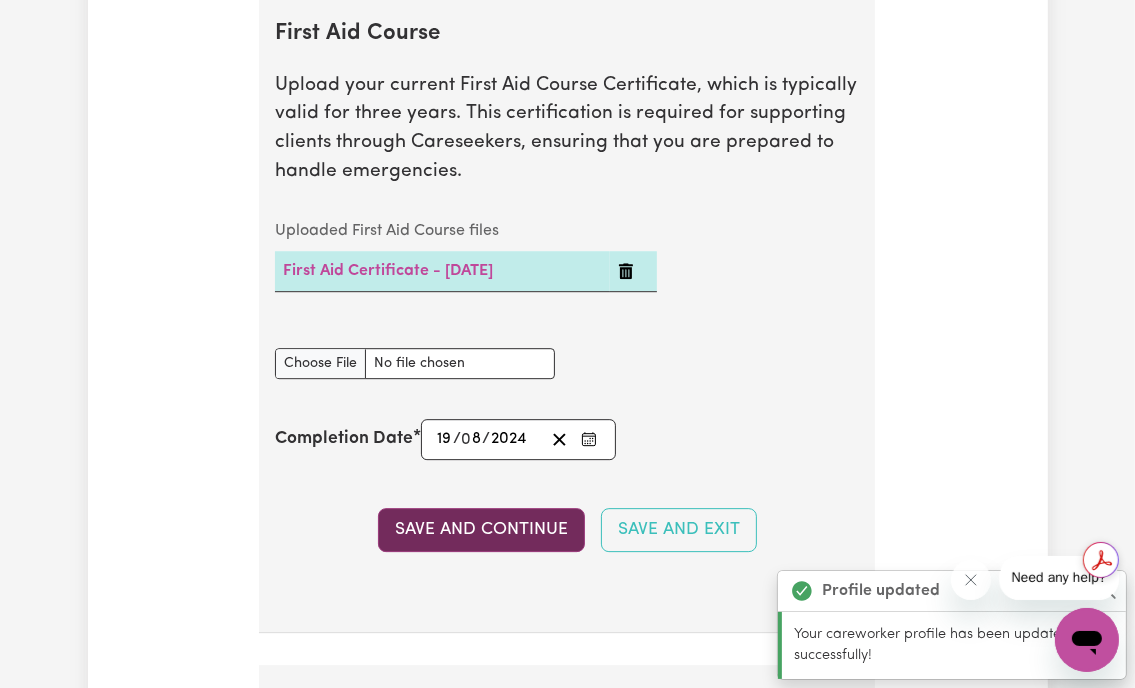 click on "Save and Continue" at bounding box center (481, 530) 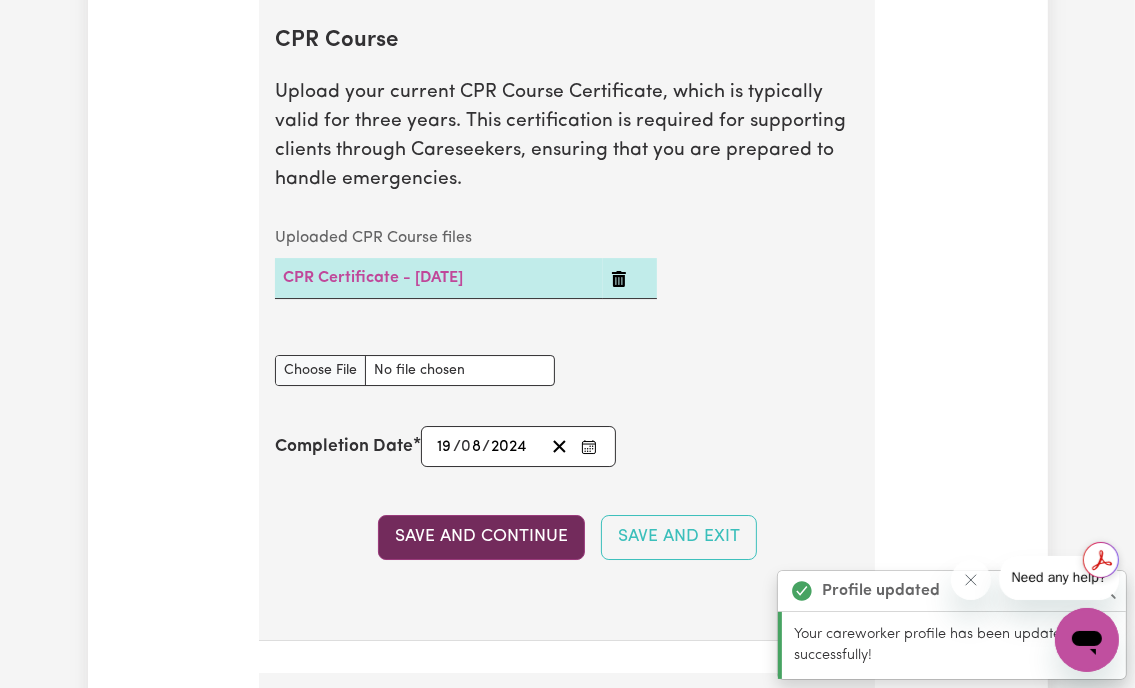 scroll, scrollTop: 5021, scrollLeft: 0, axis: vertical 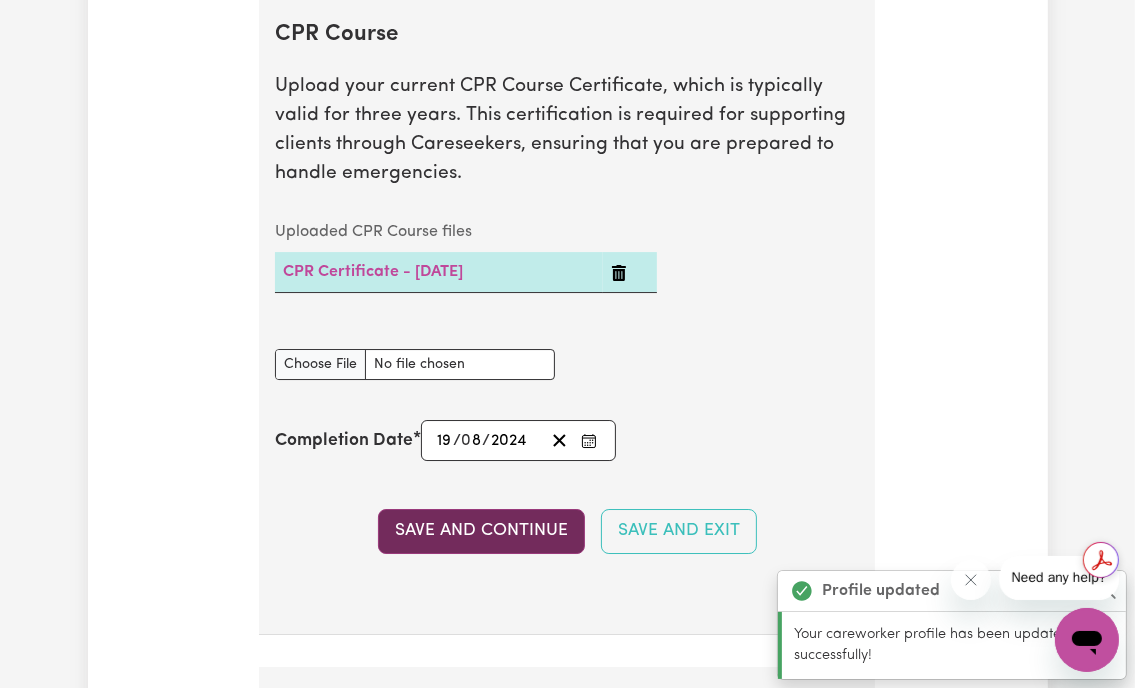 click on "Save and Continue" at bounding box center (481, 531) 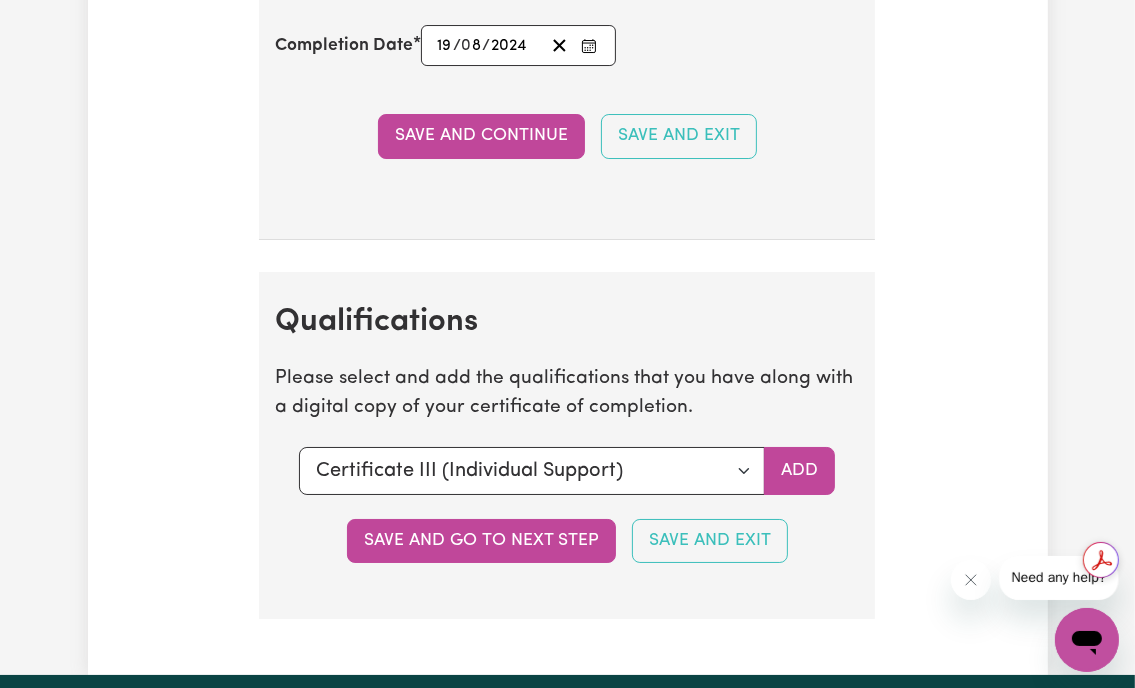 scroll, scrollTop: 5496, scrollLeft: 0, axis: vertical 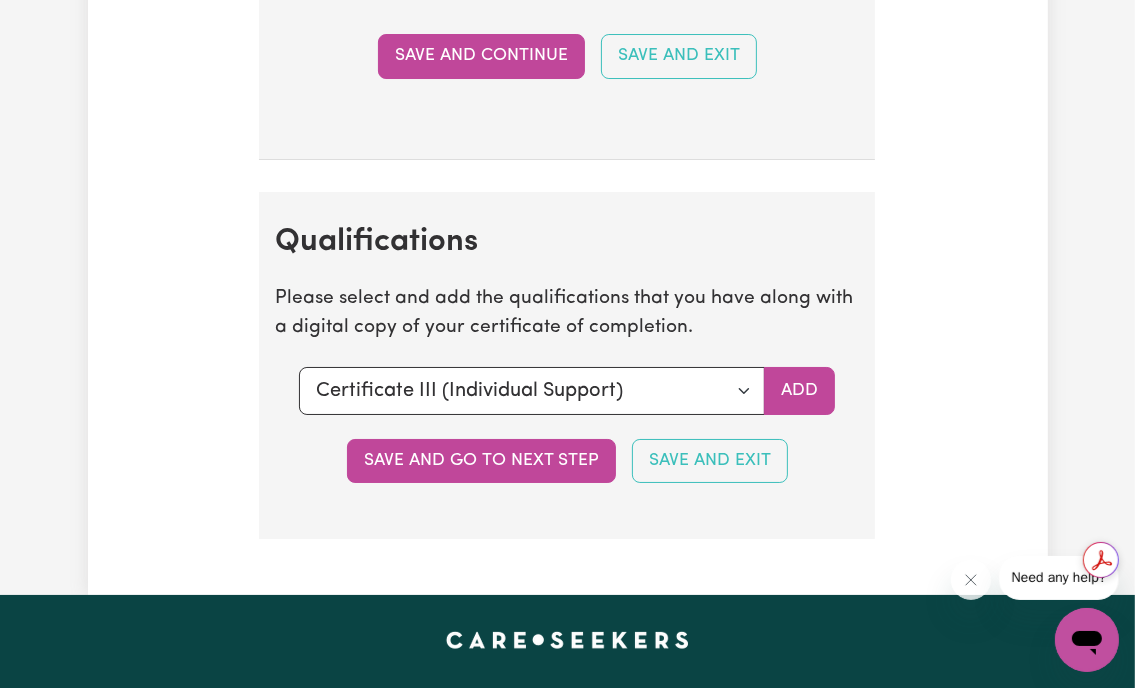 click on "Save and go to next step" at bounding box center [481, 461] 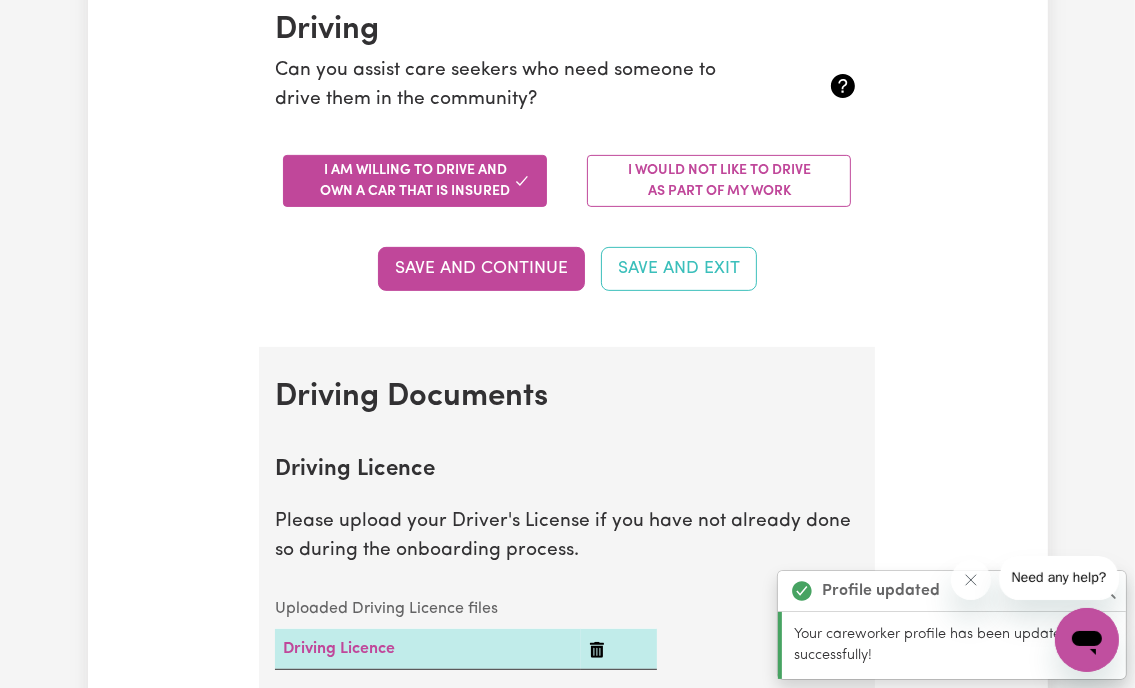scroll, scrollTop: 500, scrollLeft: 0, axis: vertical 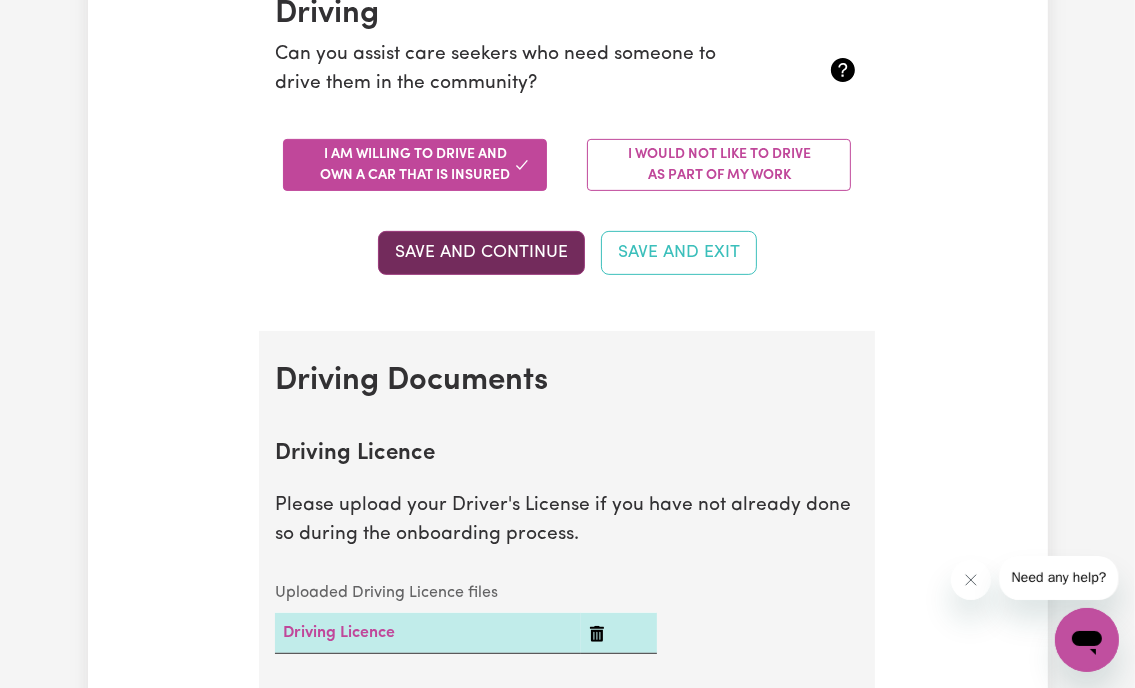 click on "Save and Continue" at bounding box center [481, 253] 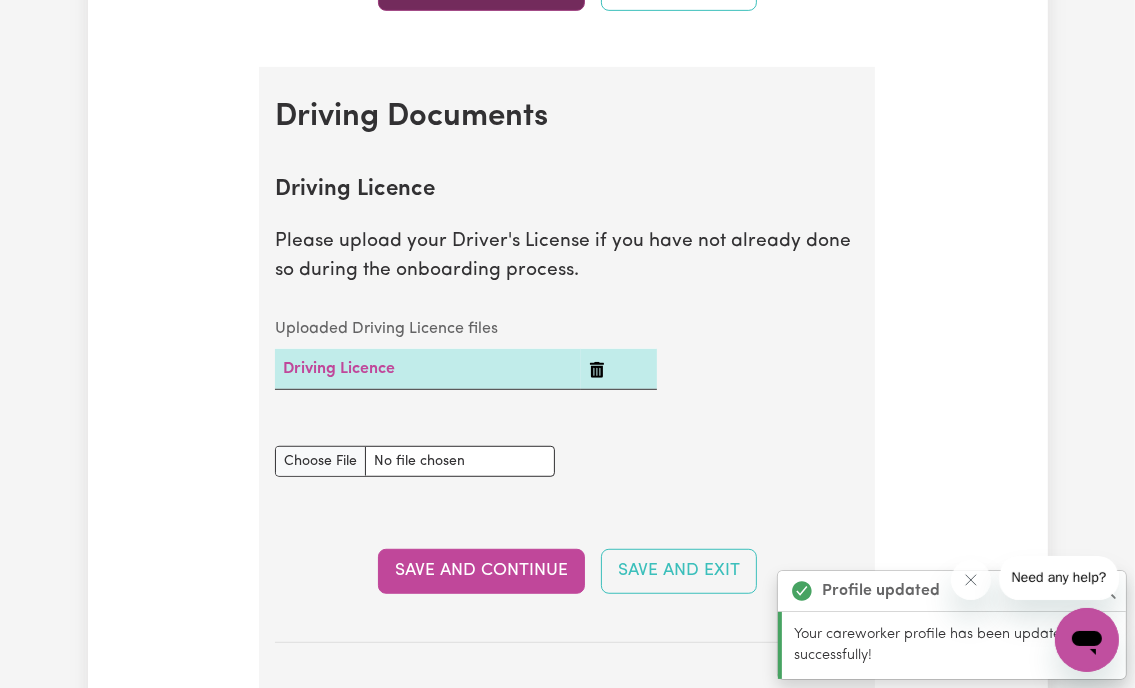 scroll, scrollTop: 908, scrollLeft: 0, axis: vertical 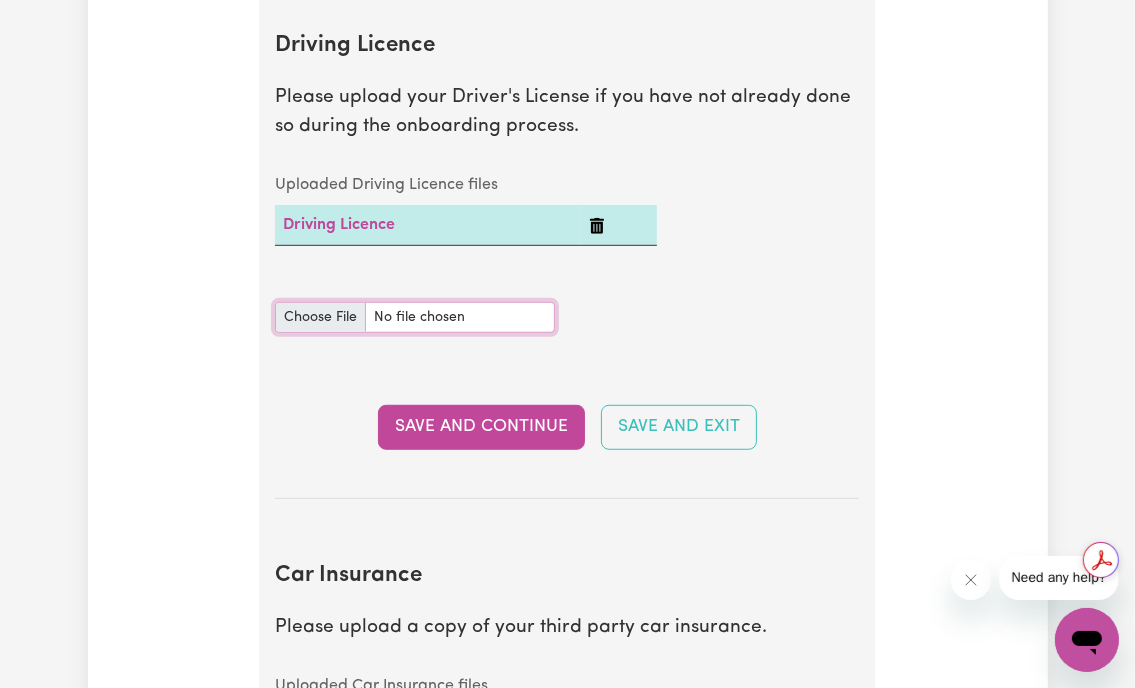 click on "Driving Licence  document" at bounding box center (415, 317) 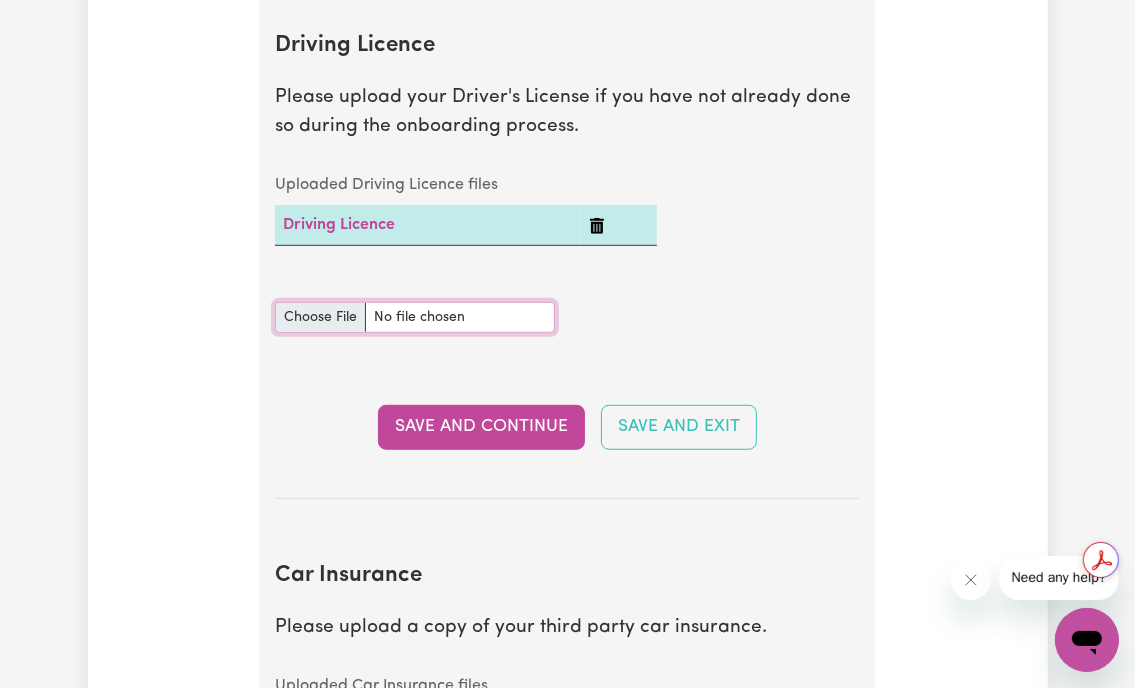 type on "C:\fakepath\Drivers Licence Back.jpeg" 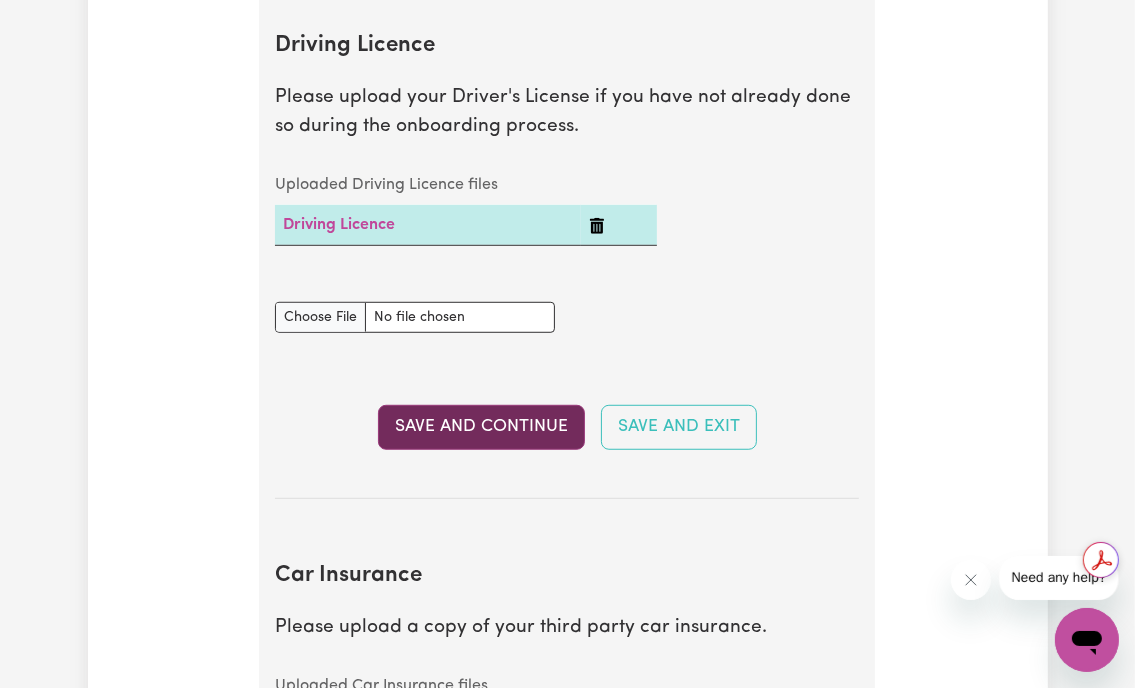 click on "Save and Continue" at bounding box center (481, 427) 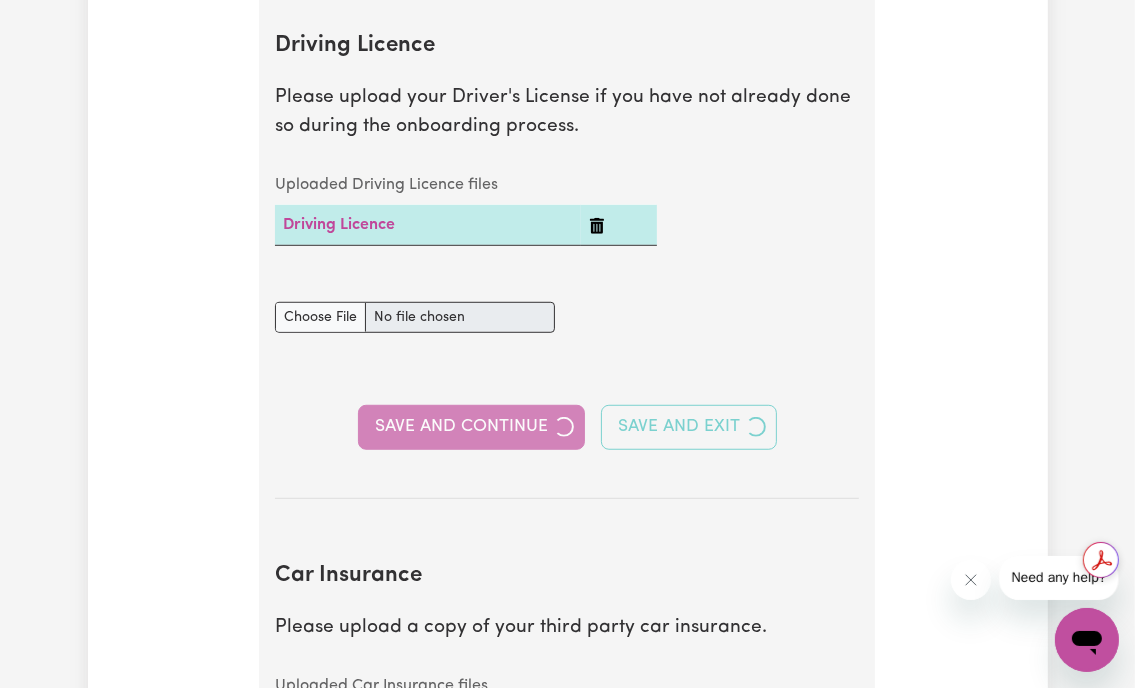type 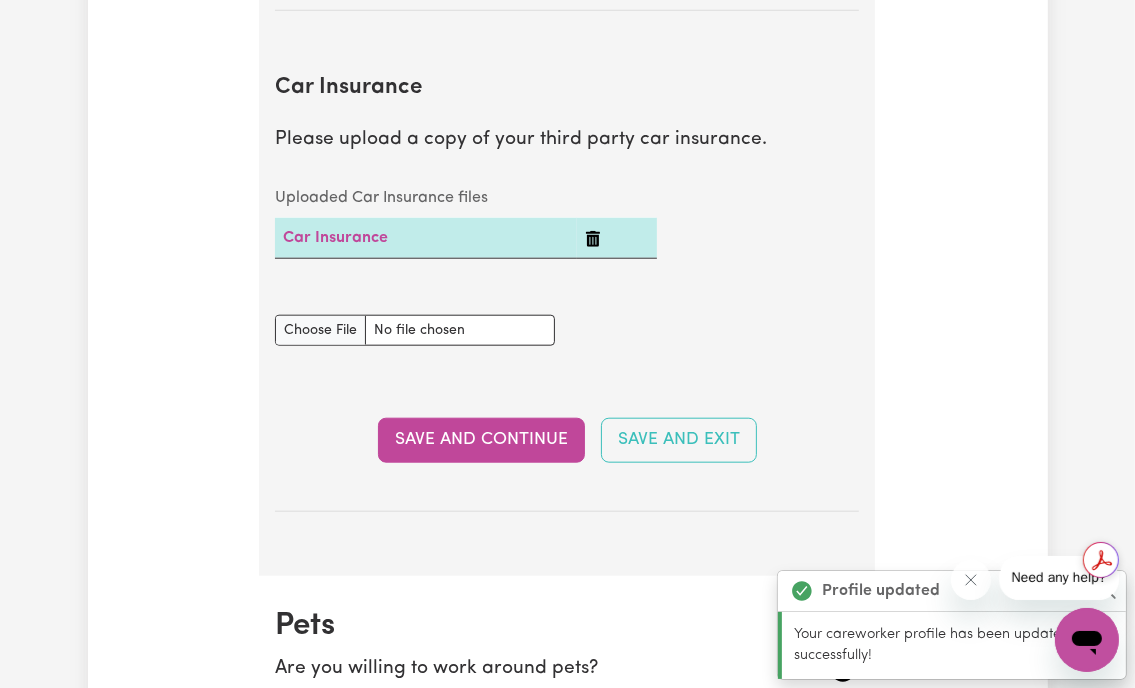 scroll, scrollTop: 937, scrollLeft: 0, axis: vertical 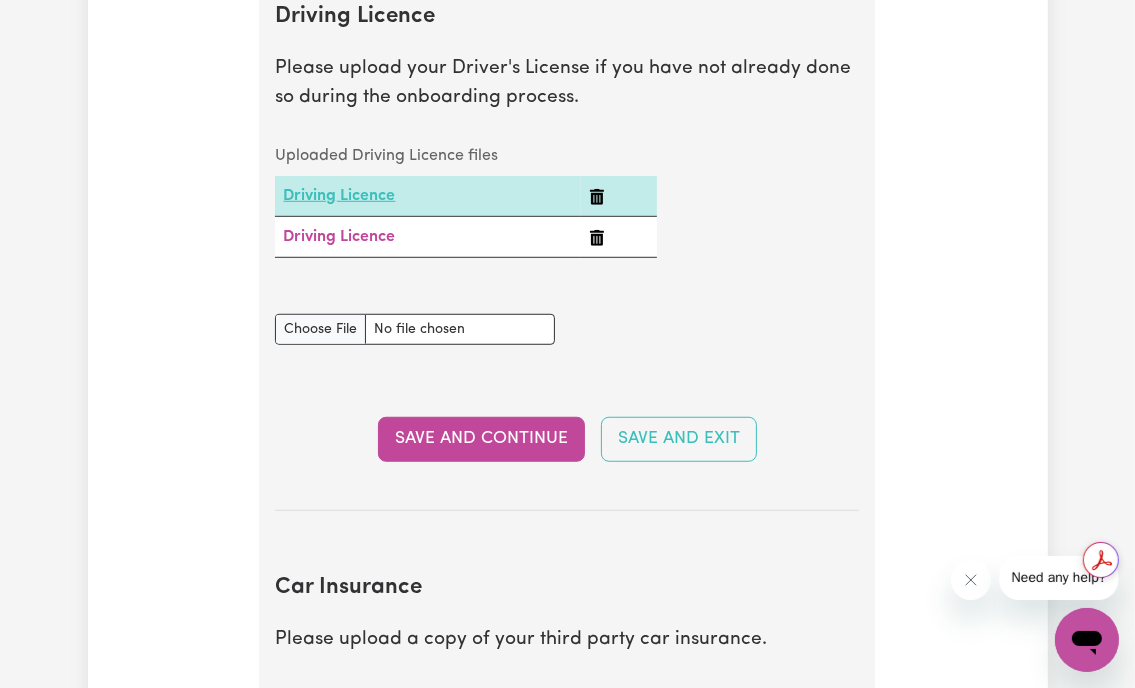 click on "Driving Licence" at bounding box center [339, 196] 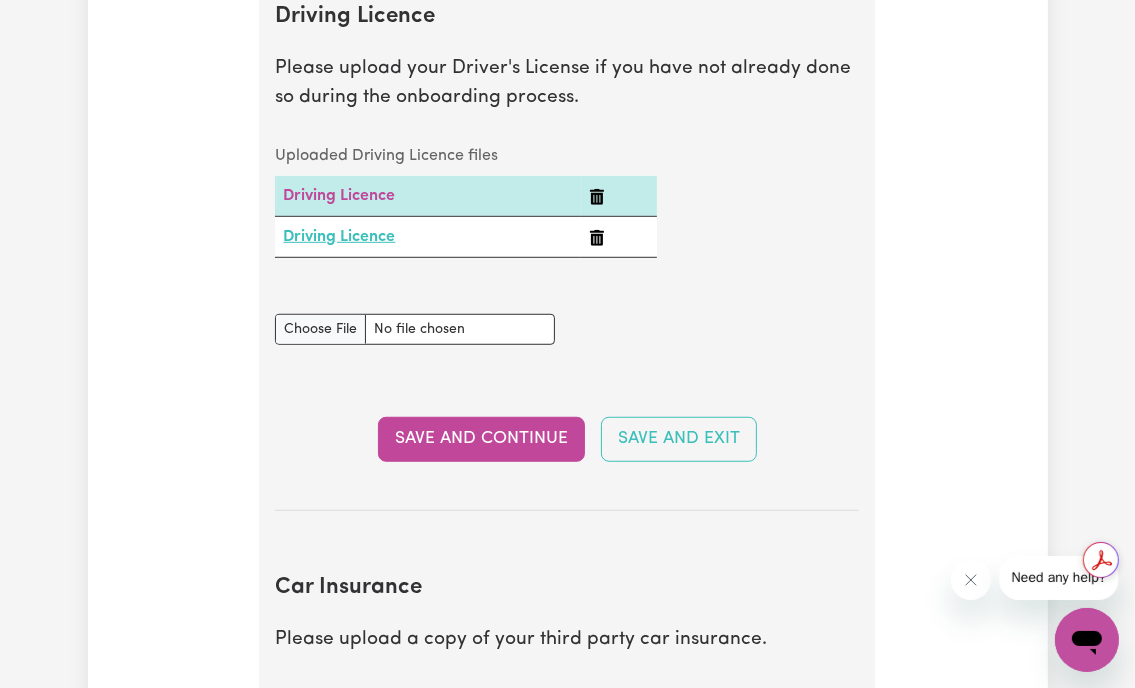 click on "Driving Licence" at bounding box center [339, 237] 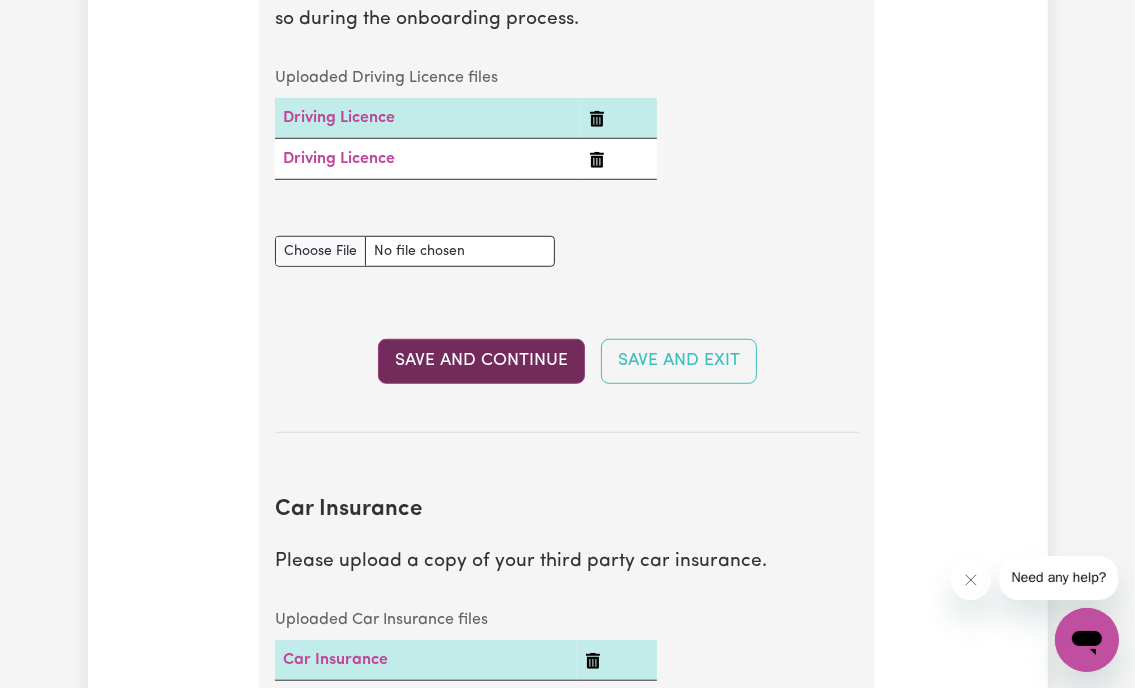 scroll, scrollTop: 1037, scrollLeft: 0, axis: vertical 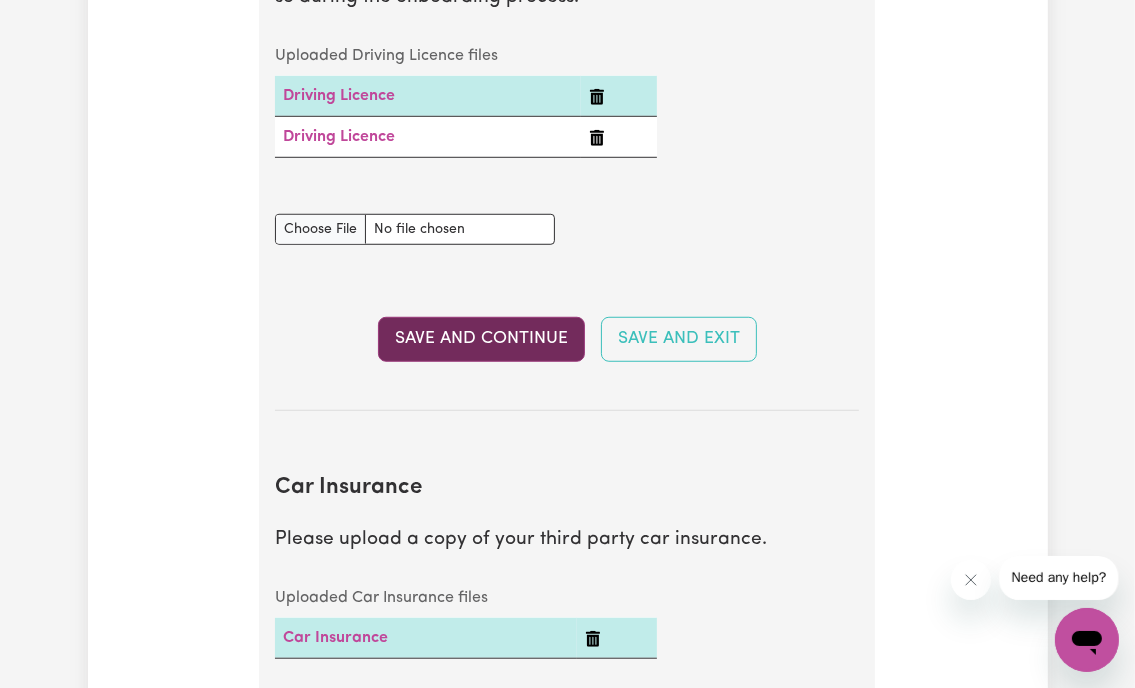 click on "Save and Continue" at bounding box center (481, 339) 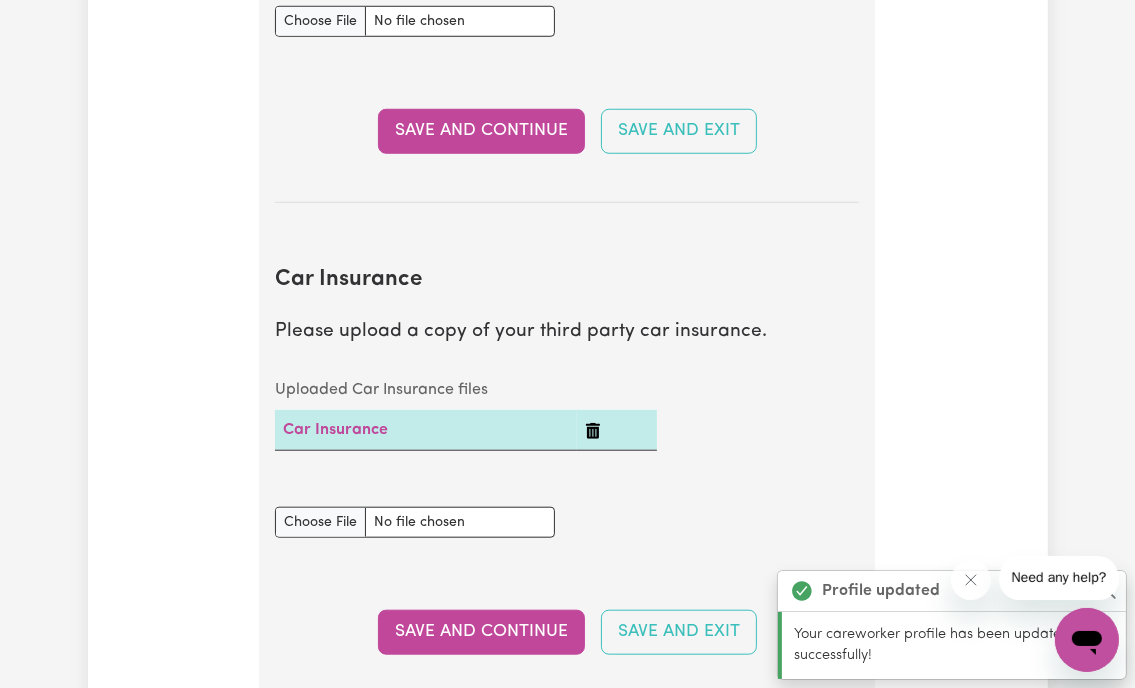 scroll, scrollTop: 1478, scrollLeft: 0, axis: vertical 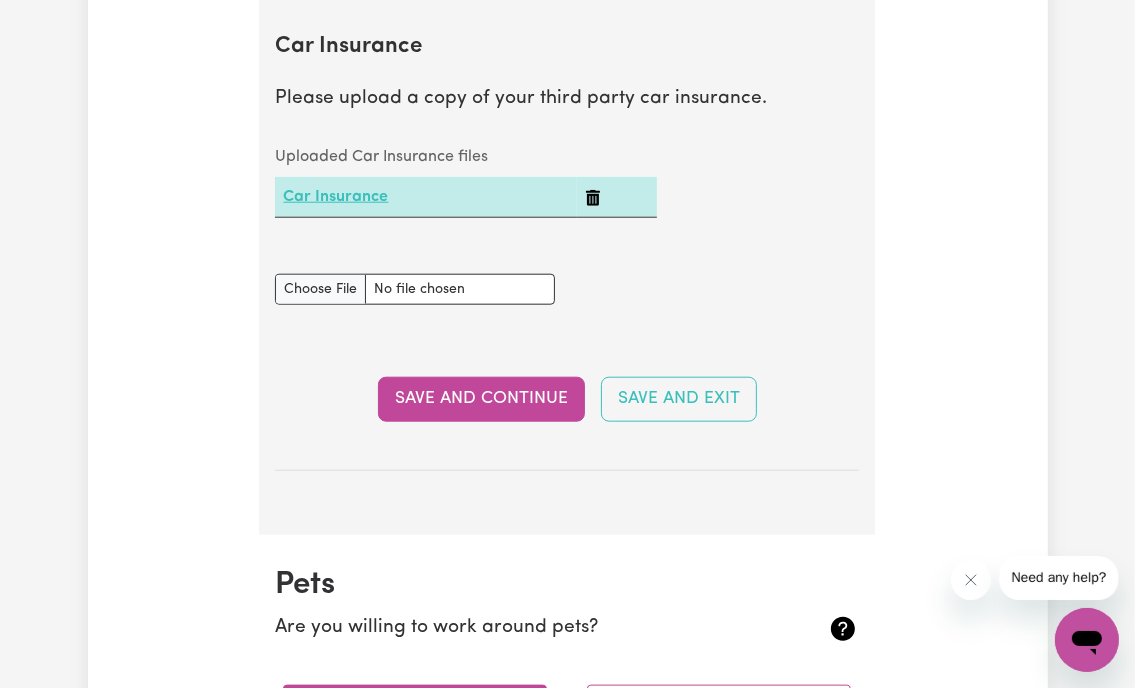 click on "Car Insurance" at bounding box center (335, 197) 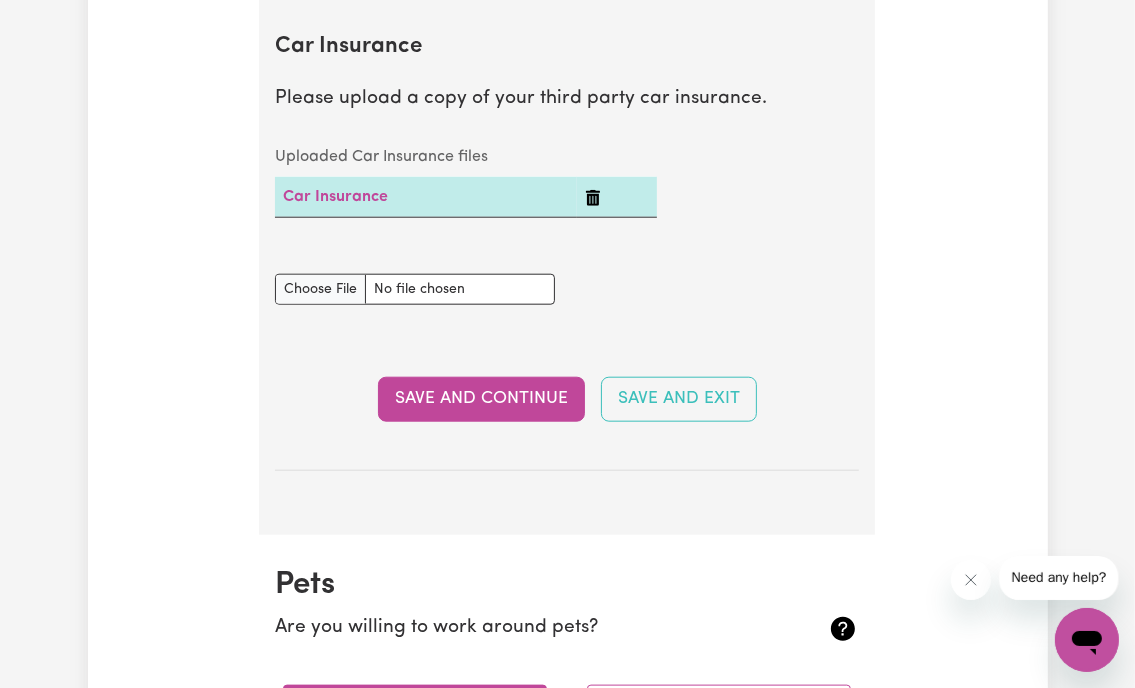 click on "Save and Continue" at bounding box center (481, 399) 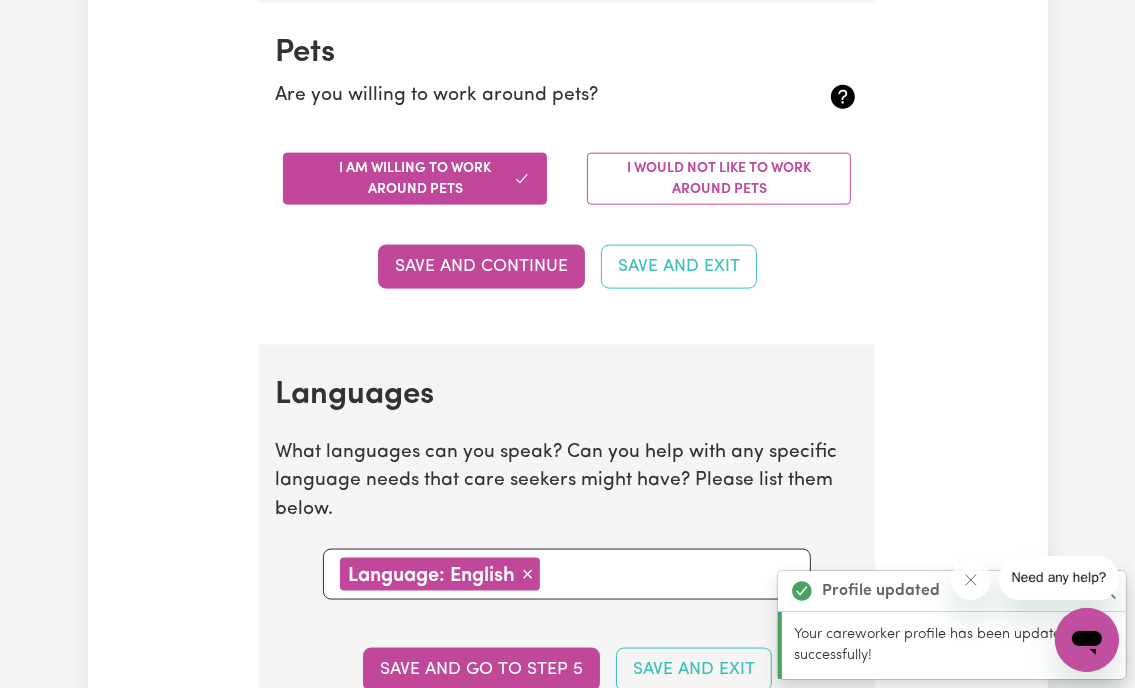 scroll, scrollTop: 2011, scrollLeft: 0, axis: vertical 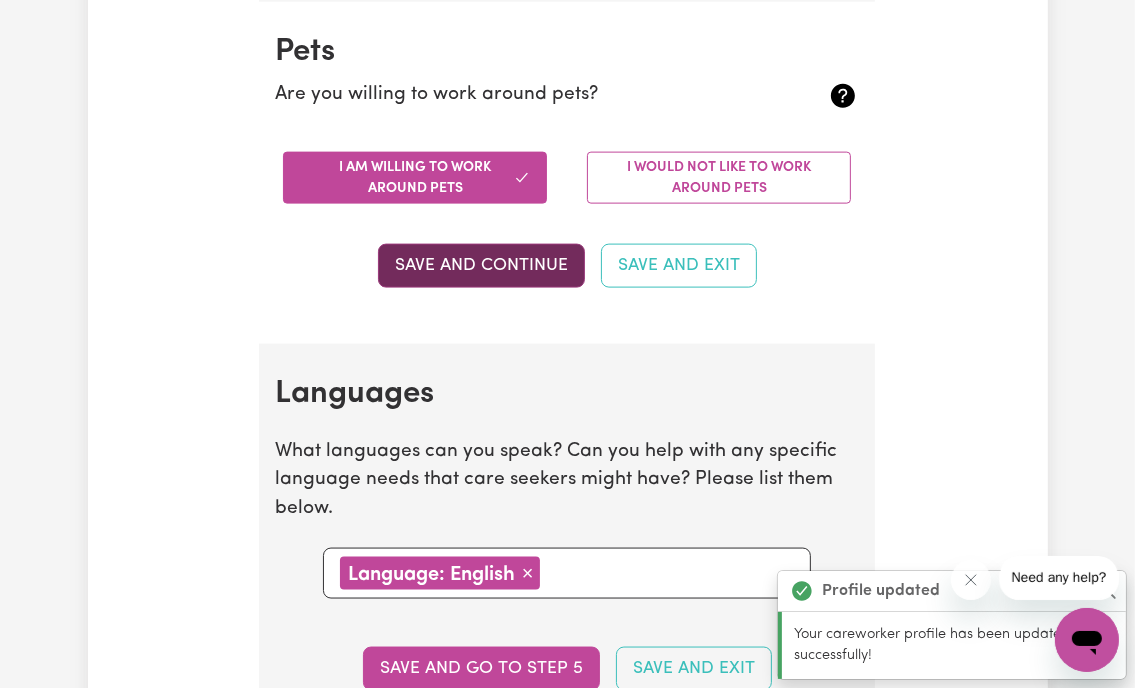 click on "Save and Continue" at bounding box center (481, 266) 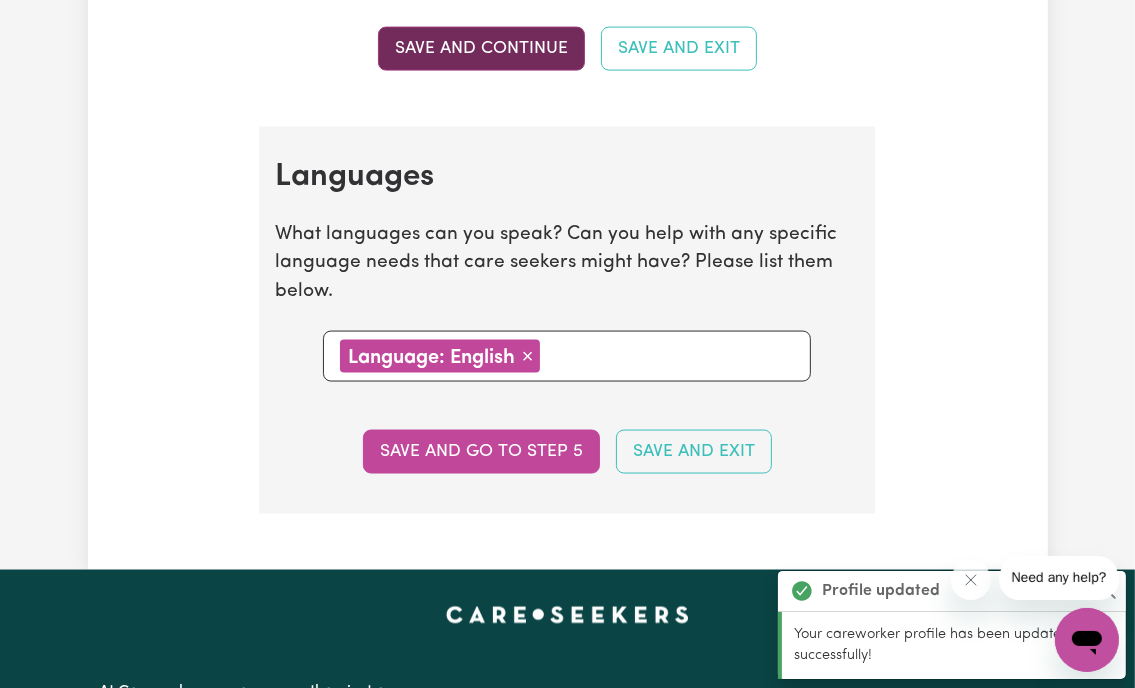 scroll, scrollTop: 2352, scrollLeft: 0, axis: vertical 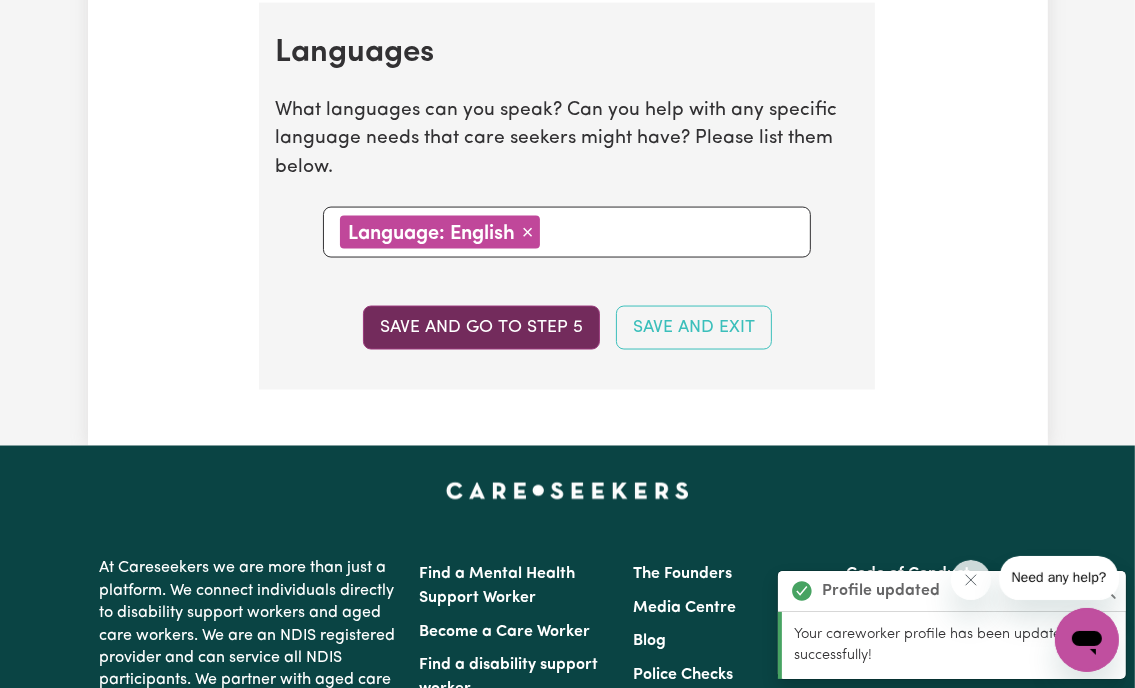 click on "Save and go to step 5" at bounding box center (481, 328) 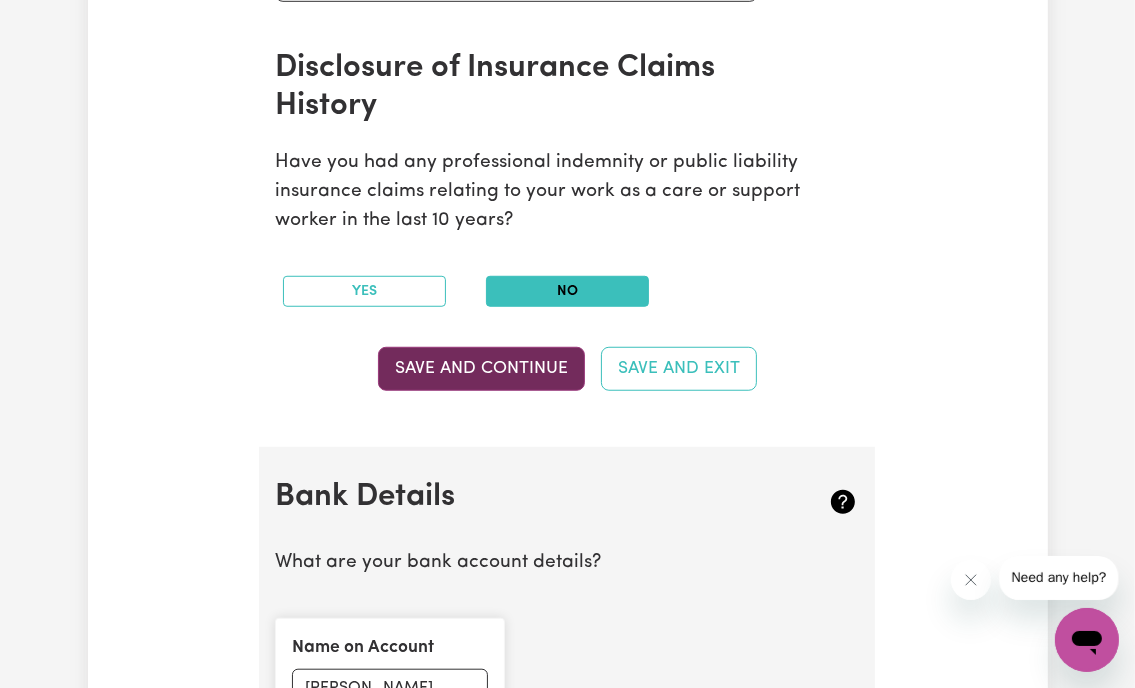 scroll, scrollTop: 1100, scrollLeft: 0, axis: vertical 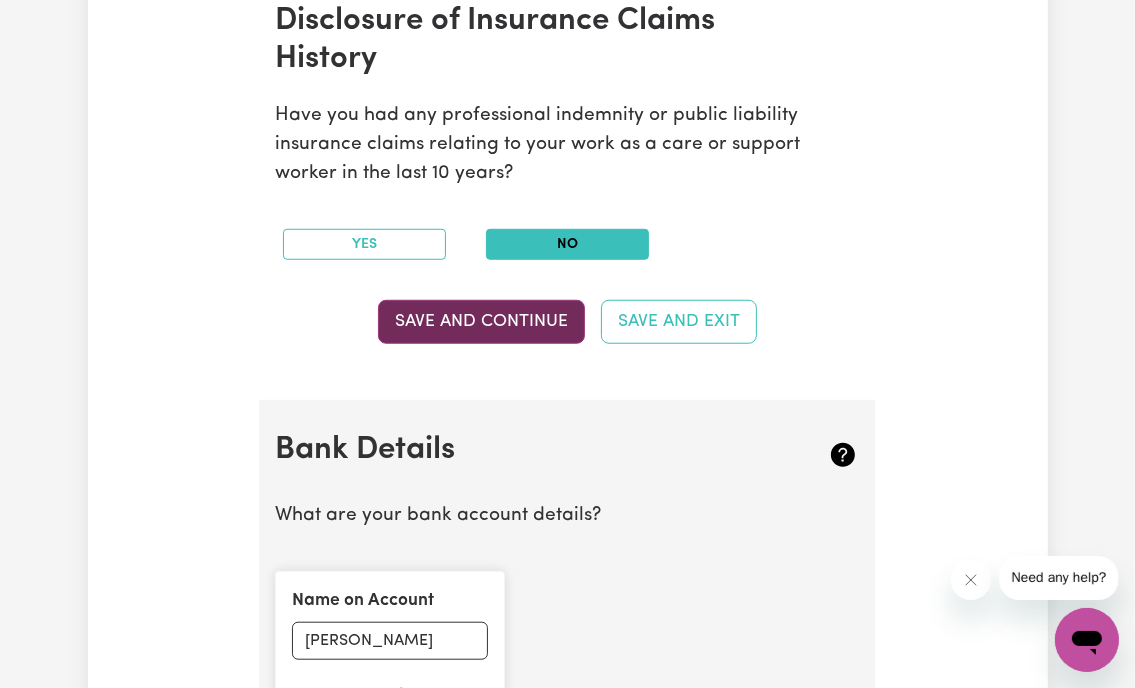 click on "Save and Continue" at bounding box center (481, 322) 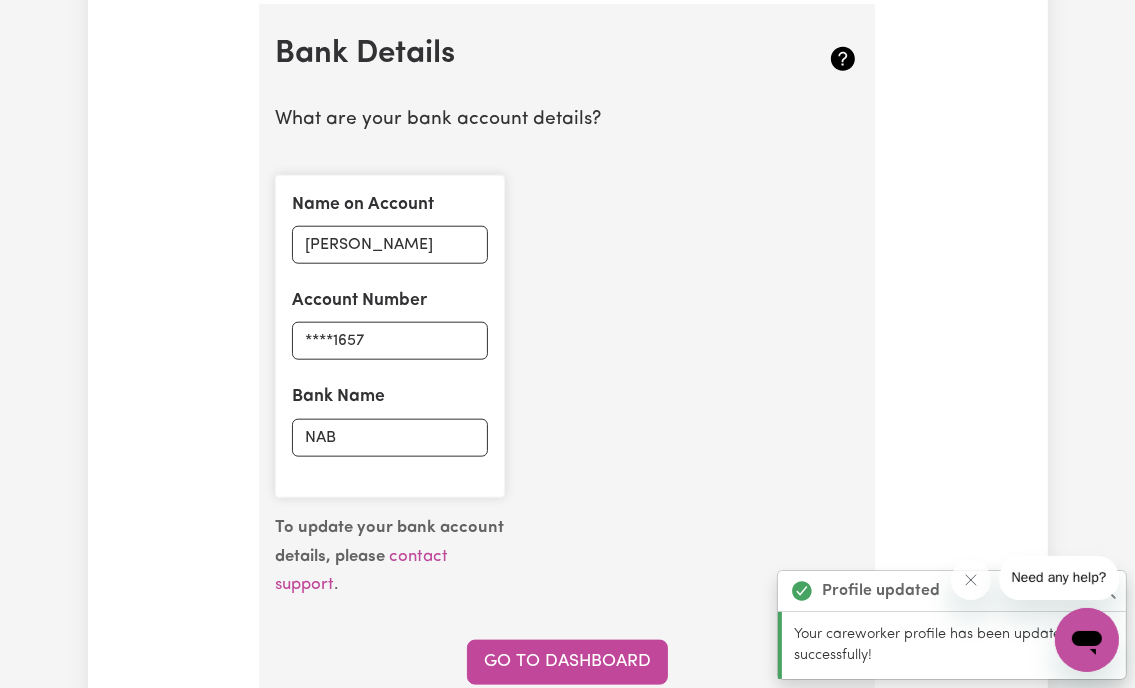 scroll, scrollTop: 1500, scrollLeft: 0, axis: vertical 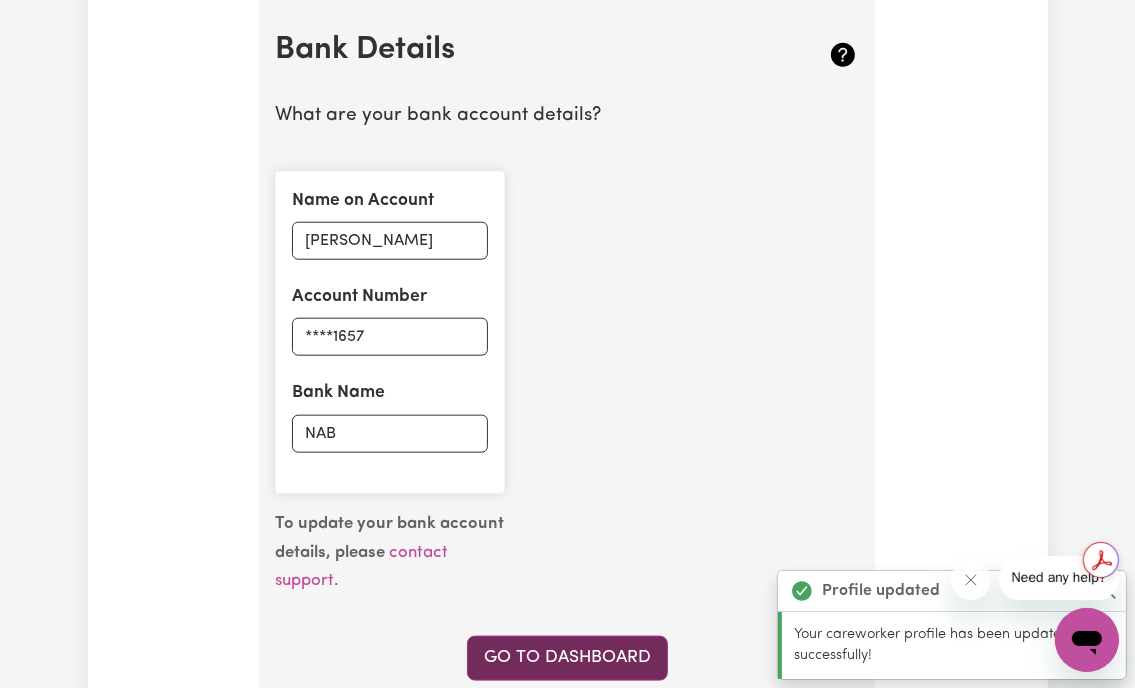 click on "Go to Dashboard" at bounding box center (567, 658) 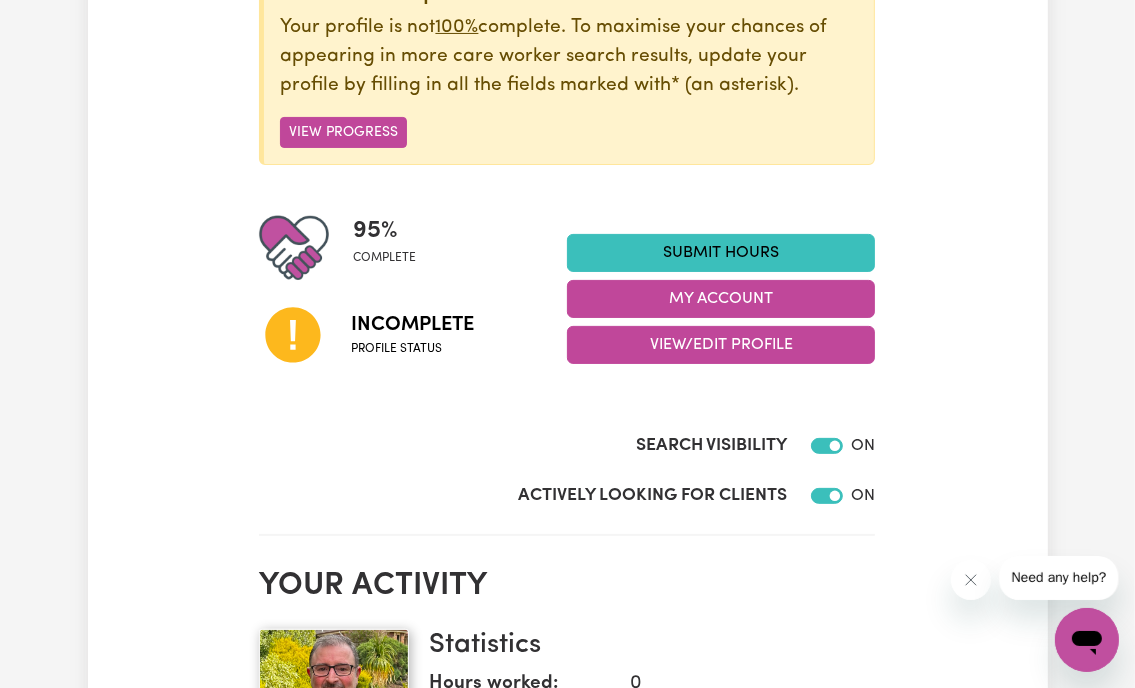 scroll, scrollTop: 200, scrollLeft: 0, axis: vertical 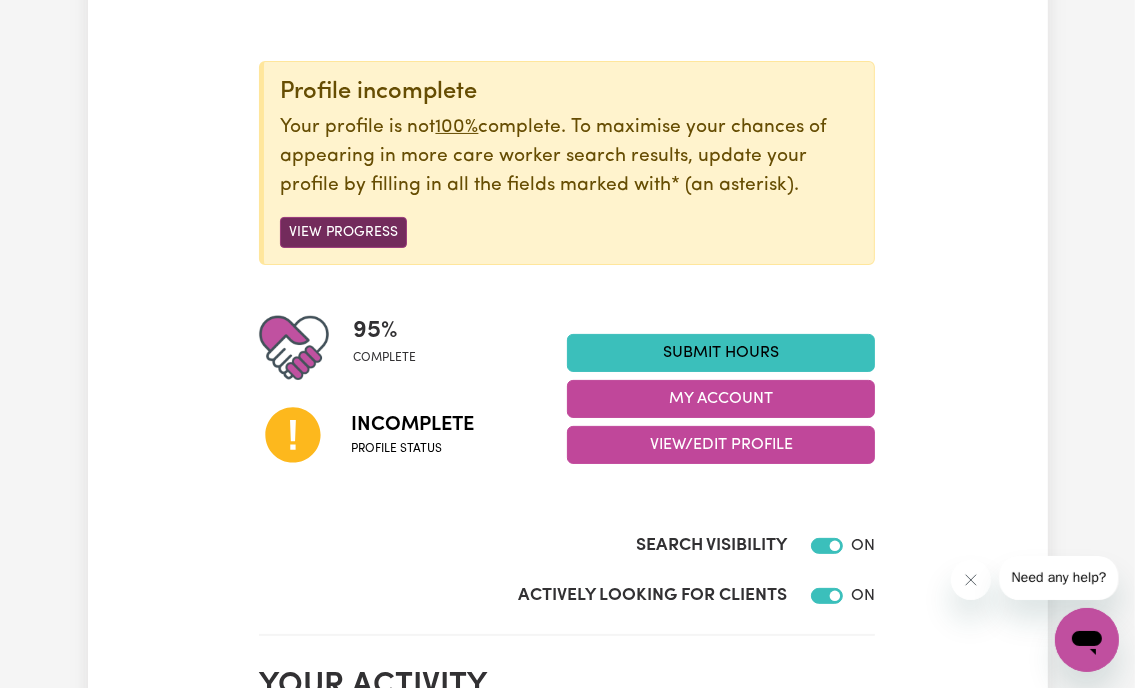 click on "View Progress" at bounding box center (343, 232) 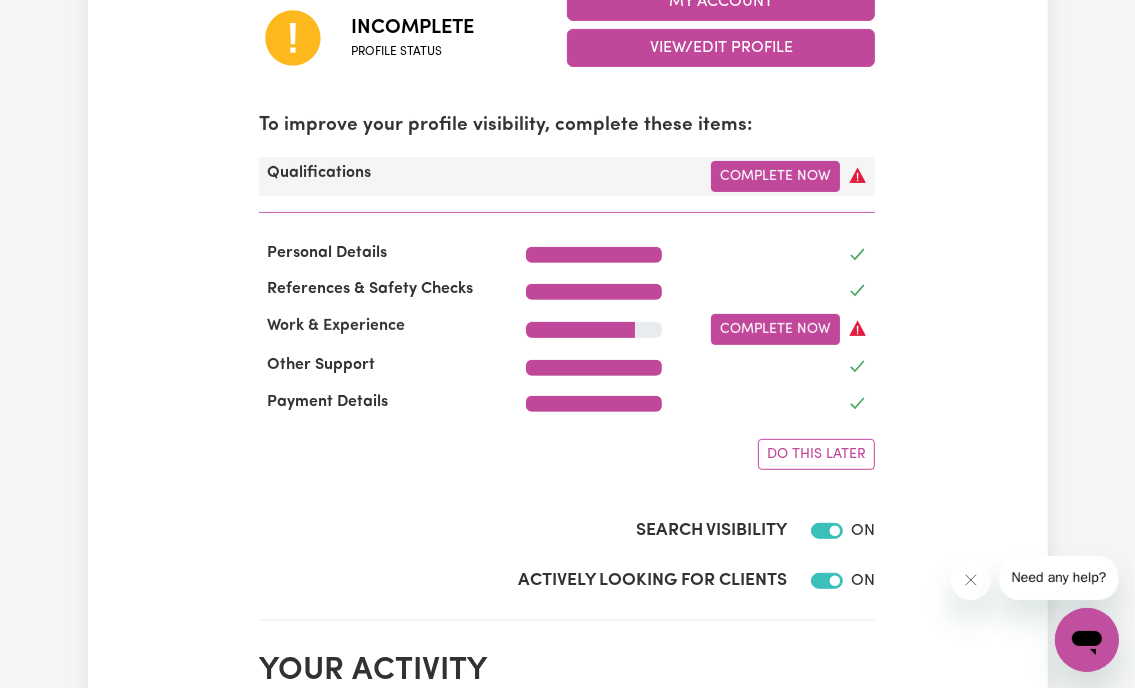scroll, scrollTop: 600, scrollLeft: 0, axis: vertical 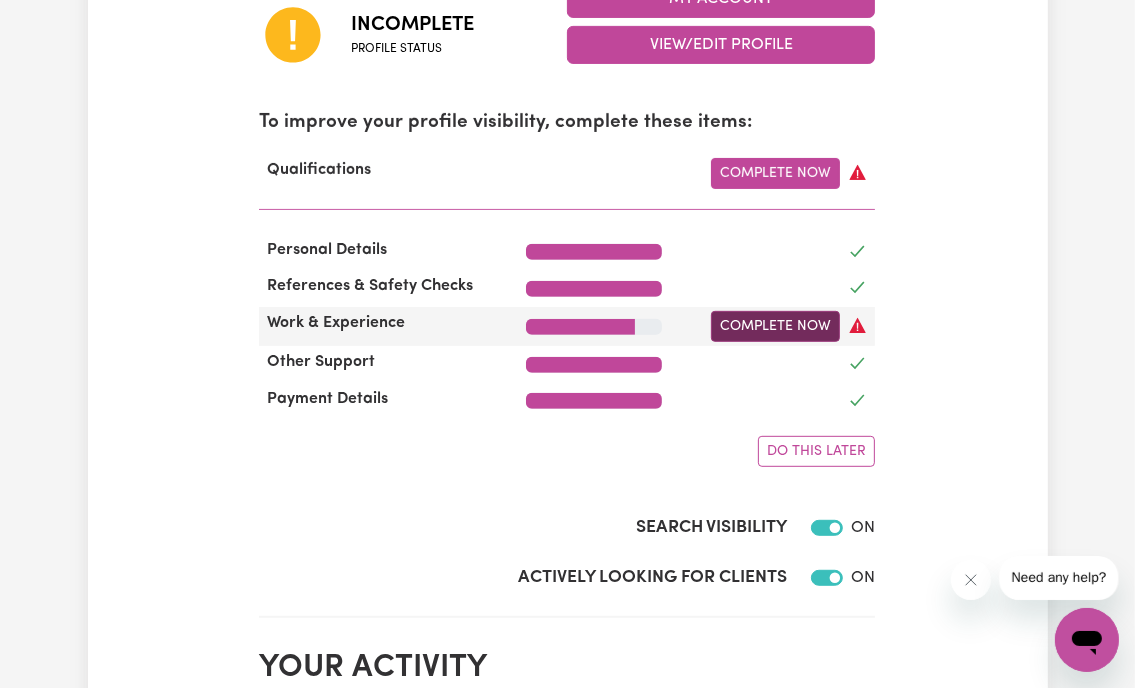click on "Complete Now" at bounding box center (775, 326) 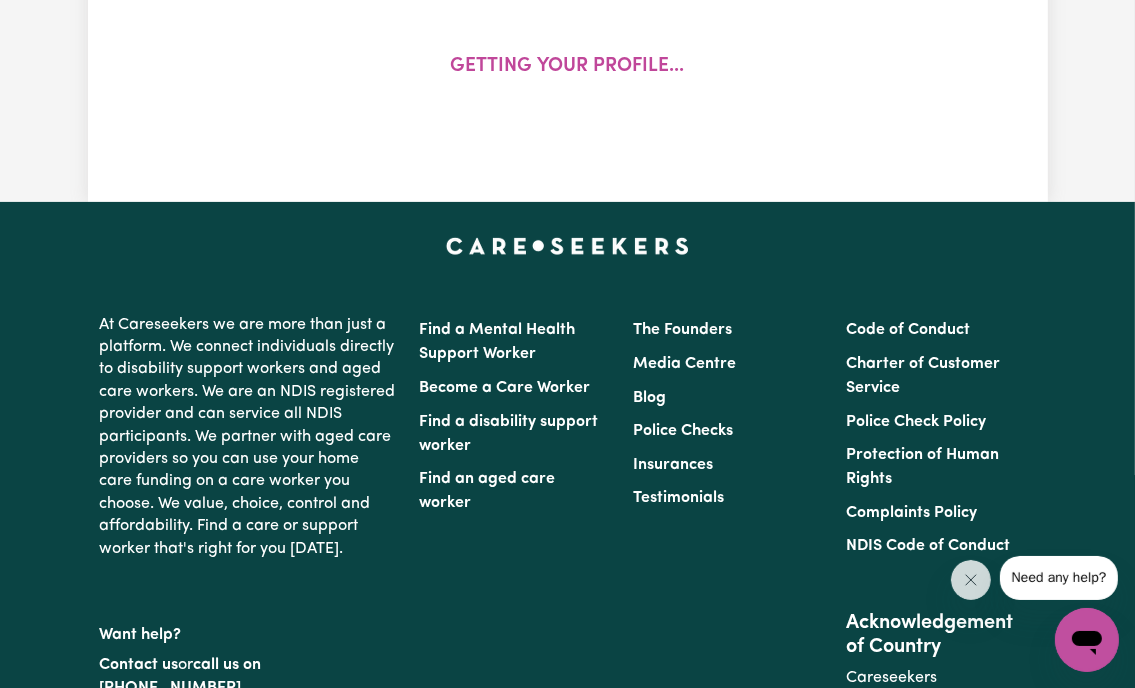 scroll, scrollTop: 0, scrollLeft: 0, axis: both 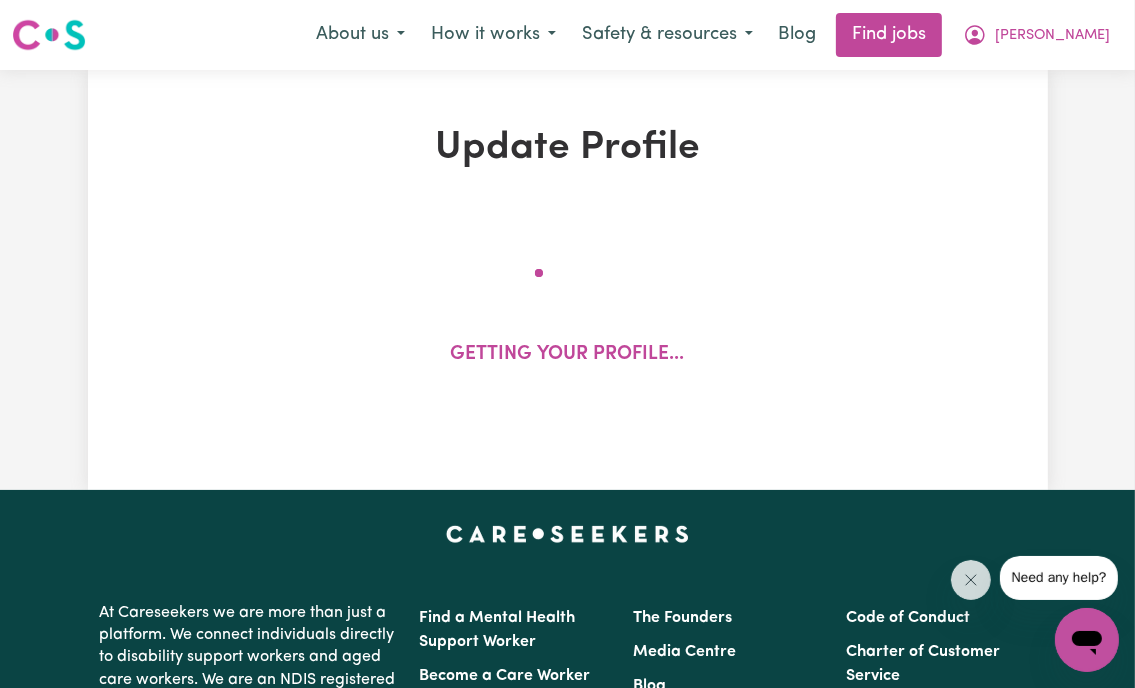 select on "2024" 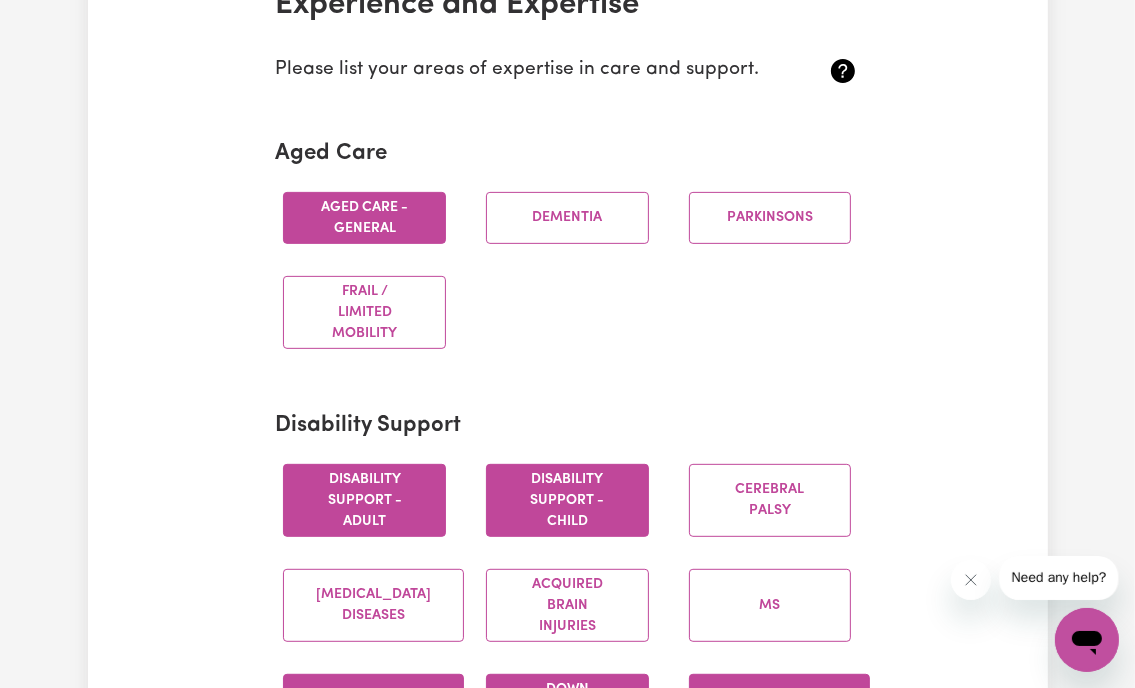 scroll, scrollTop: 500, scrollLeft: 0, axis: vertical 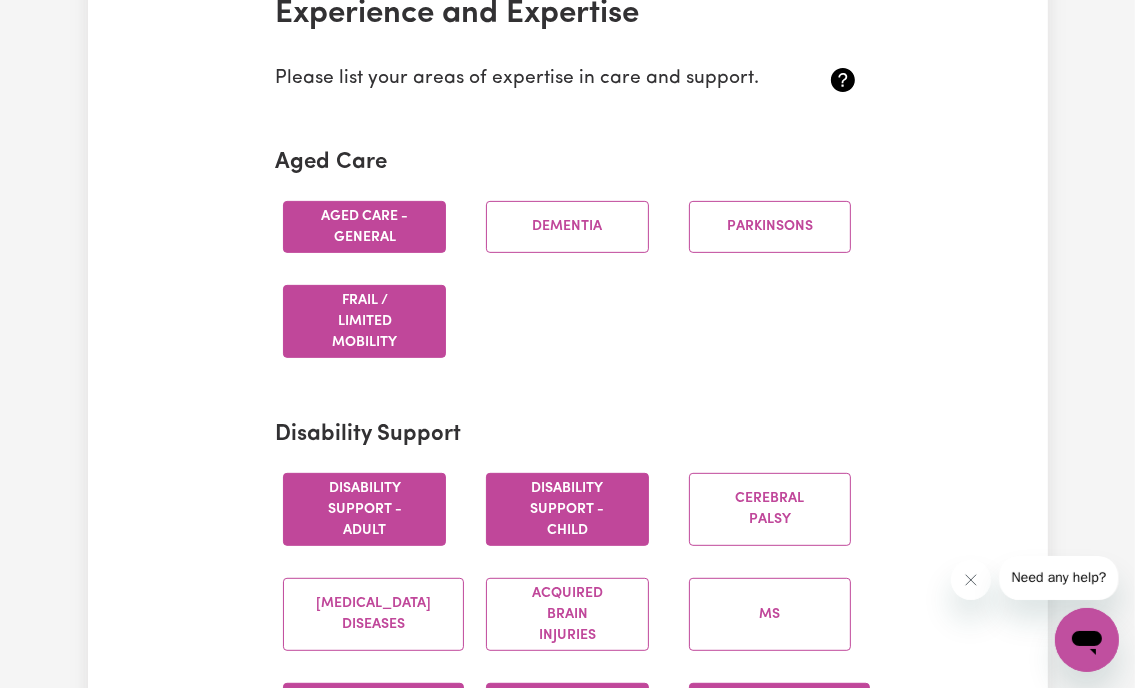 click on "Frail / limited mobility" at bounding box center [364, 321] 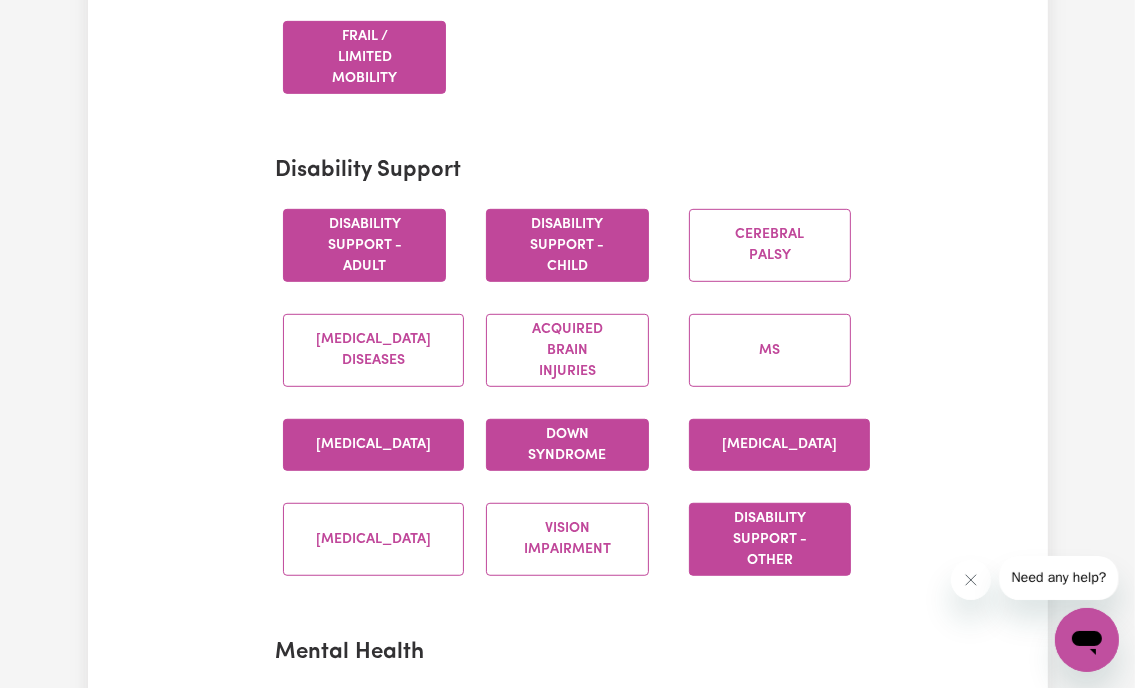 scroll, scrollTop: 800, scrollLeft: 0, axis: vertical 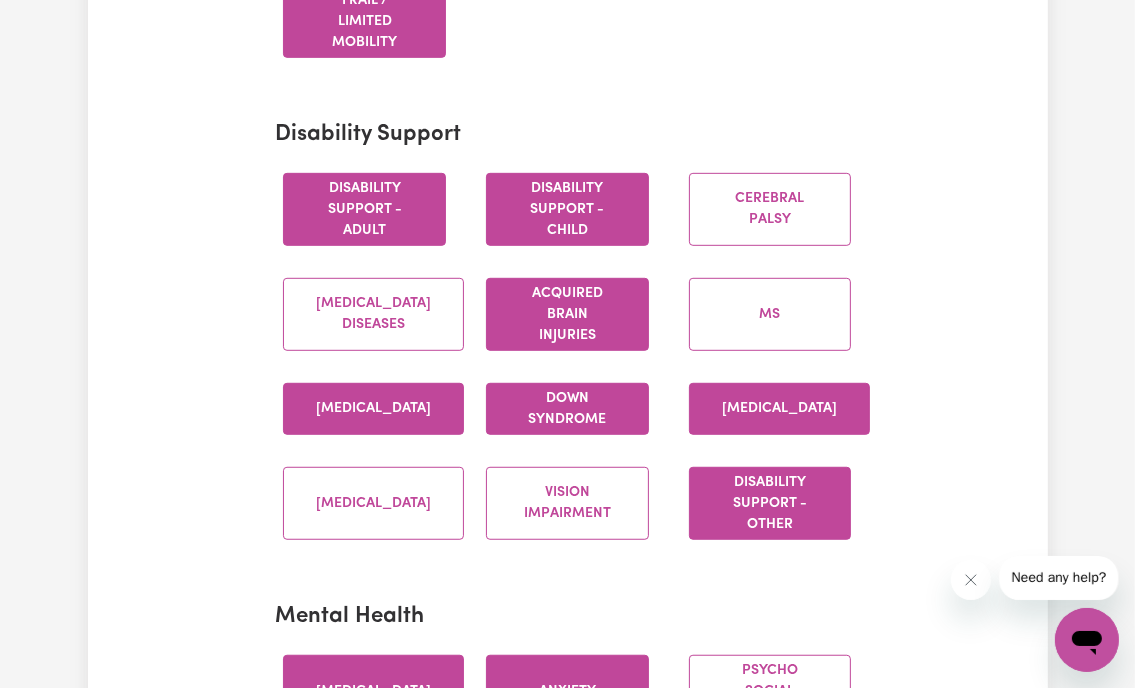 click on "Acquired Brain Injuries" at bounding box center [567, 314] 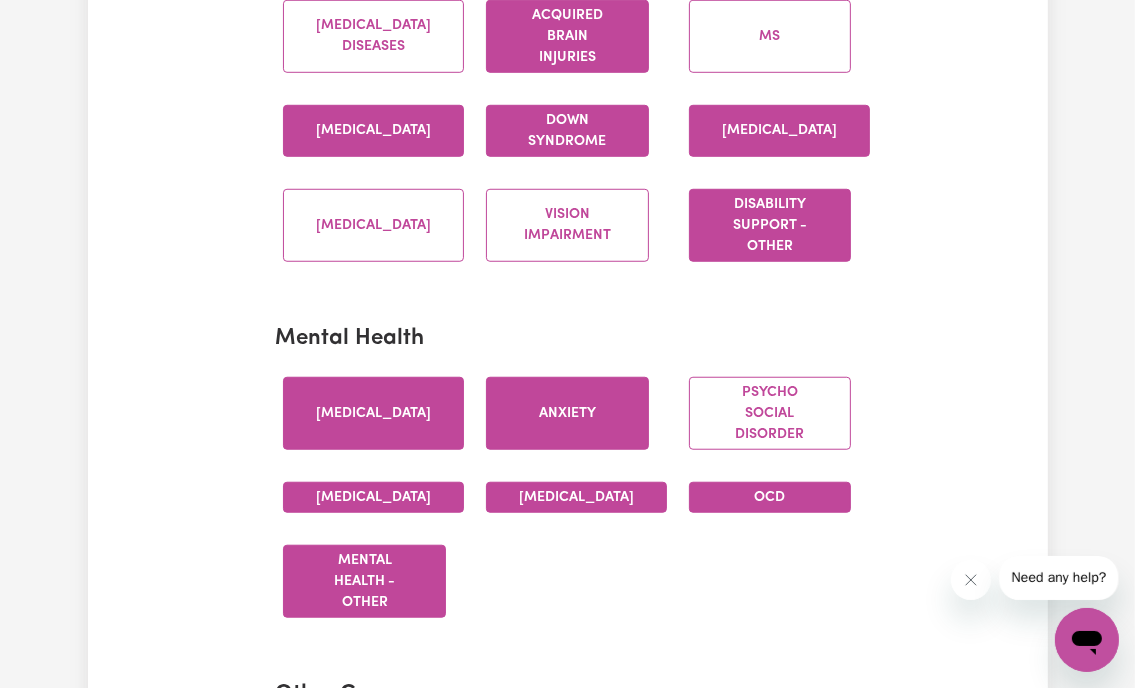 scroll, scrollTop: 1100, scrollLeft: 0, axis: vertical 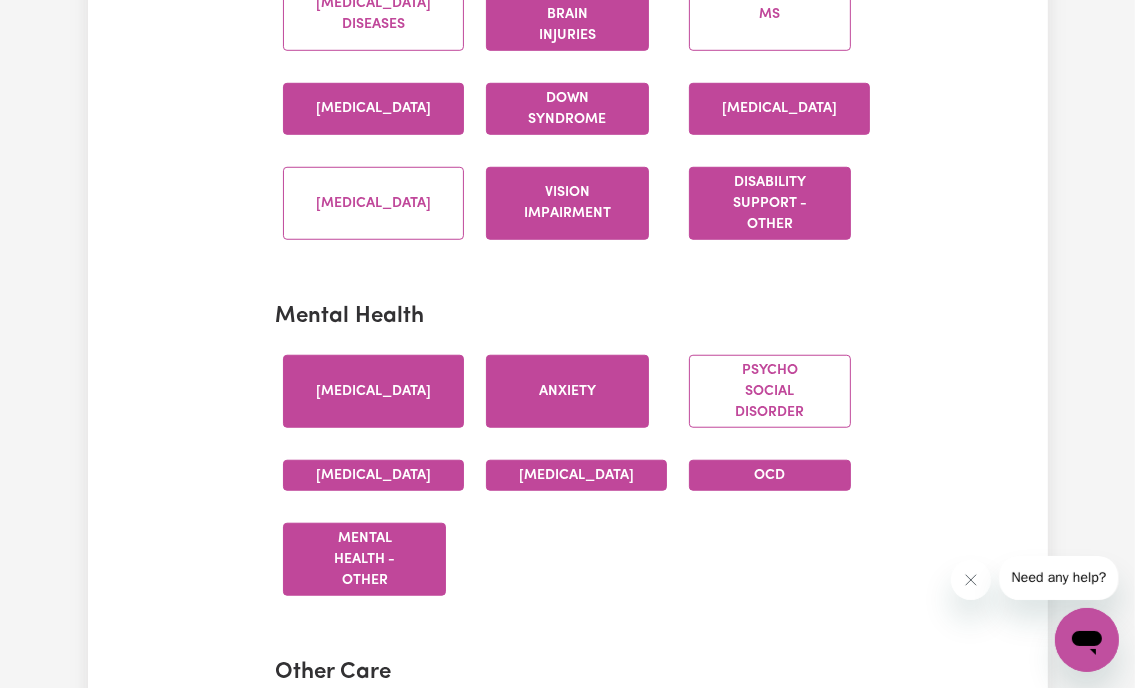 click on "Vision impairment" at bounding box center [567, 203] 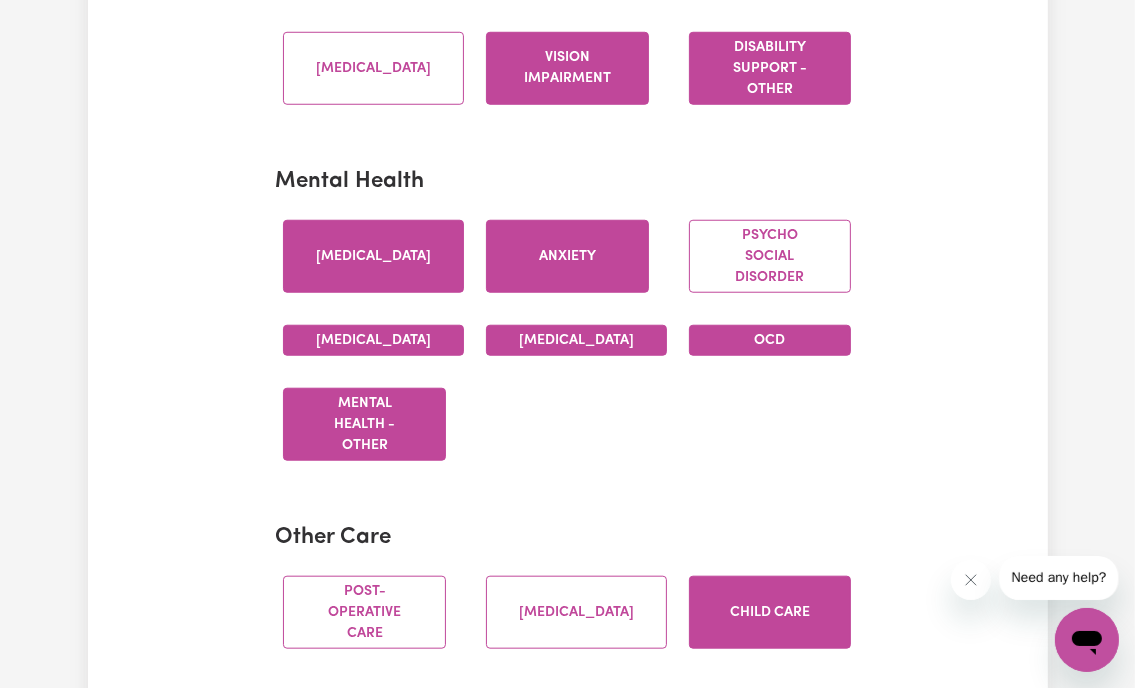 scroll, scrollTop: 1300, scrollLeft: 0, axis: vertical 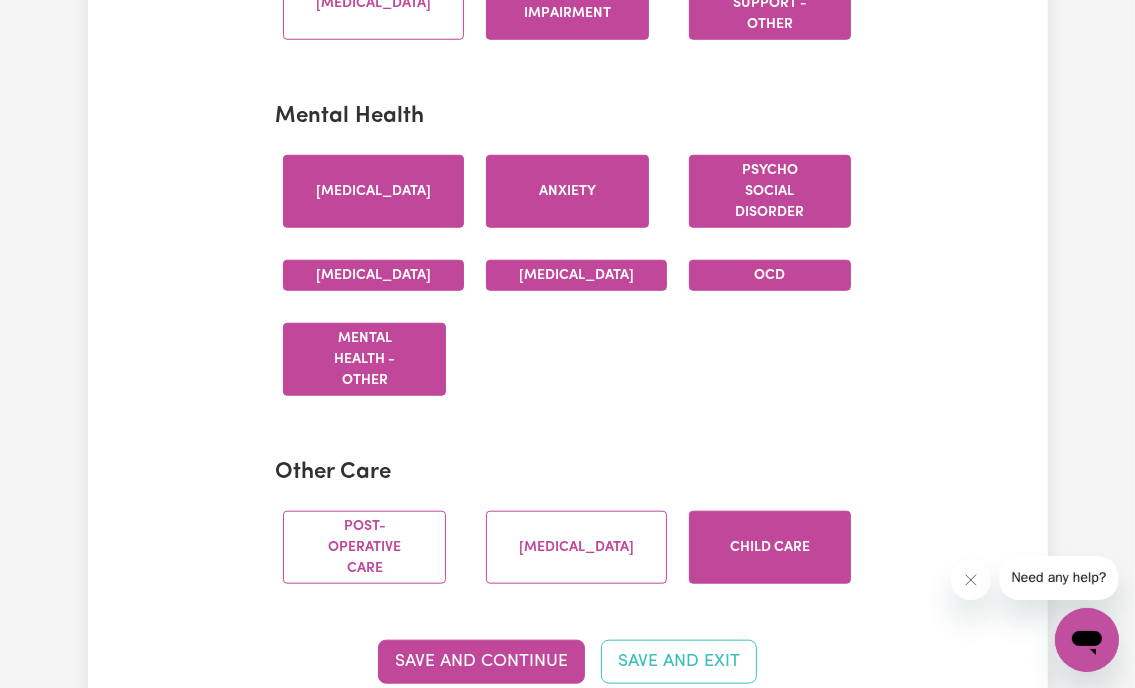 click on "Psycho social disorder" at bounding box center (770, 191) 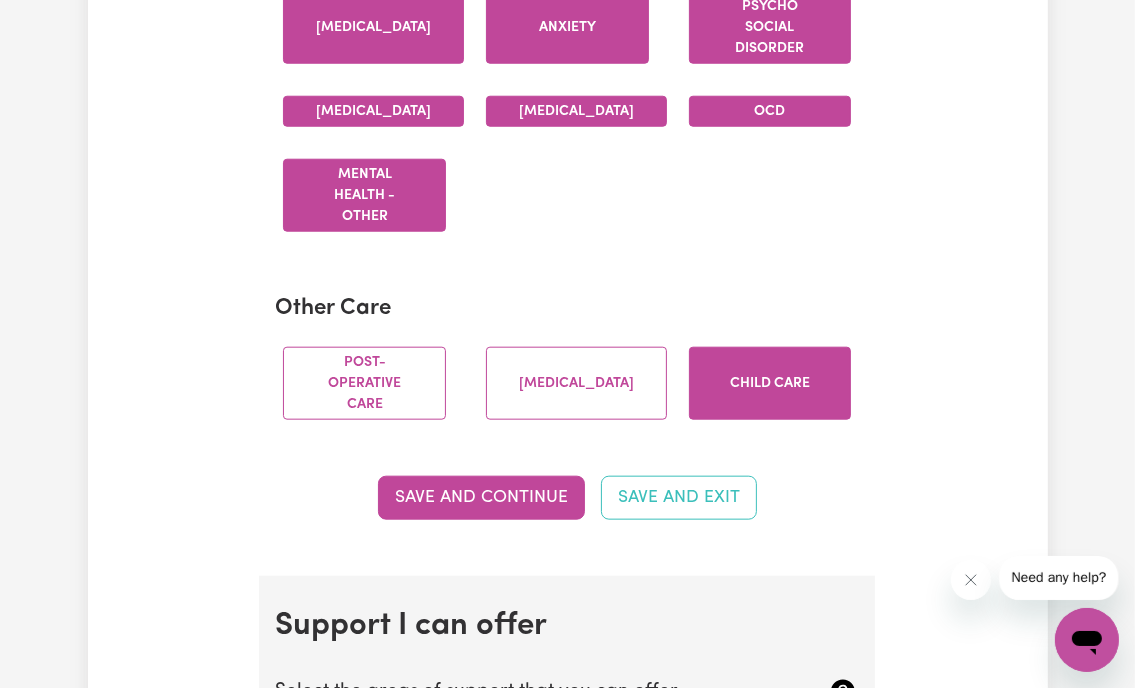 scroll, scrollTop: 1600, scrollLeft: 0, axis: vertical 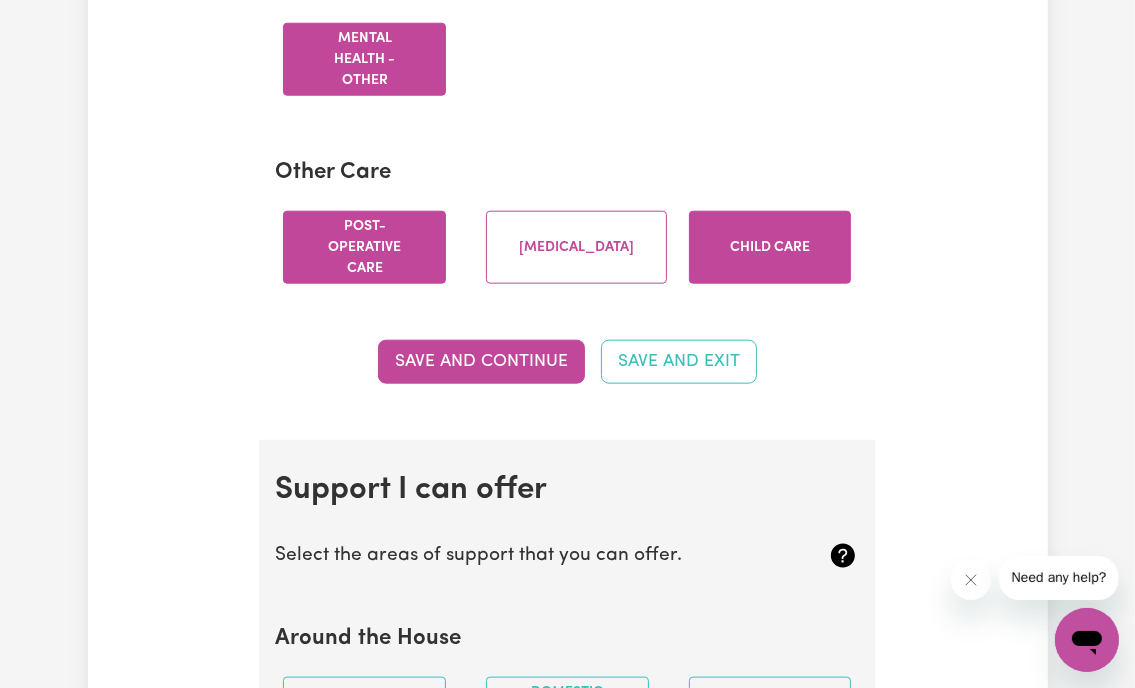 click on "Post-operative care" at bounding box center (364, 247) 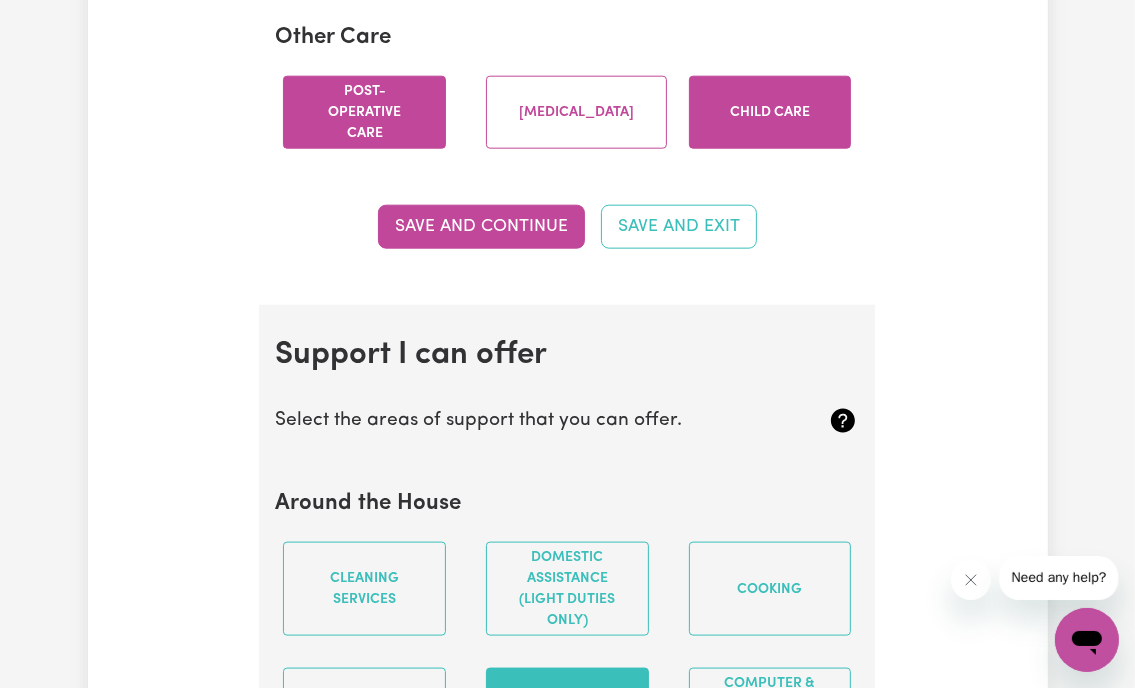 scroll, scrollTop: 1800, scrollLeft: 0, axis: vertical 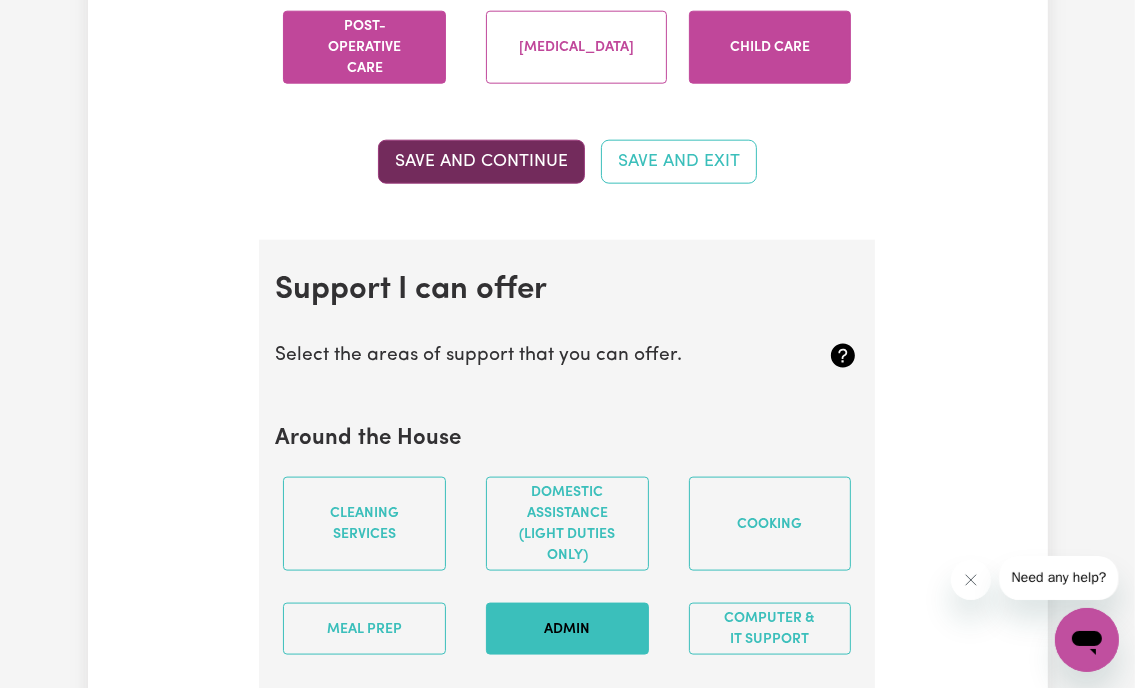 click on "Save and Continue" at bounding box center [481, 162] 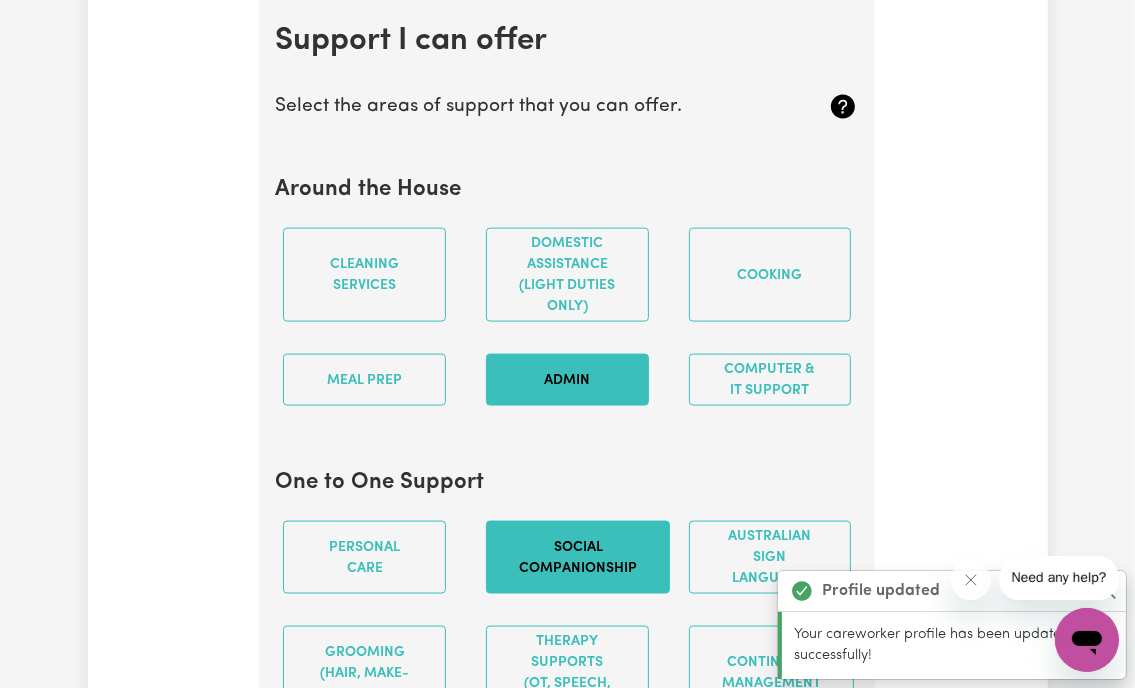 scroll, scrollTop: 2054, scrollLeft: 0, axis: vertical 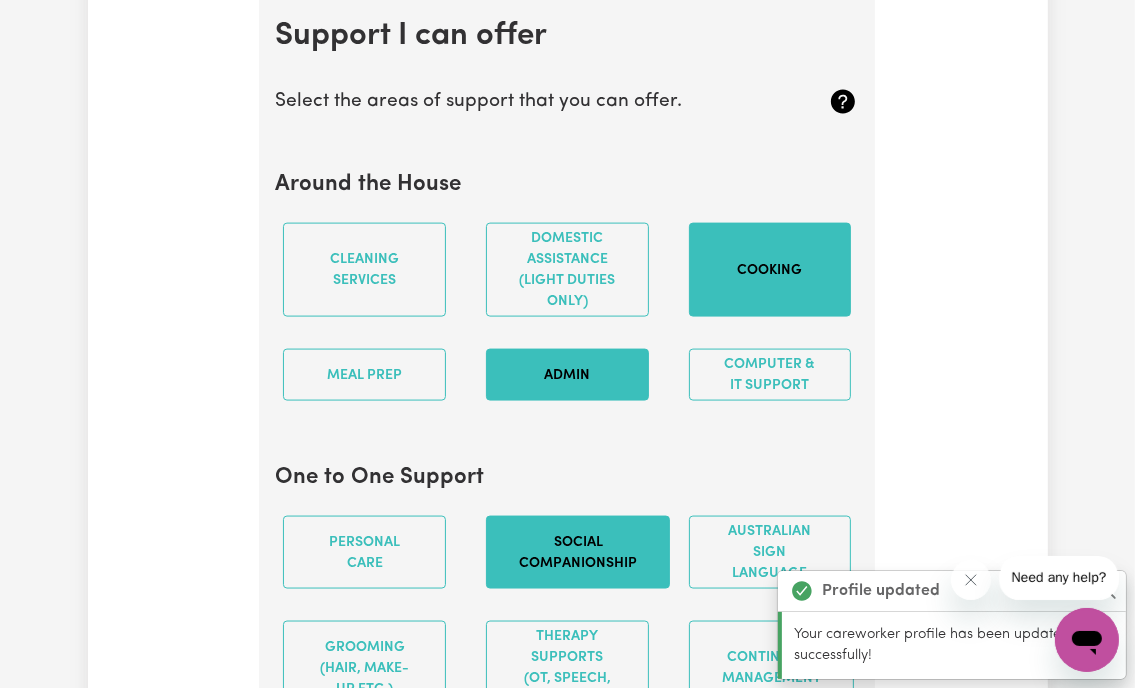 click on "Cooking" at bounding box center (770, 270) 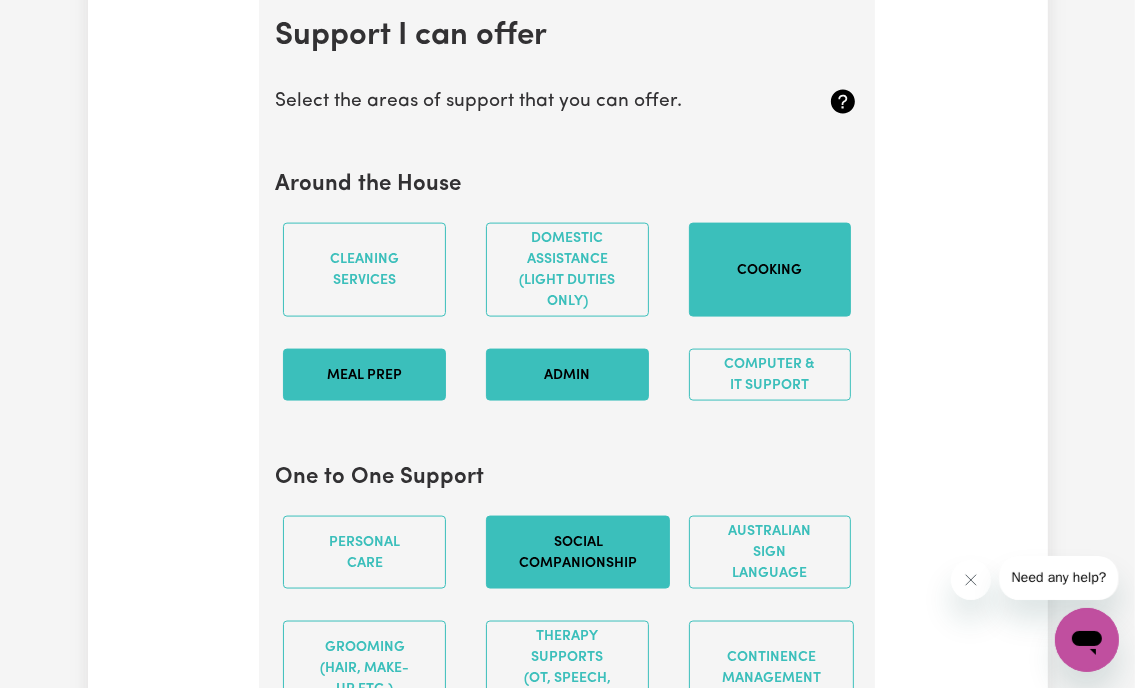 click on "Meal prep" at bounding box center (364, 375) 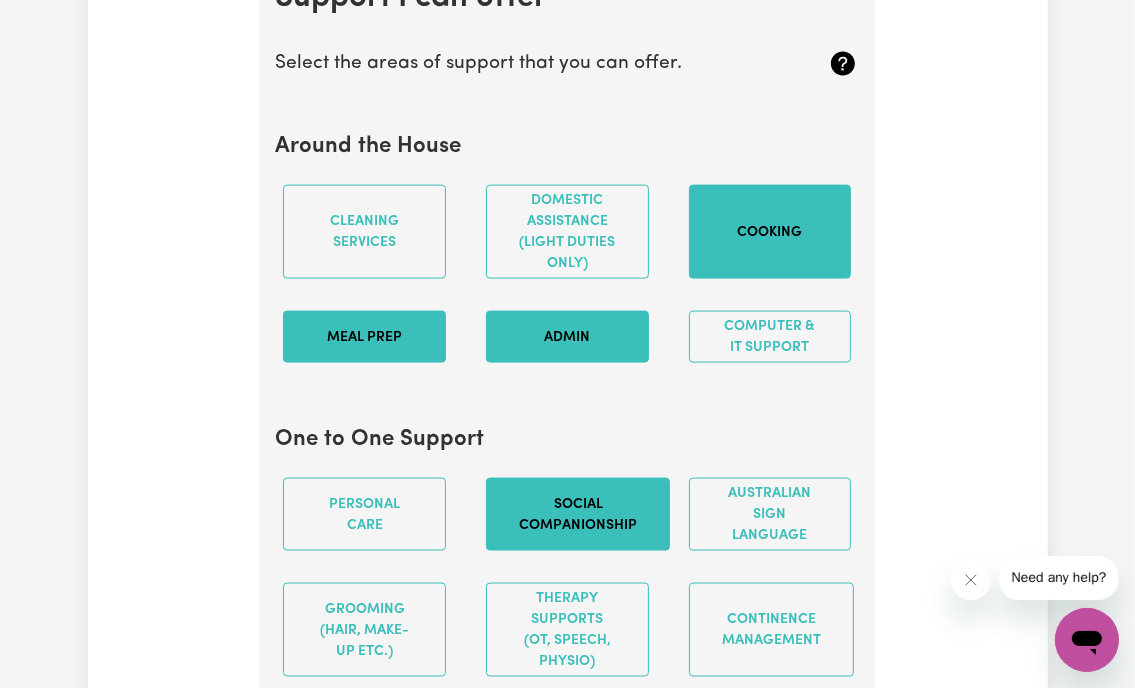 scroll, scrollTop: 2154, scrollLeft: 0, axis: vertical 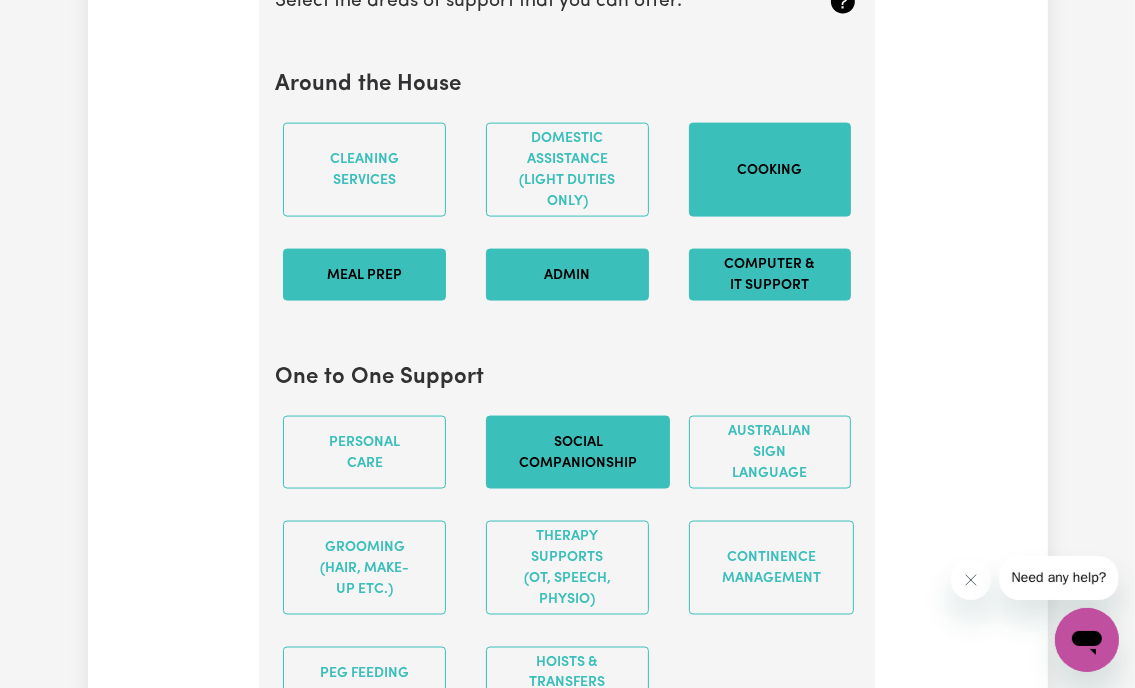 click on "Computer & IT Support" at bounding box center [770, 275] 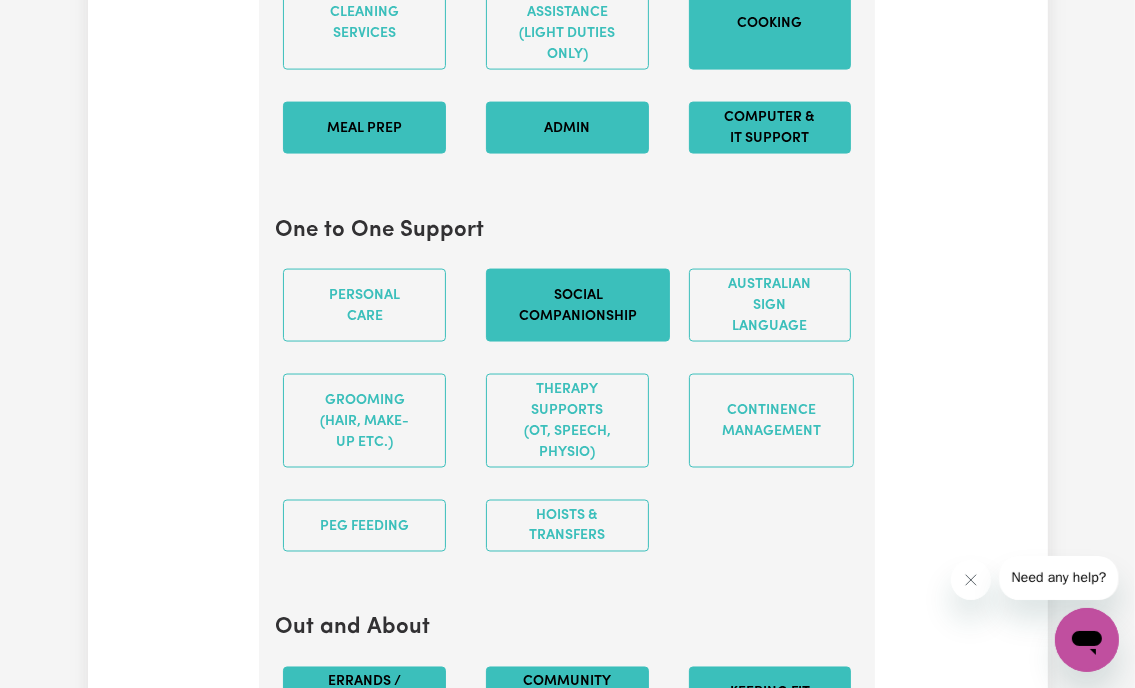 scroll, scrollTop: 2354, scrollLeft: 0, axis: vertical 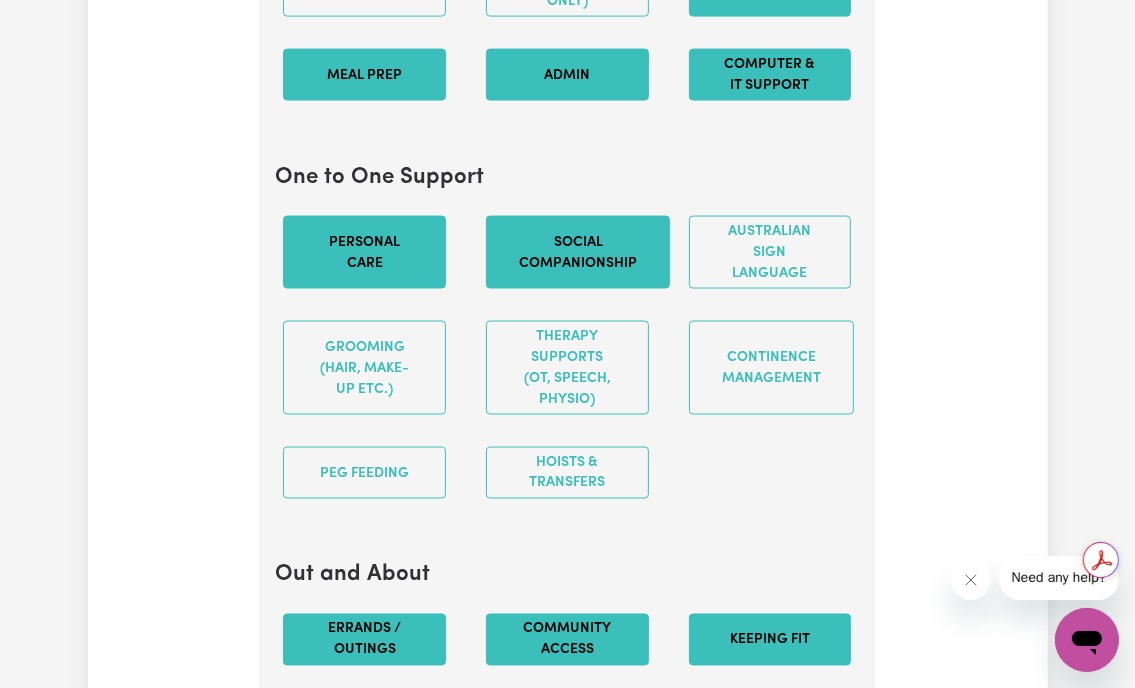 click on "Personal care" at bounding box center [364, 252] 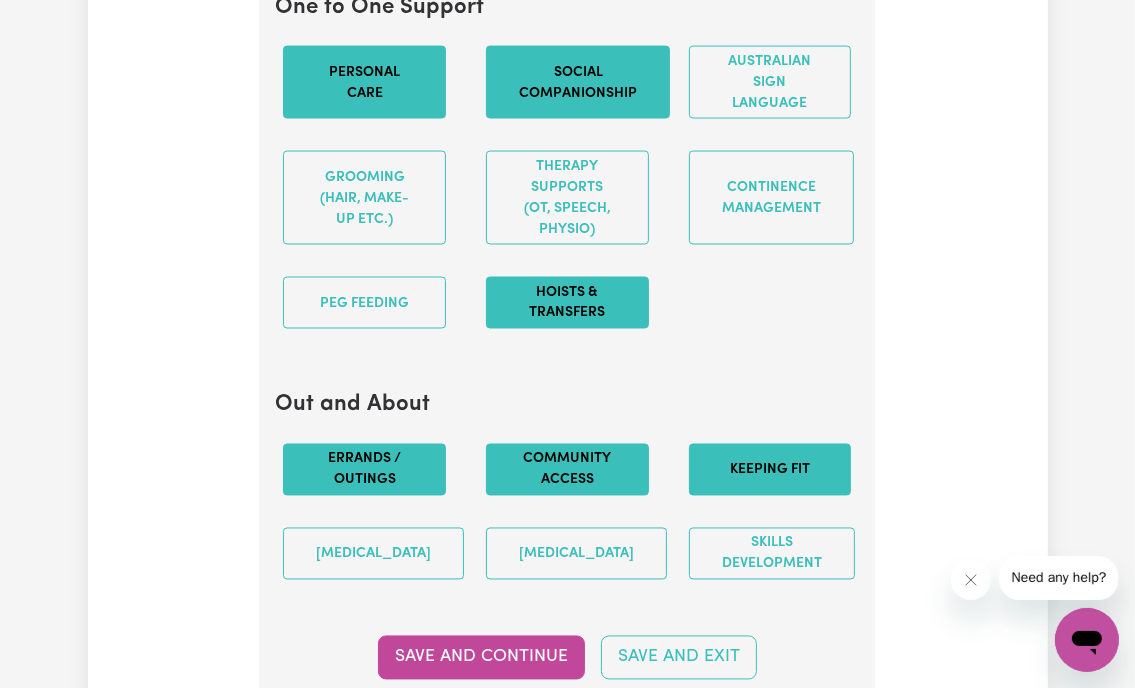 scroll, scrollTop: 2554, scrollLeft: 0, axis: vertical 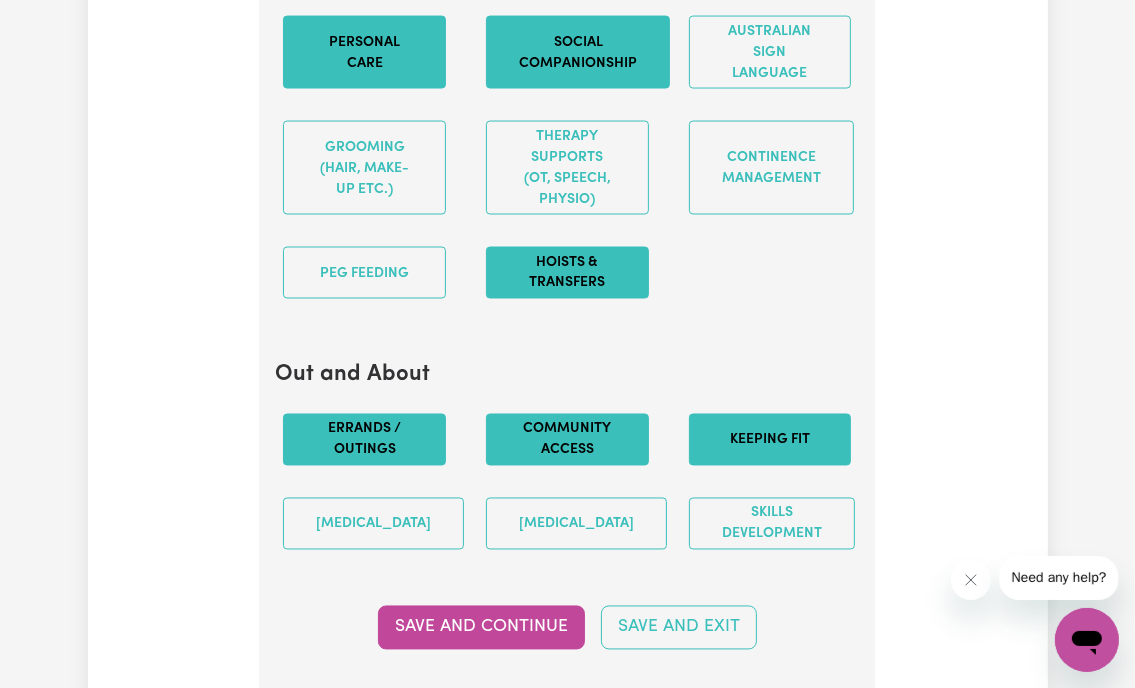 click on "Hoists & transfers" at bounding box center (567, 273) 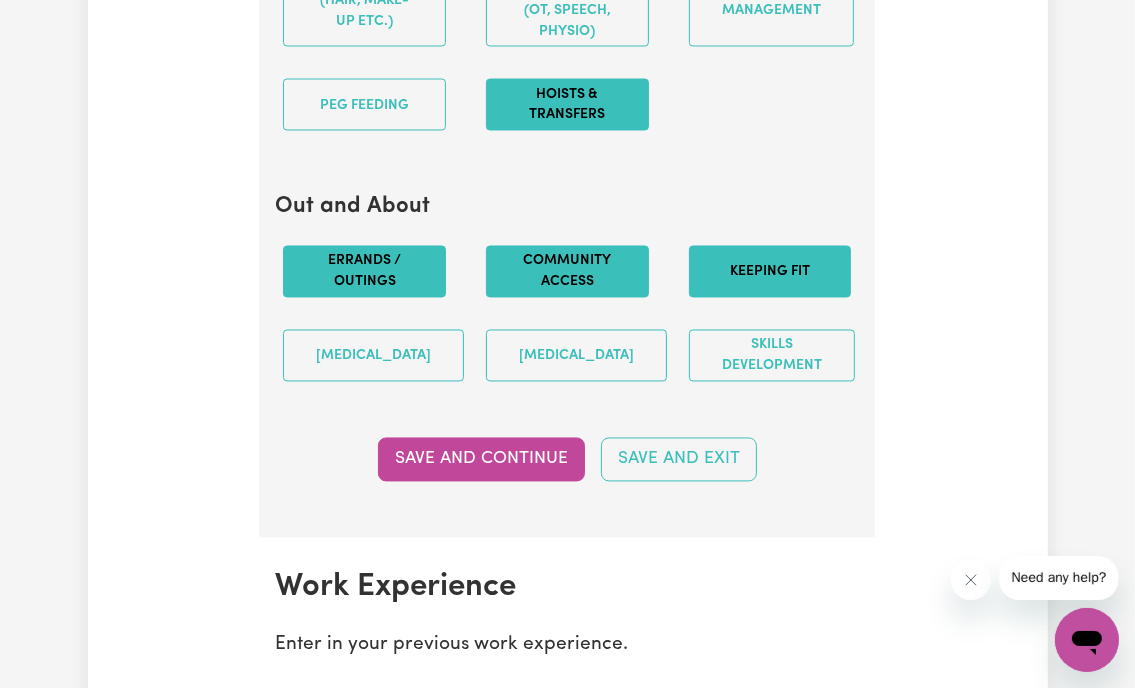 scroll, scrollTop: 2754, scrollLeft: 0, axis: vertical 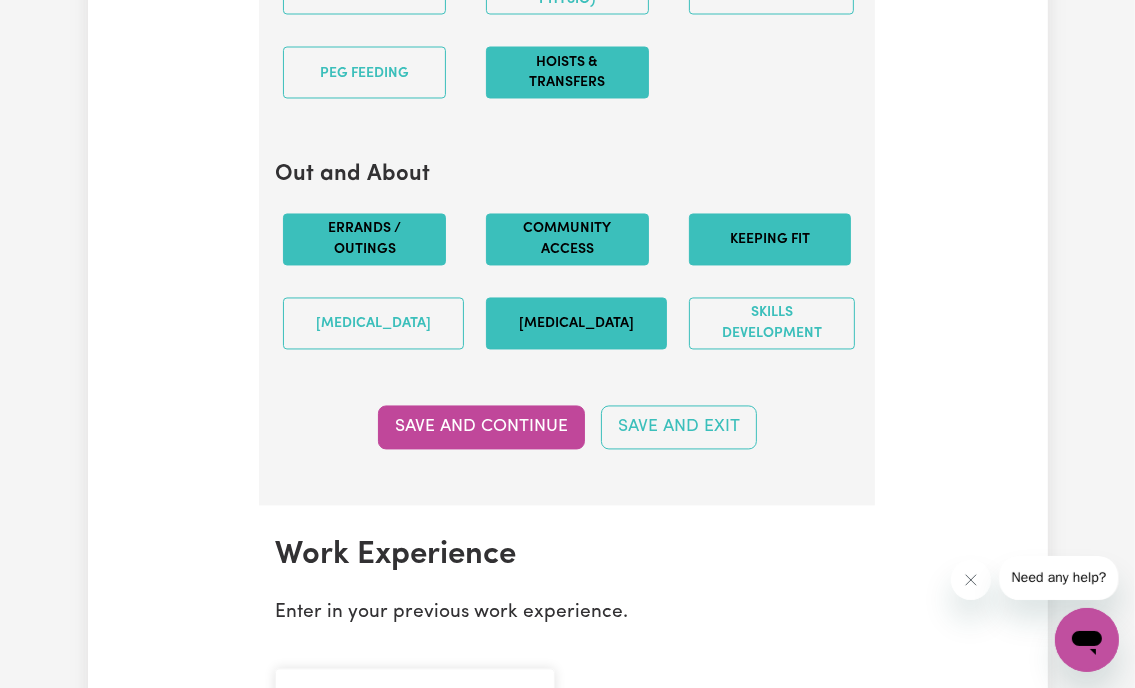 click on "[MEDICAL_DATA]" at bounding box center (576, 324) 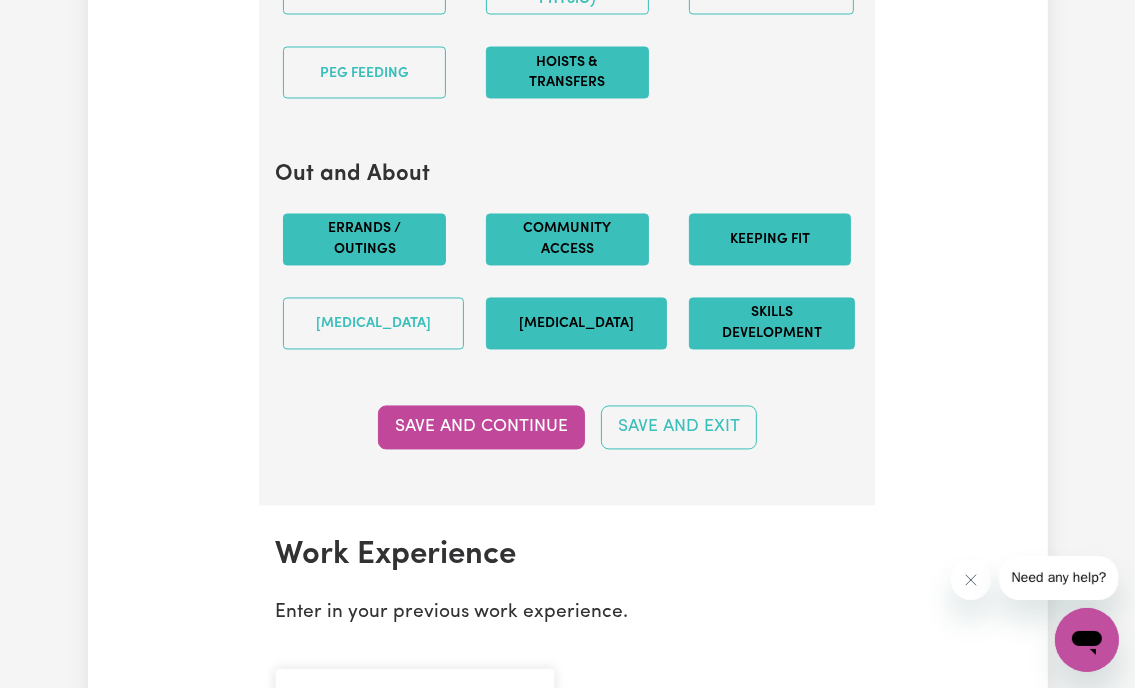 click on "Skills Development" at bounding box center [772, 324] 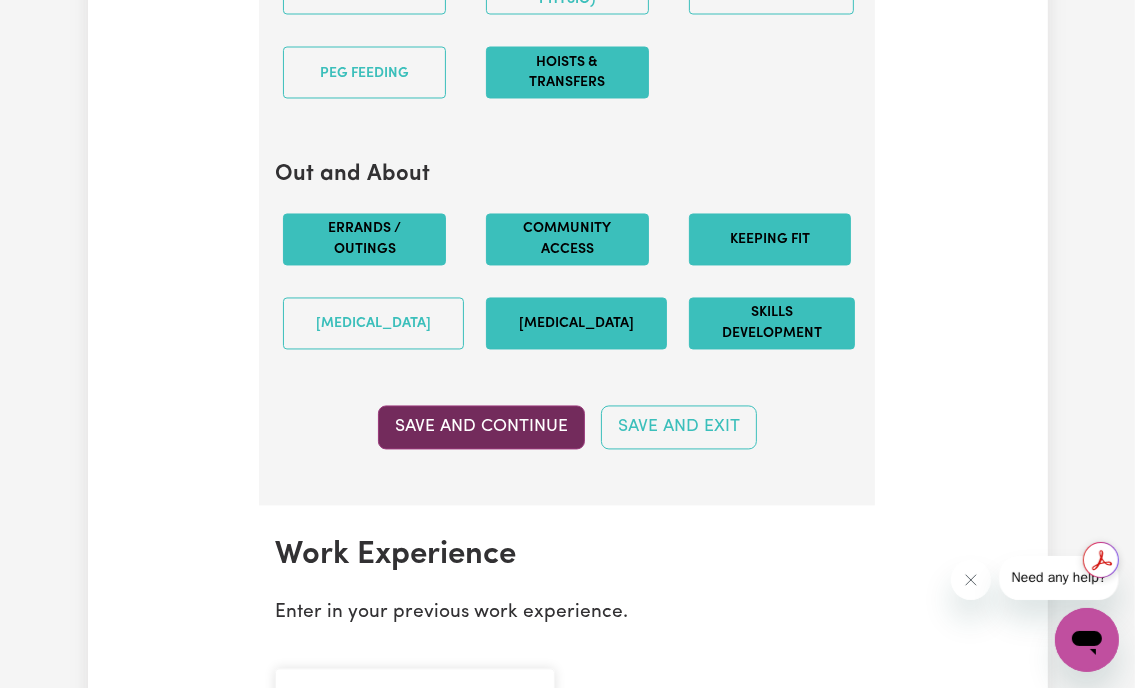 click on "Save and Continue" at bounding box center [481, 428] 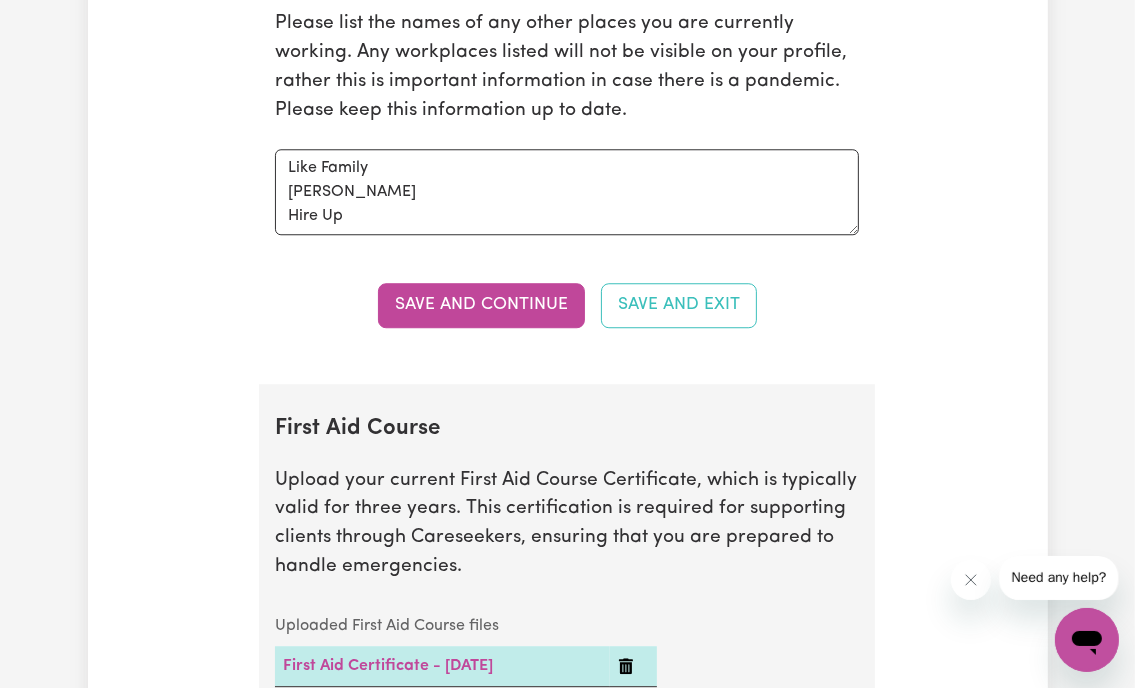 scroll, scrollTop: 3974, scrollLeft: 0, axis: vertical 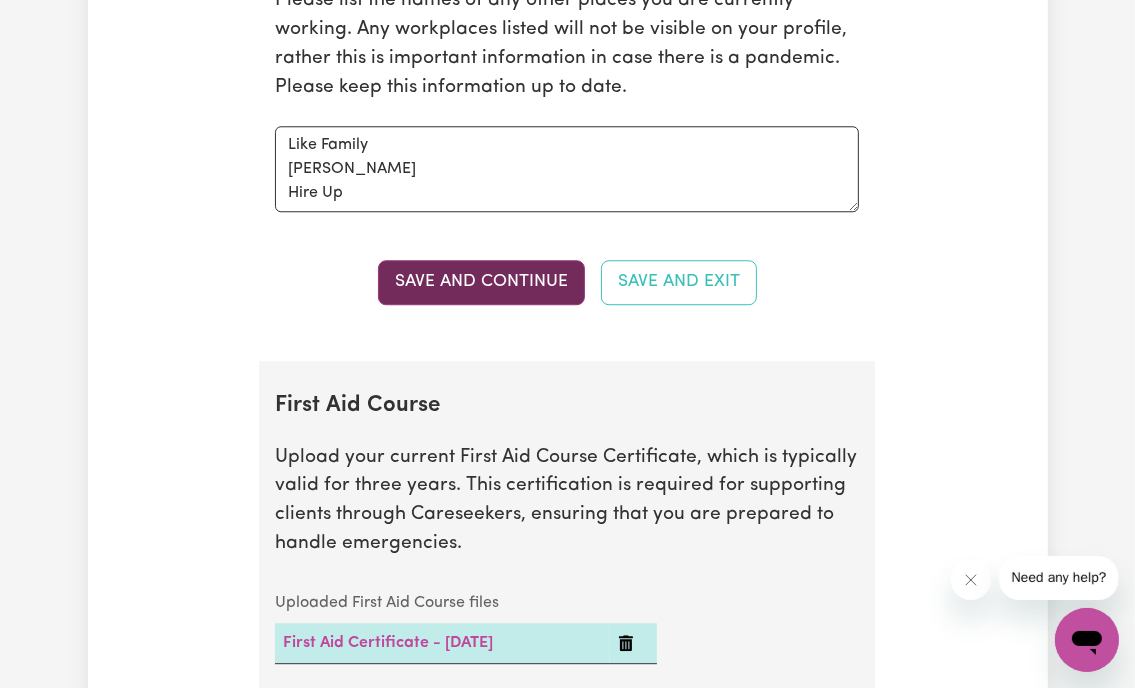 click on "Save and Continue" at bounding box center [481, 282] 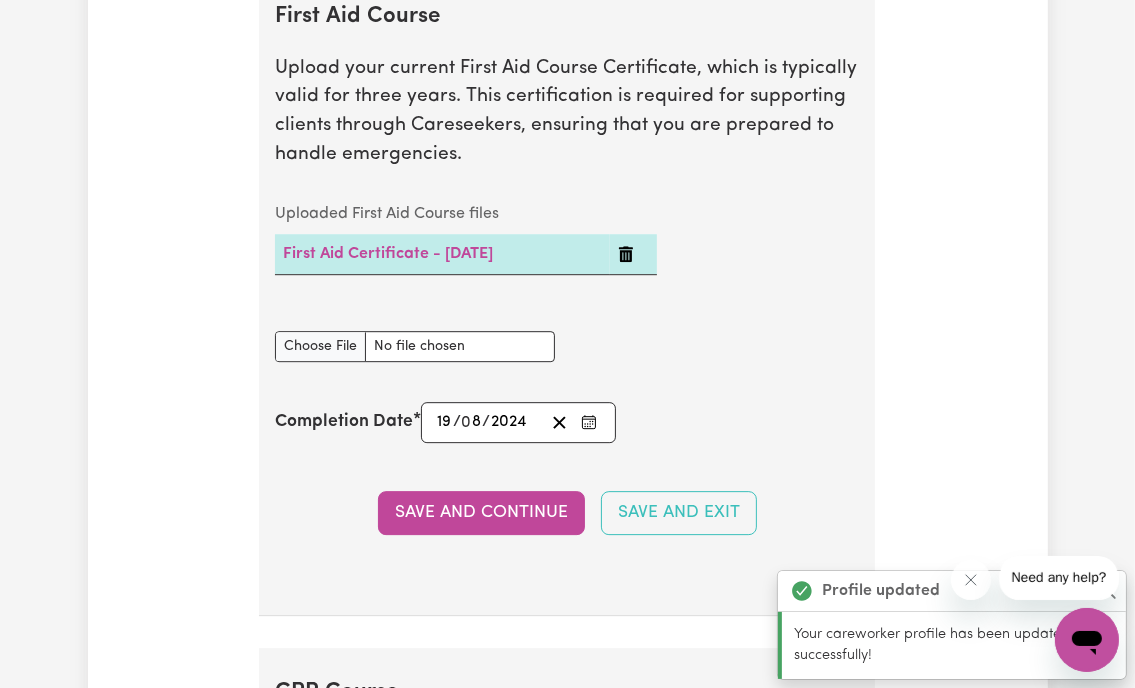 scroll, scrollTop: 4424, scrollLeft: 0, axis: vertical 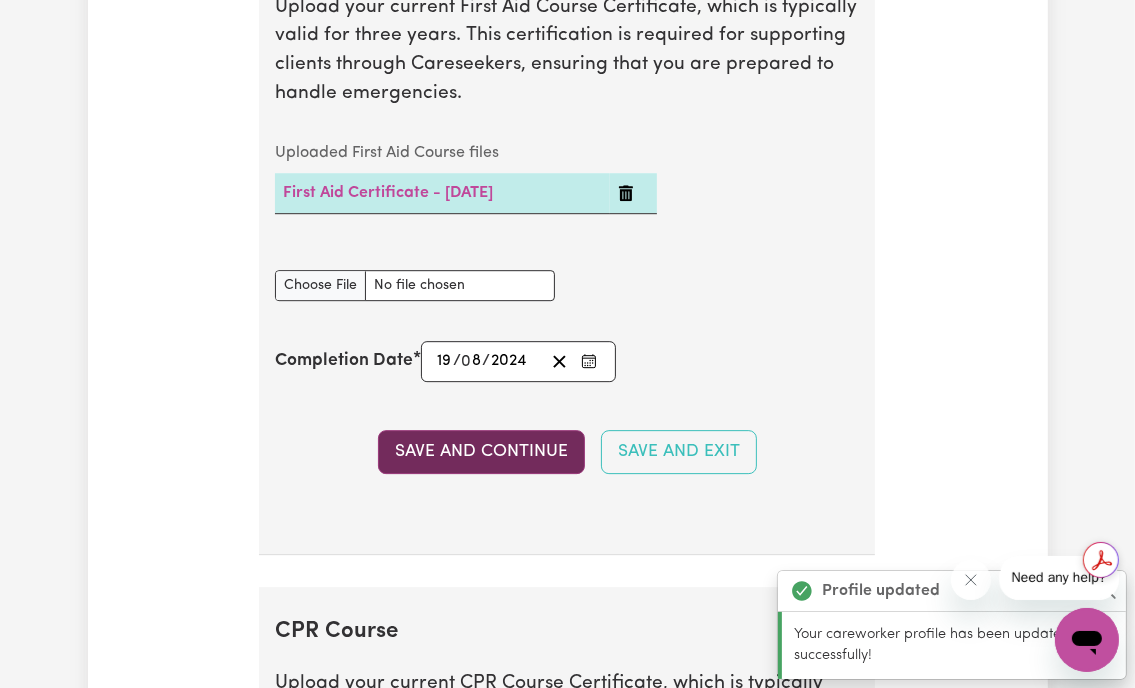 click on "Save and Continue" at bounding box center [481, 452] 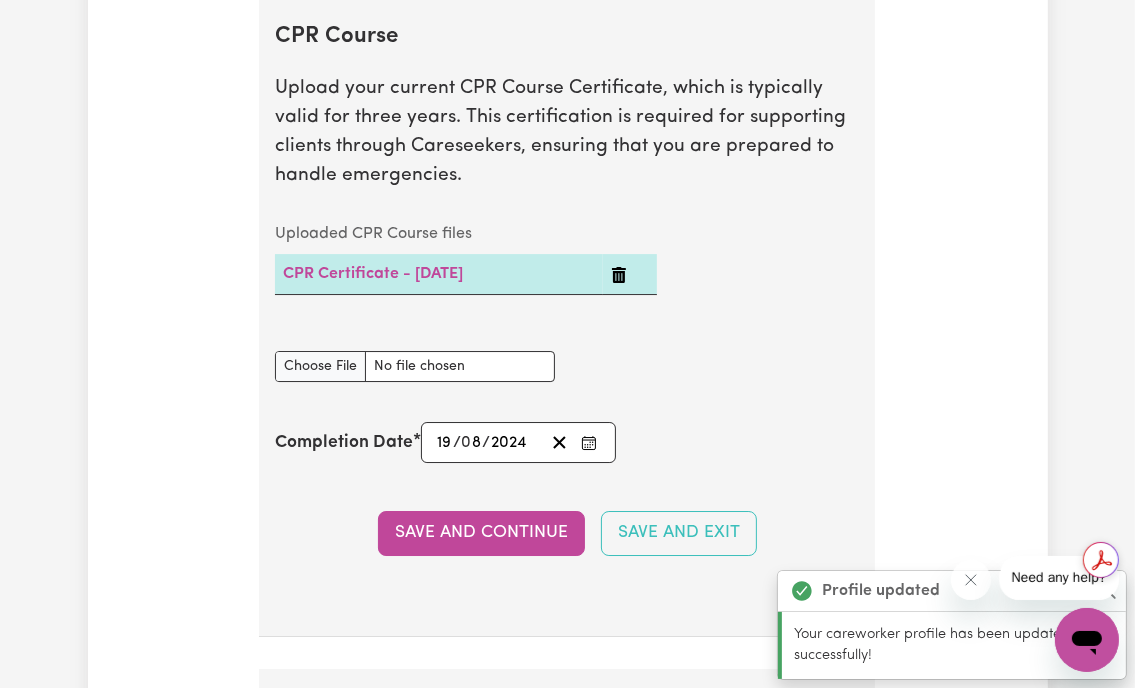 scroll, scrollTop: 5021, scrollLeft: 0, axis: vertical 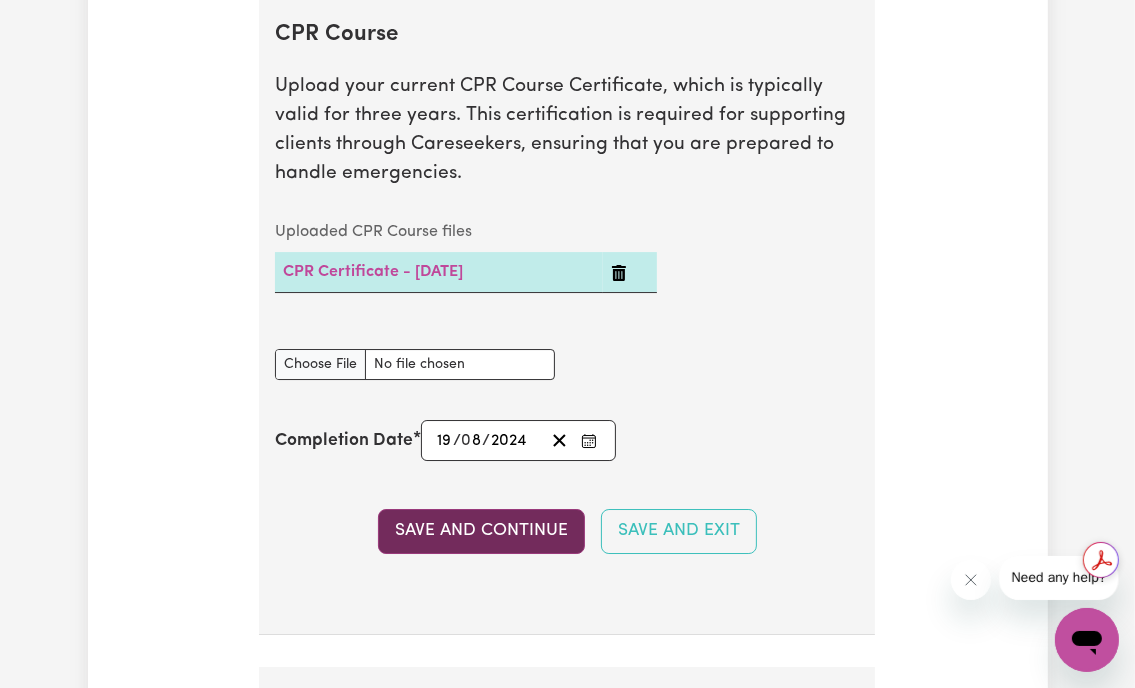 click on "Save and Continue" at bounding box center [481, 531] 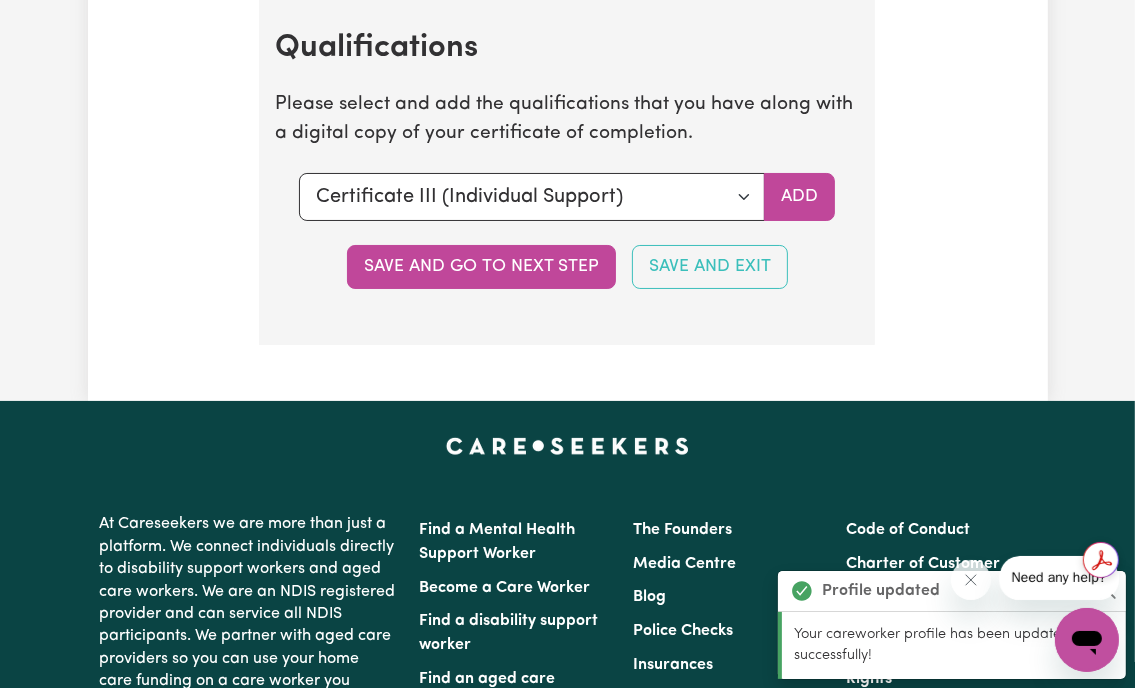 scroll, scrollTop: 5696, scrollLeft: 0, axis: vertical 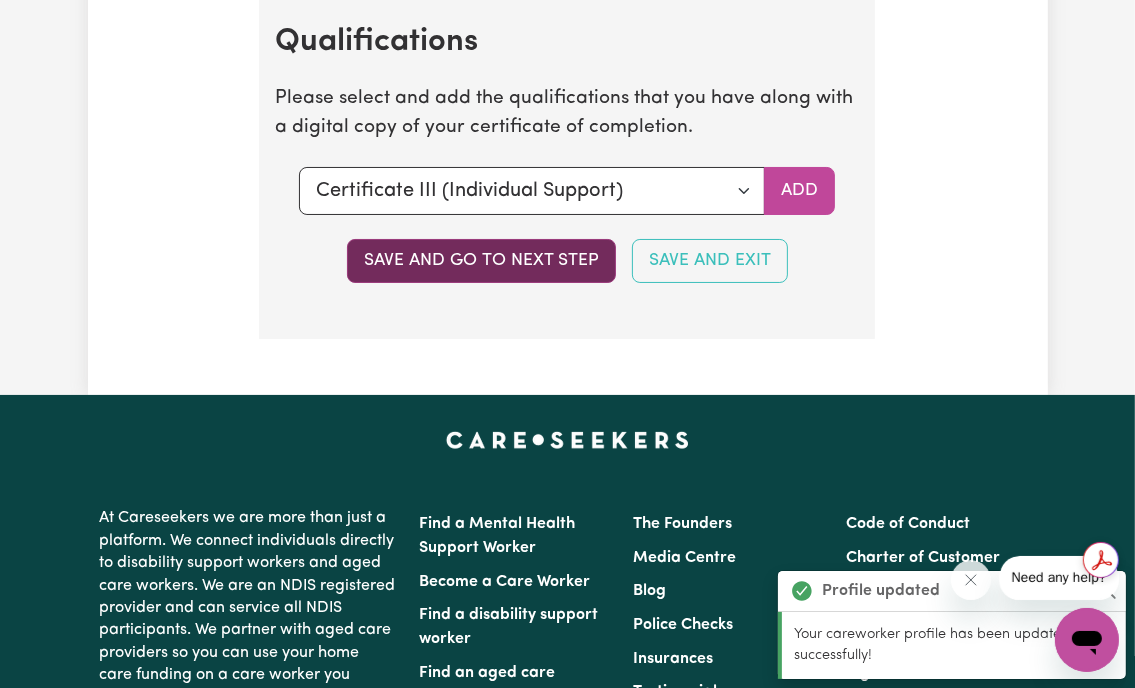 click on "Save and go to next step" at bounding box center (481, 261) 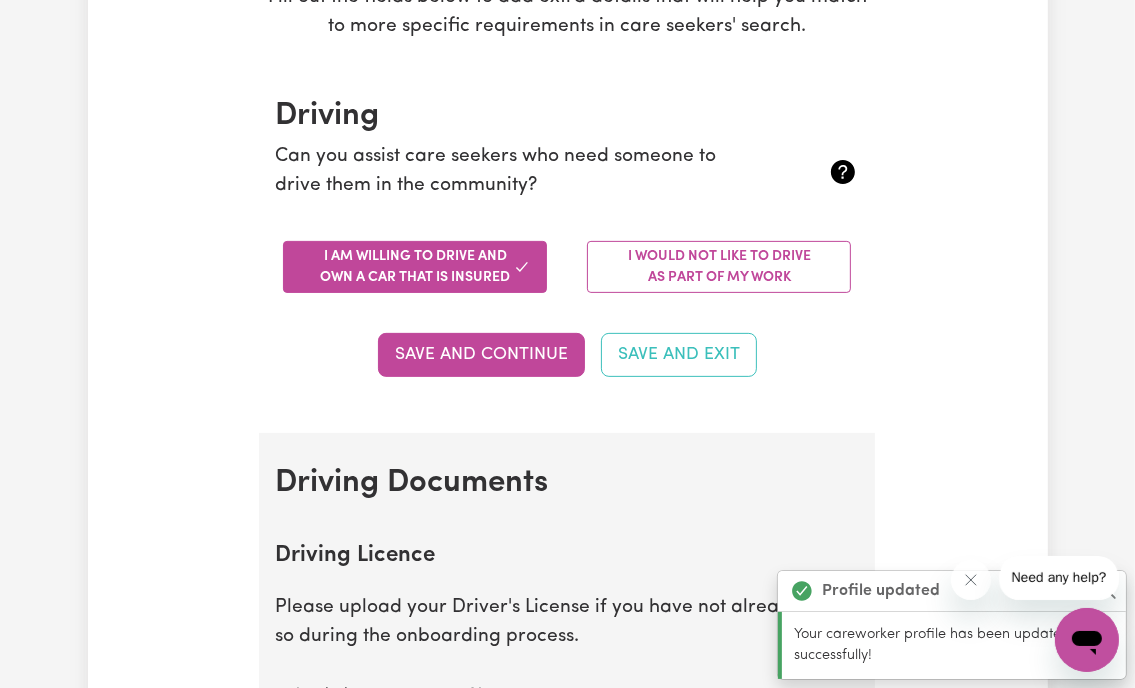 scroll, scrollTop: 400, scrollLeft: 0, axis: vertical 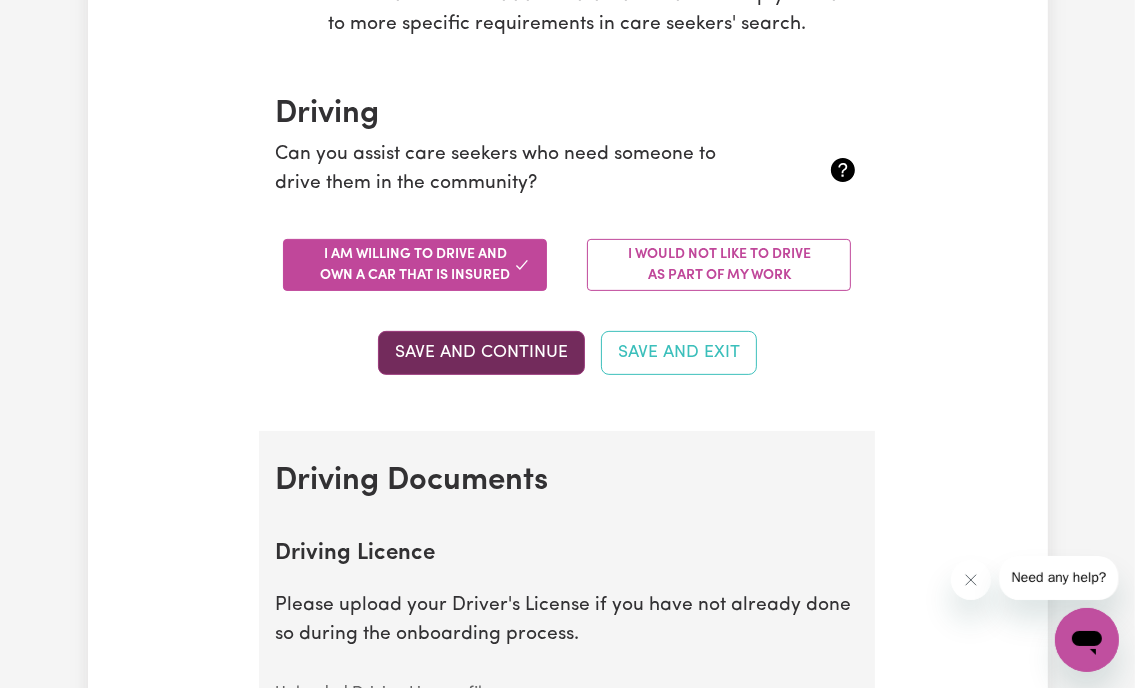 click on "Save and Continue" at bounding box center (481, 353) 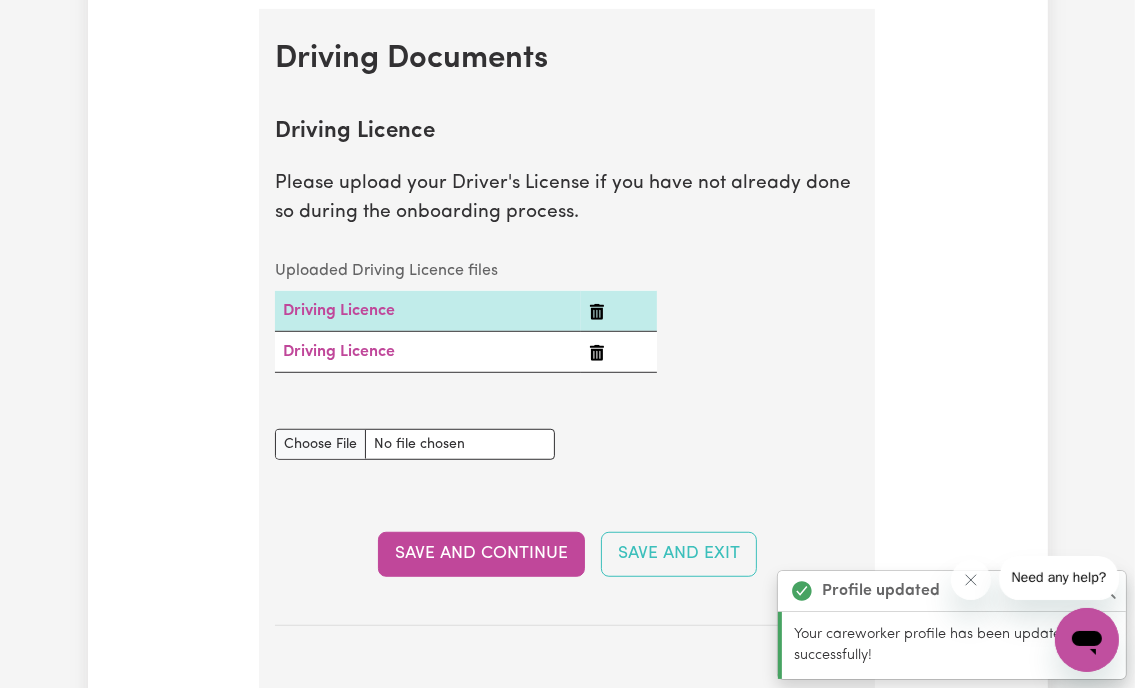 scroll, scrollTop: 908, scrollLeft: 0, axis: vertical 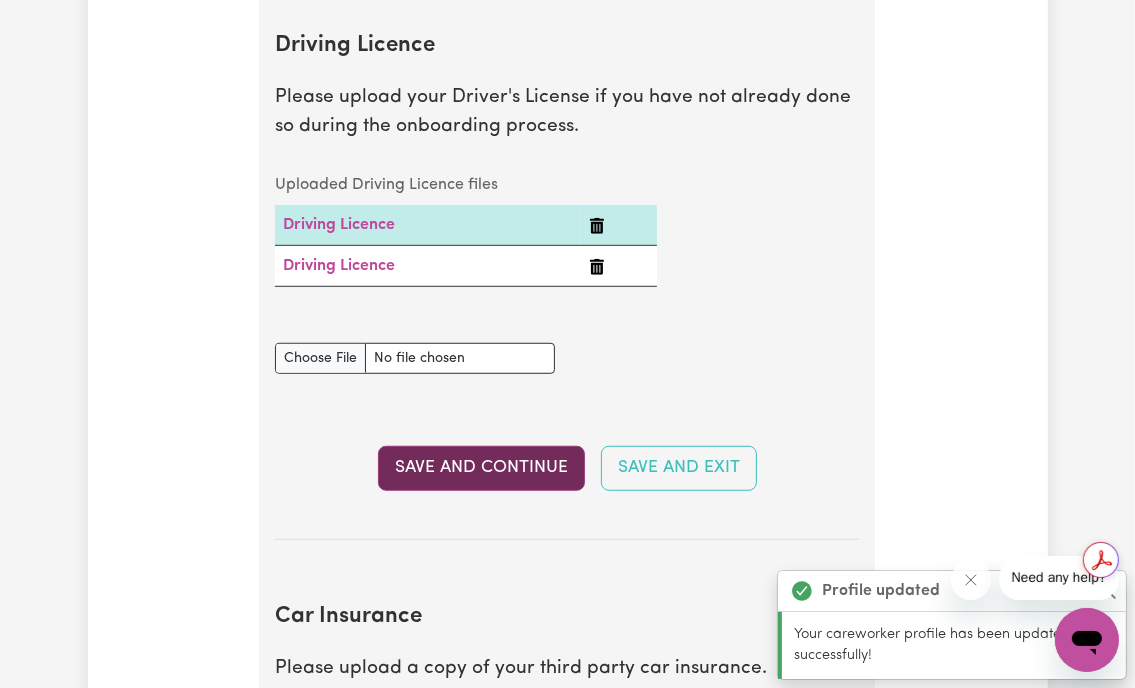 click on "Save and Continue" at bounding box center (481, 468) 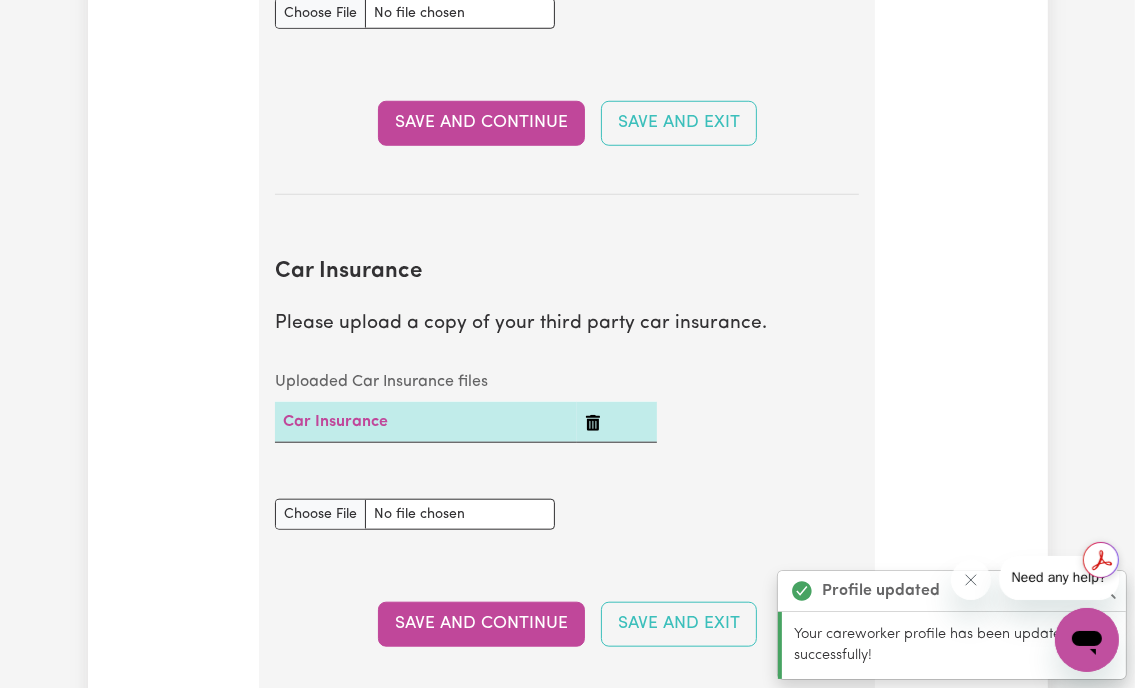 scroll, scrollTop: 1479, scrollLeft: 0, axis: vertical 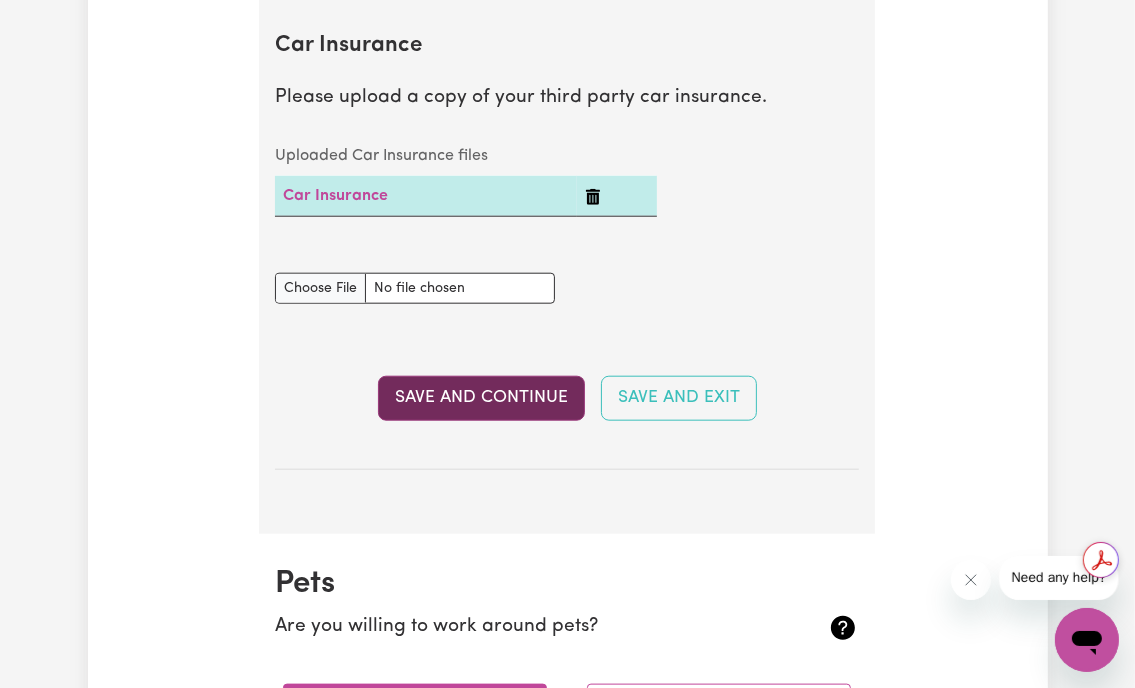 click on "Save and Continue" at bounding box center [481, 398] 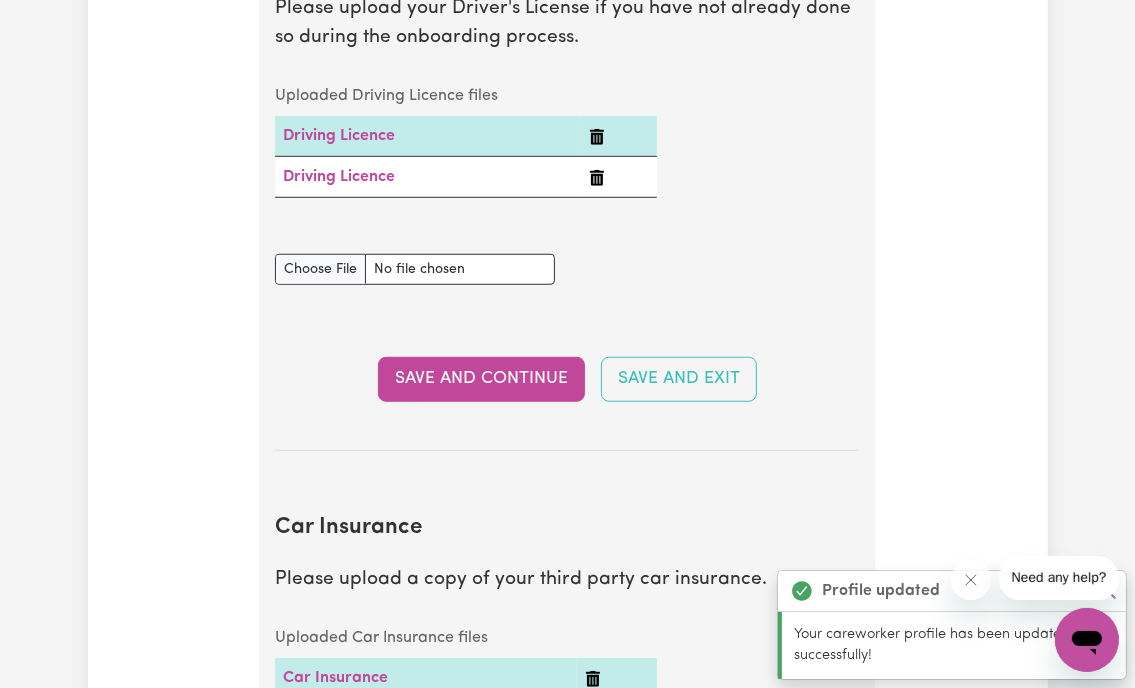scroll, scrollTop: 811, scrollLeft: 0, axis: vertical 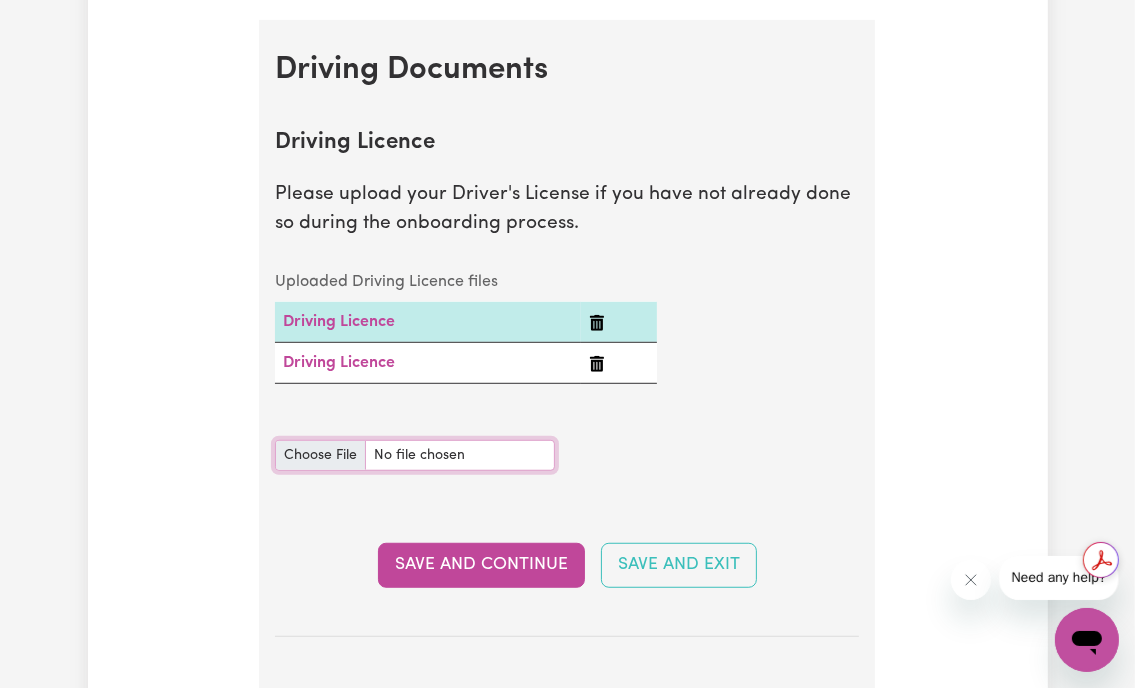 click on "Driving Licence  document" at bounding box center [415, 455] 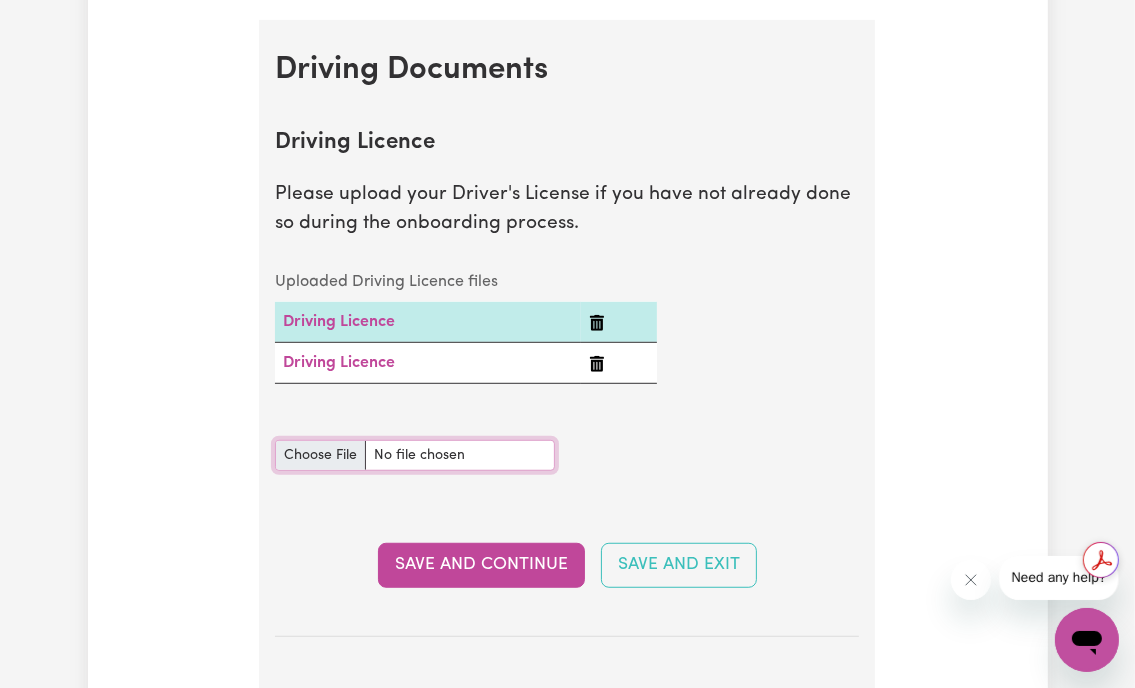 type on "C:\fakepath\Car Registration Renewal & Certificate.pdf" 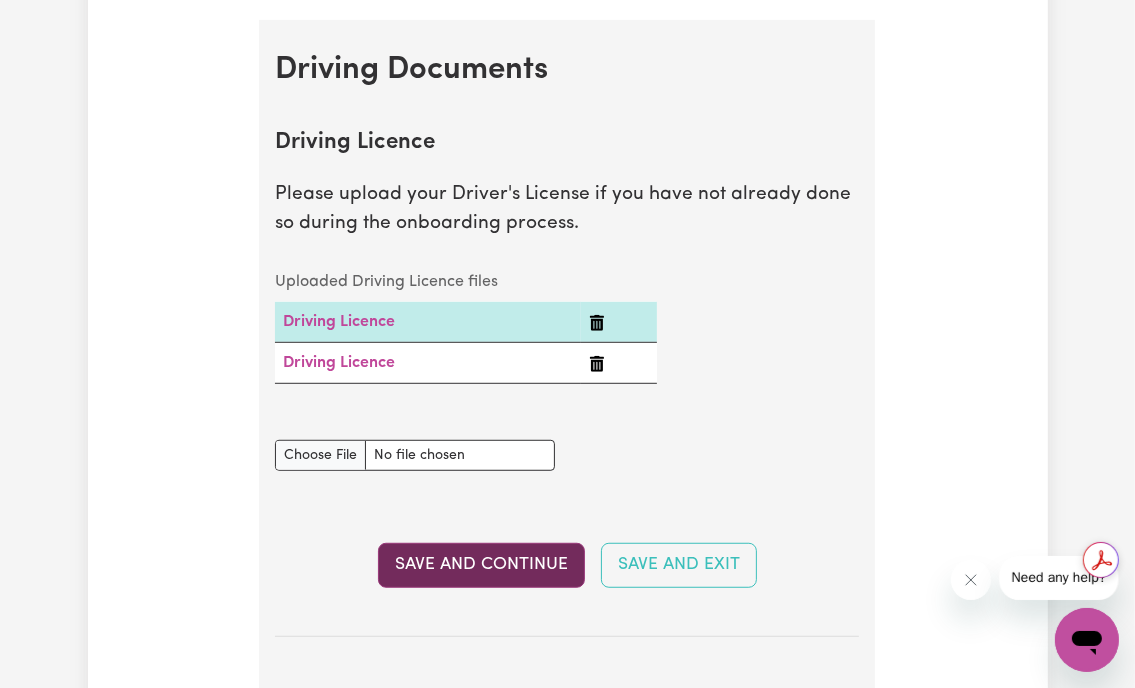 click on "Save and Continue" at bounding box center (481, 565) 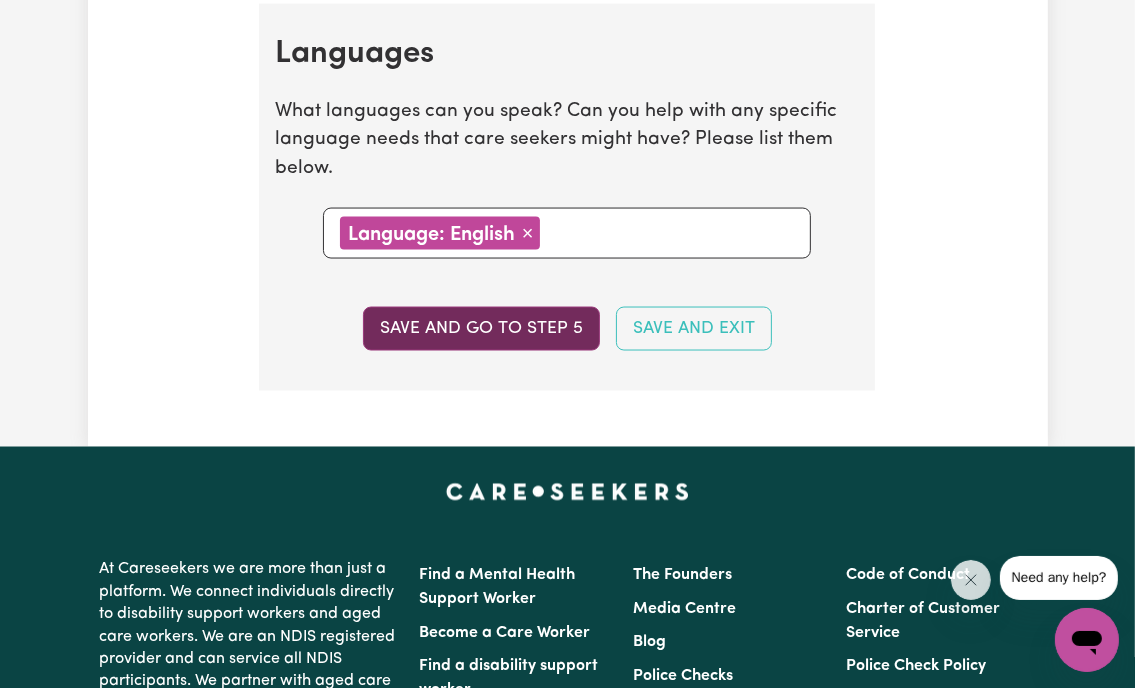scroll, scrollTop: 2379, scrollLeft: 0, axis: vertical 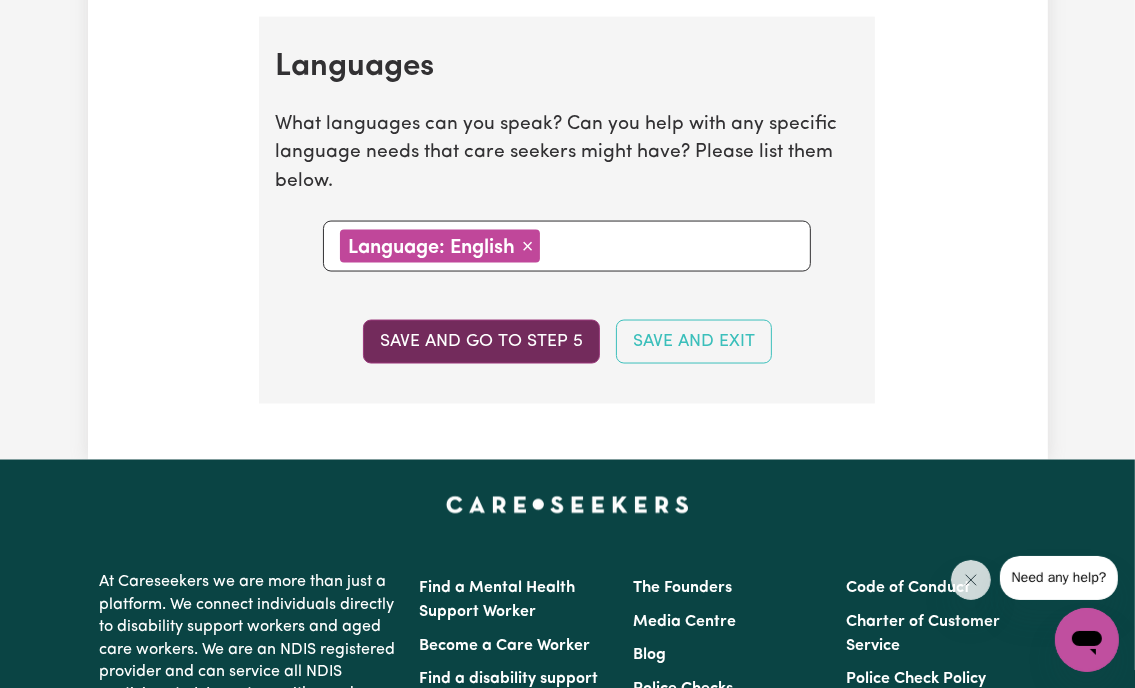 click on "Save and go to step 5" at bounding box center [481, 342] 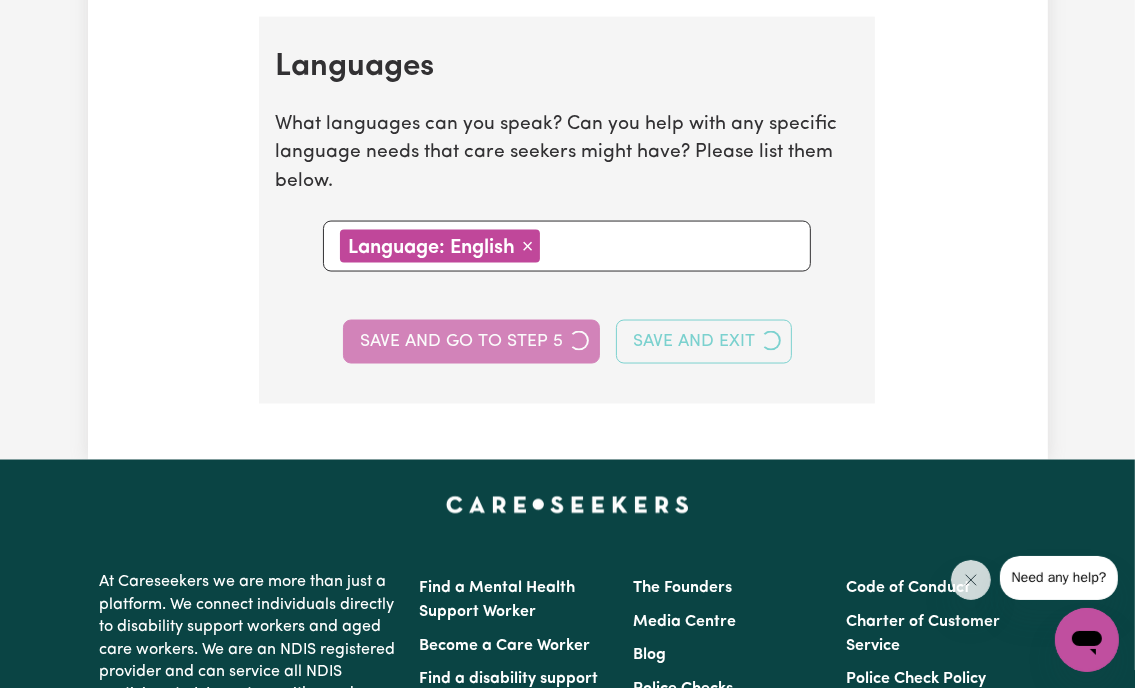 select on "I am providing services privately on my own" 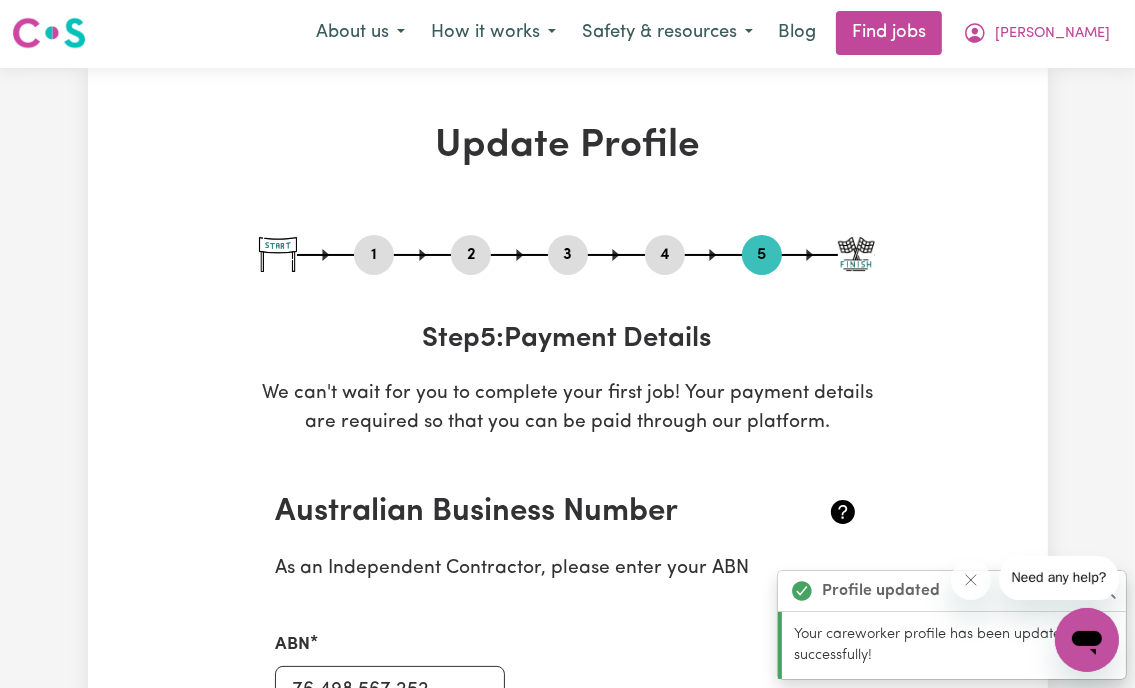 scroll, scrollTop: 0, scrollLeft: 0, axis: both 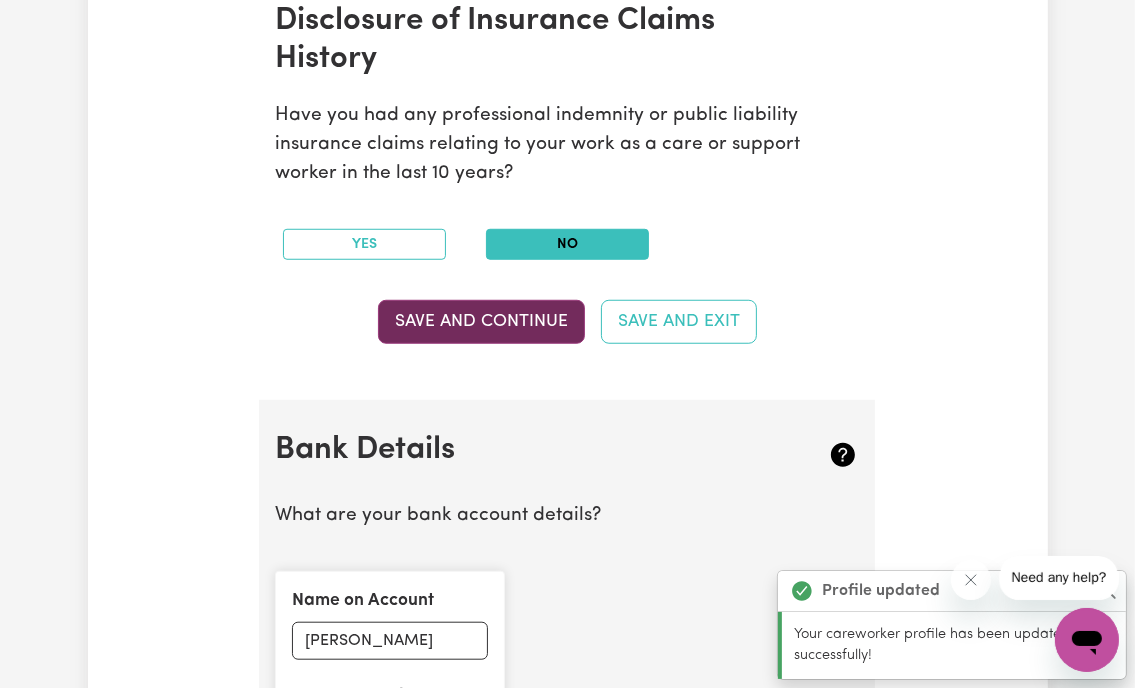 click on "Save and Continue" at bounding box center [481, 322] 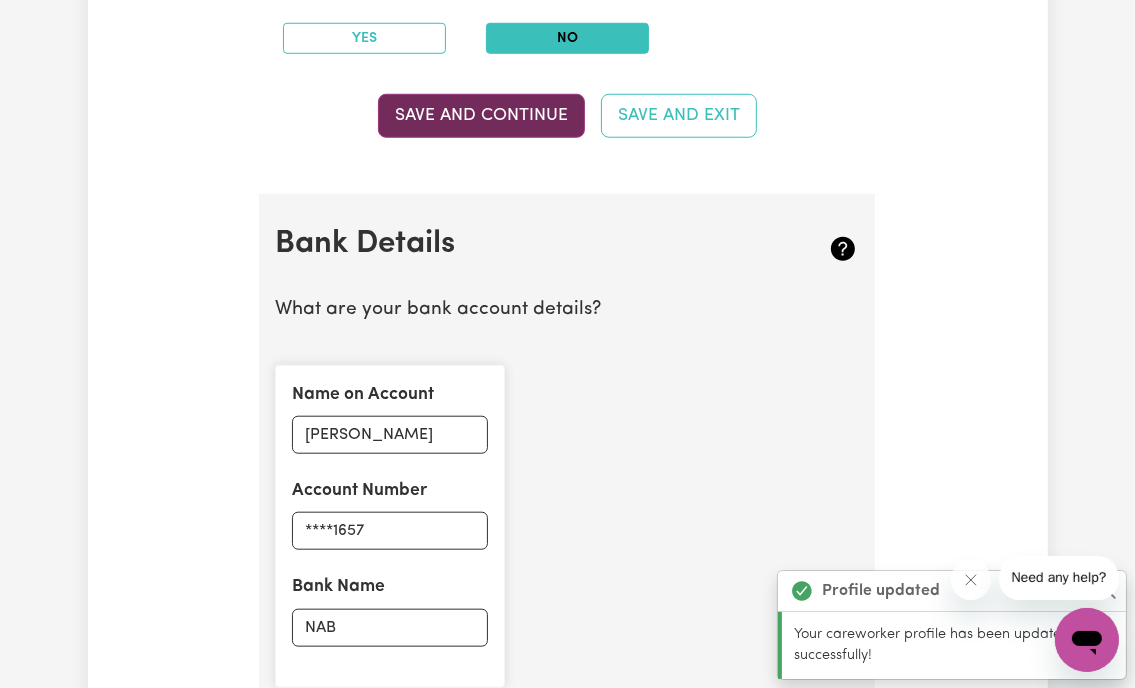 scroll, scrollTop: 1500, scrollLeft: 0, axis: vertical 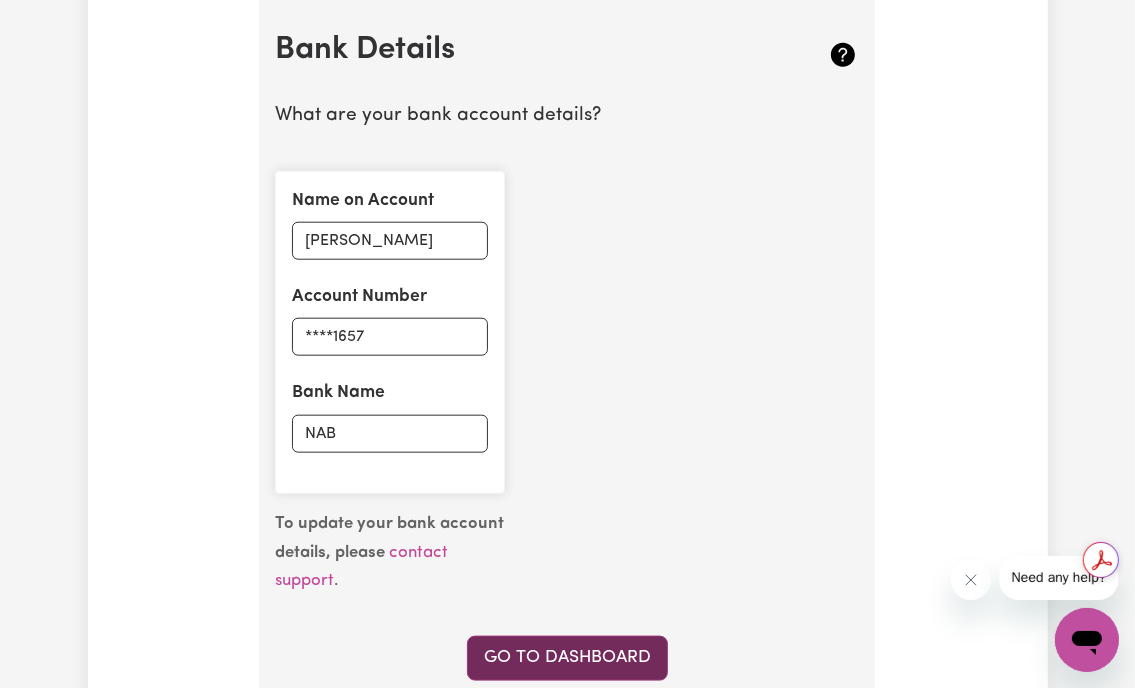 click on "Go to Dashboard" at bounding box center (567, 658) 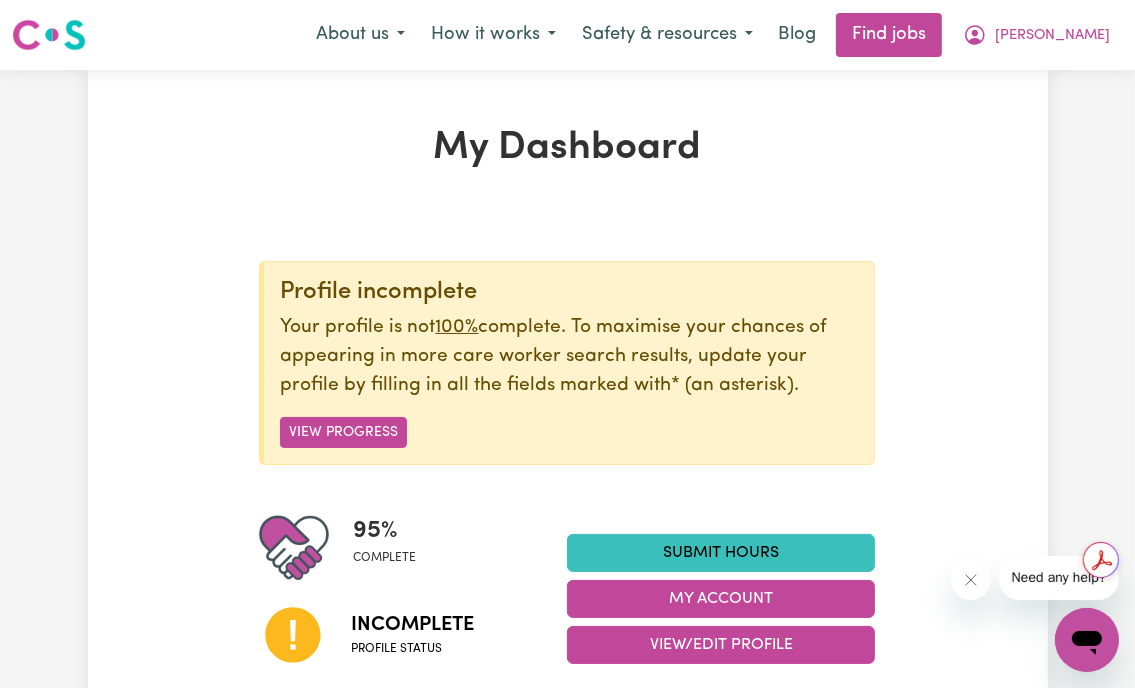 scroll, scrollTop: 200, scrollLeft: 0, axis: vertical 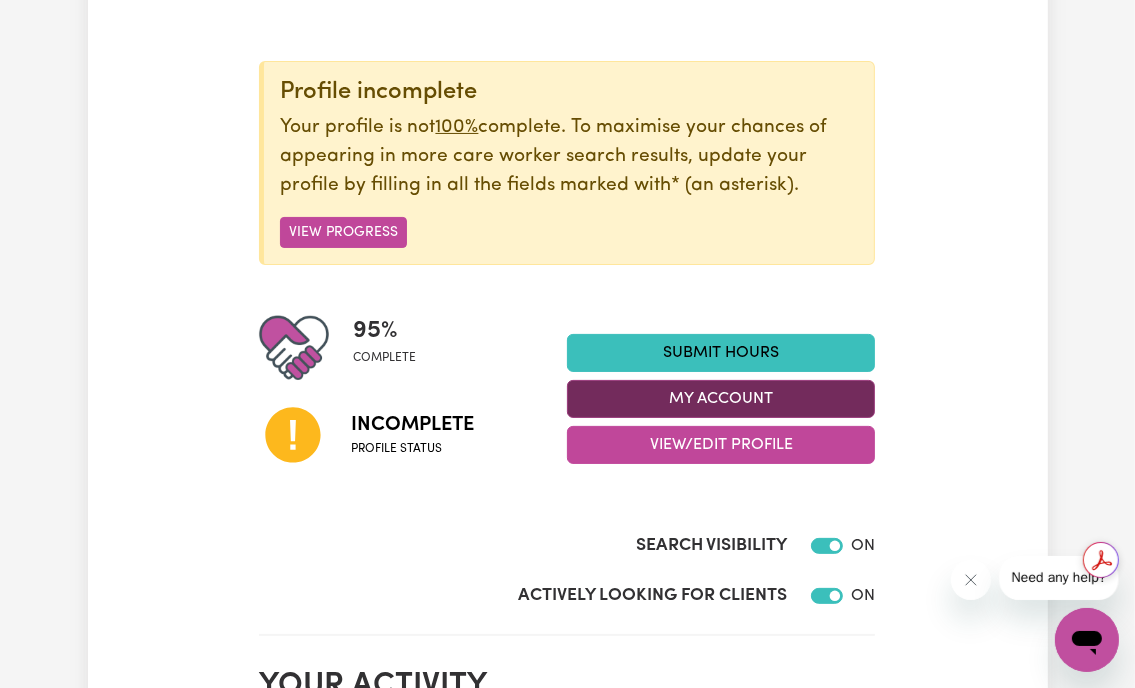 click on "My Account" at bounding box center [721, 399] 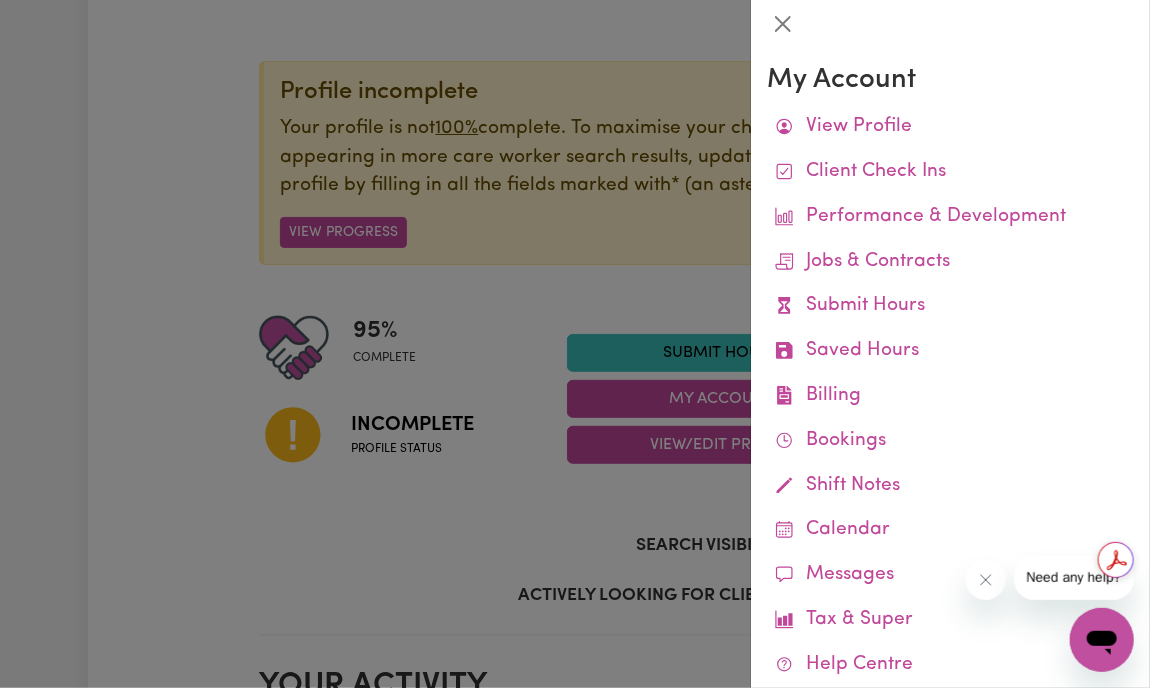 click at bounding box center (575, 344) 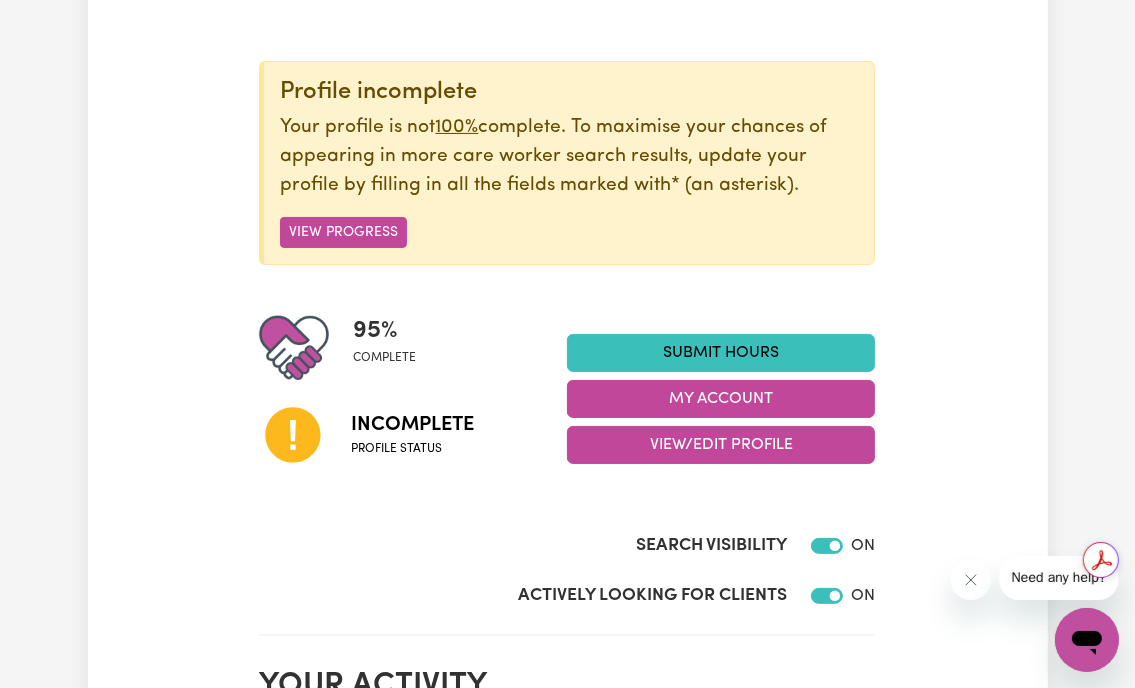 click on "View/Edit Profile" at bounding box center [721, 445] 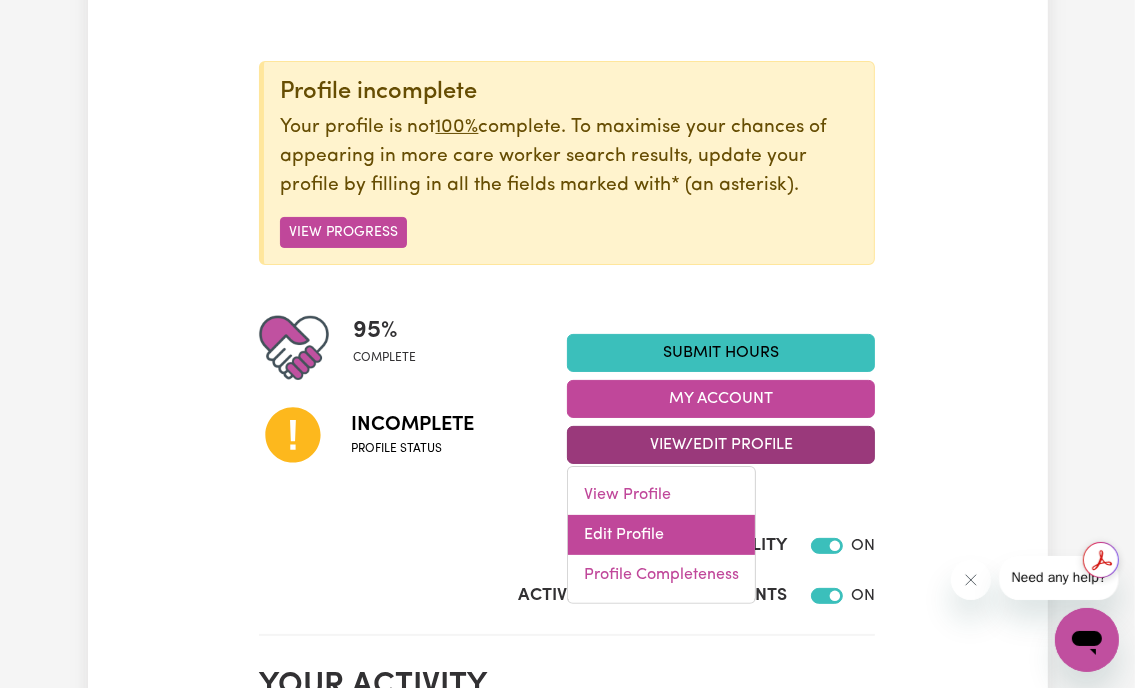 click on "Edit Profile" at bounding box center [661, 535] 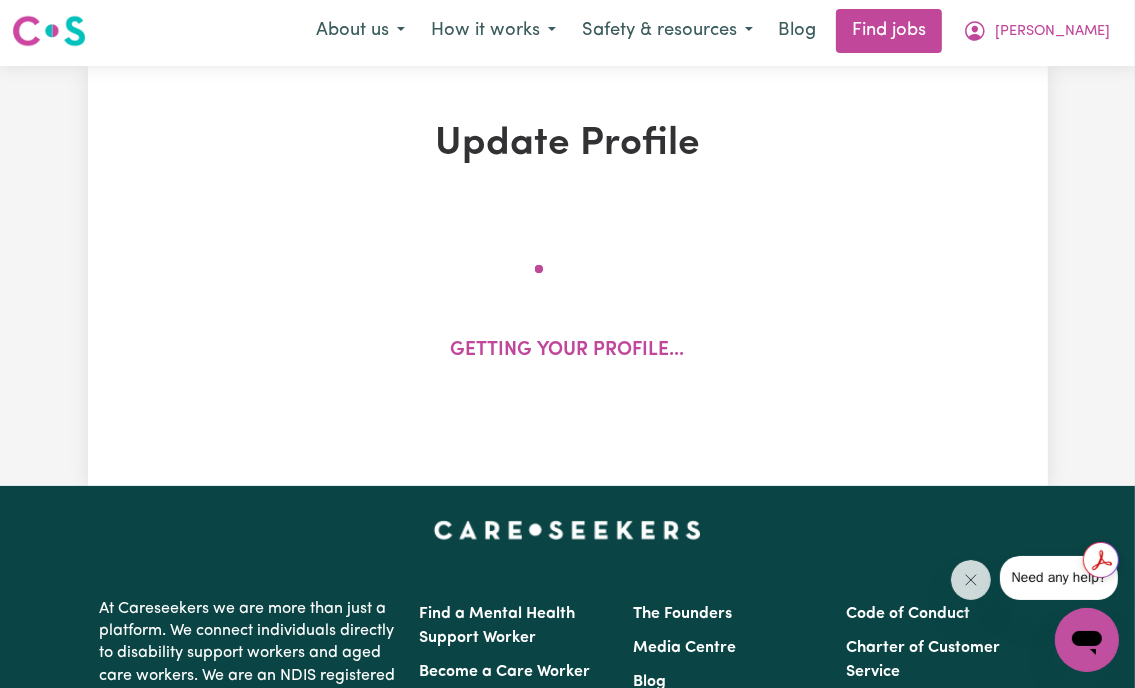 scroll, scrollTop: 0, scrollLeft: 0, axis: both 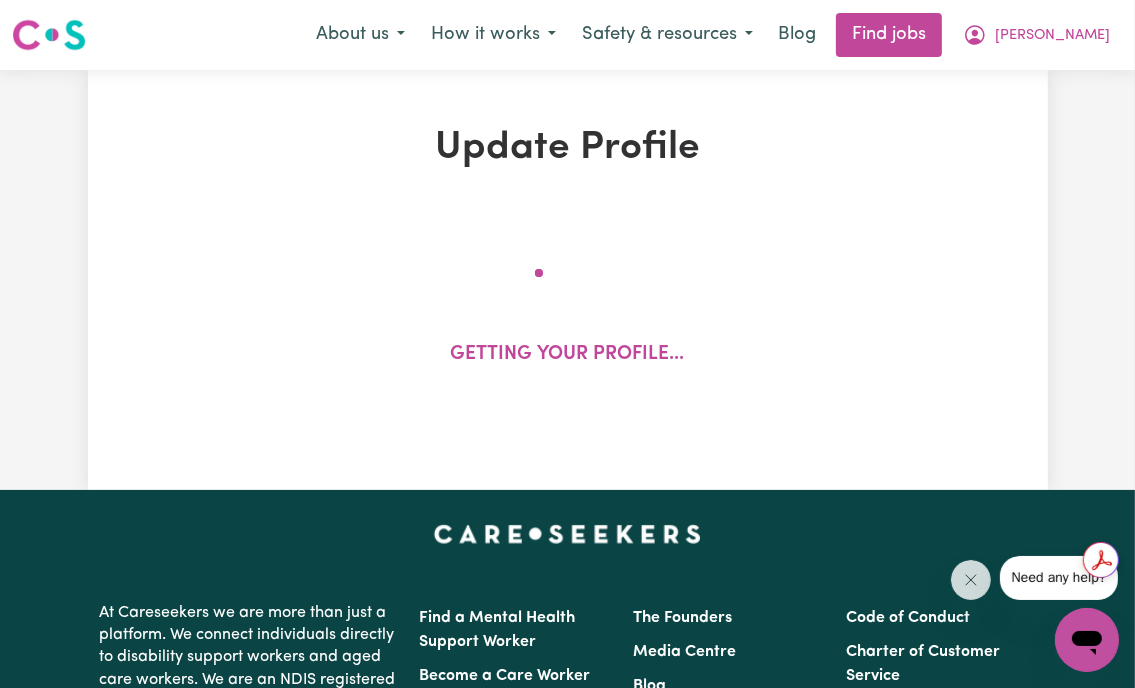 select on "[DEMOGRAPHIC_DATA]" 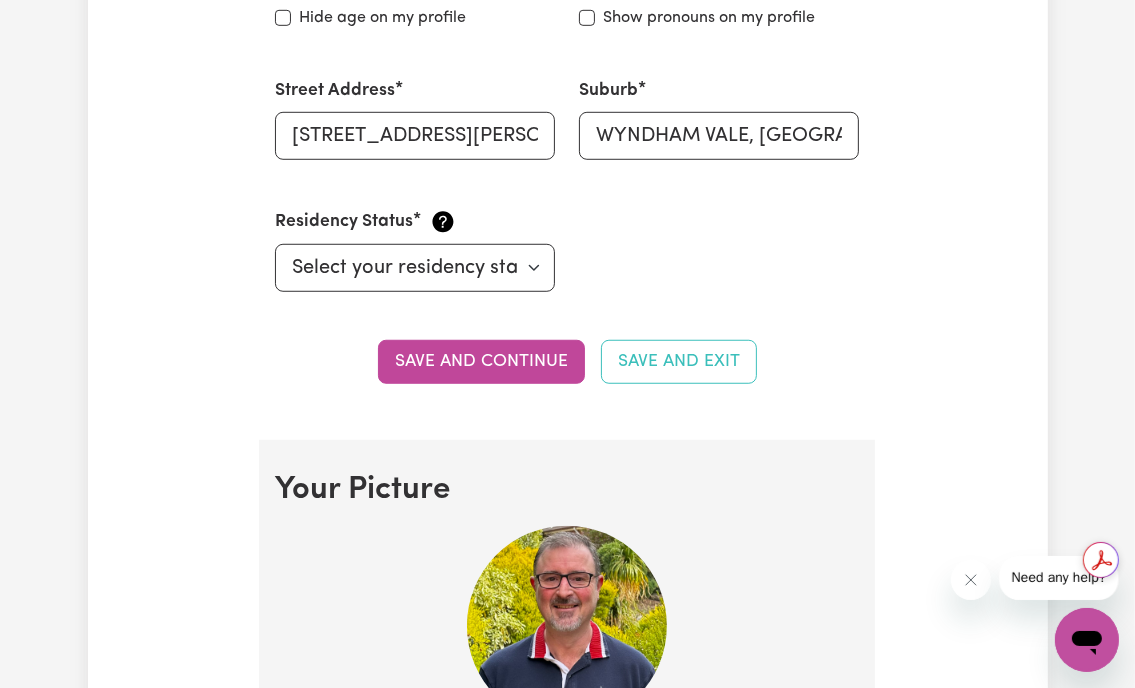 scroll, scrollTop: 1100, scrollLeft: 0, axis: vertical 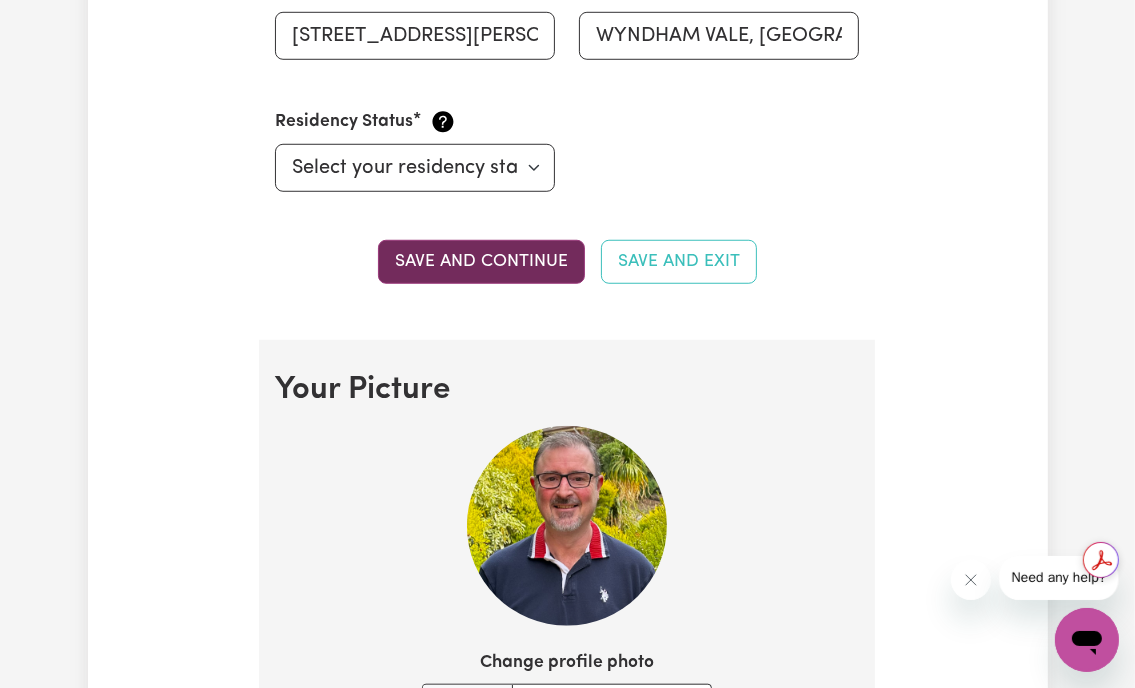 click on "Save and continue" at bounding box center (481, 262) 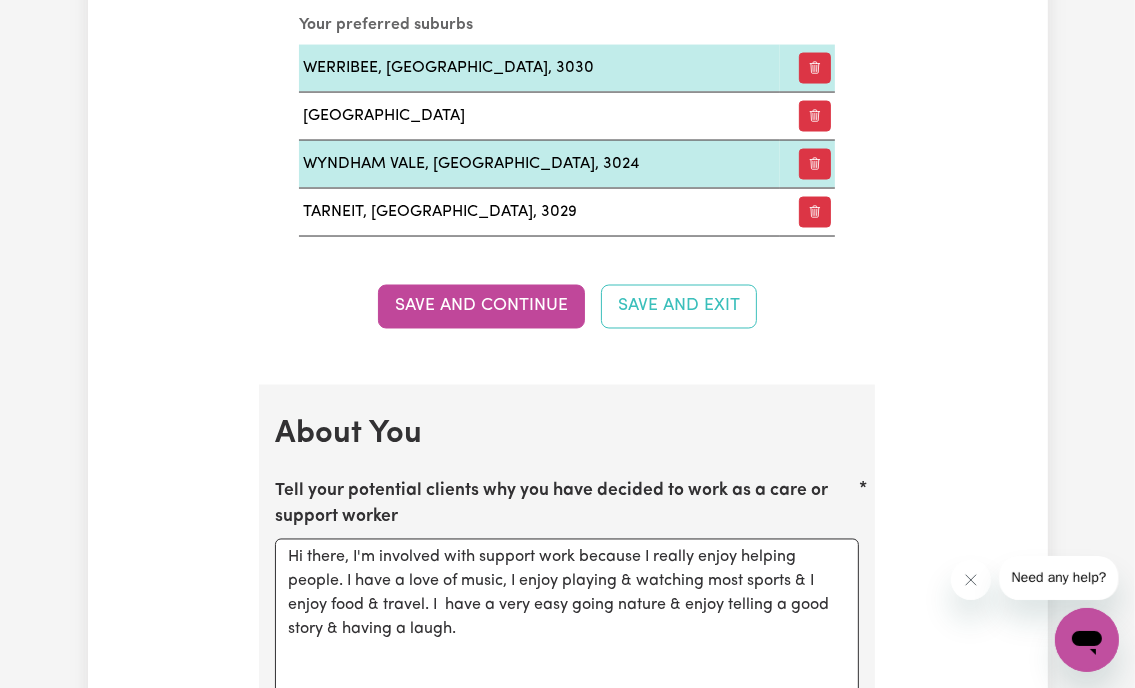 scroll, scrollTop: 2535, scrollLeft: 0, axis: vertical 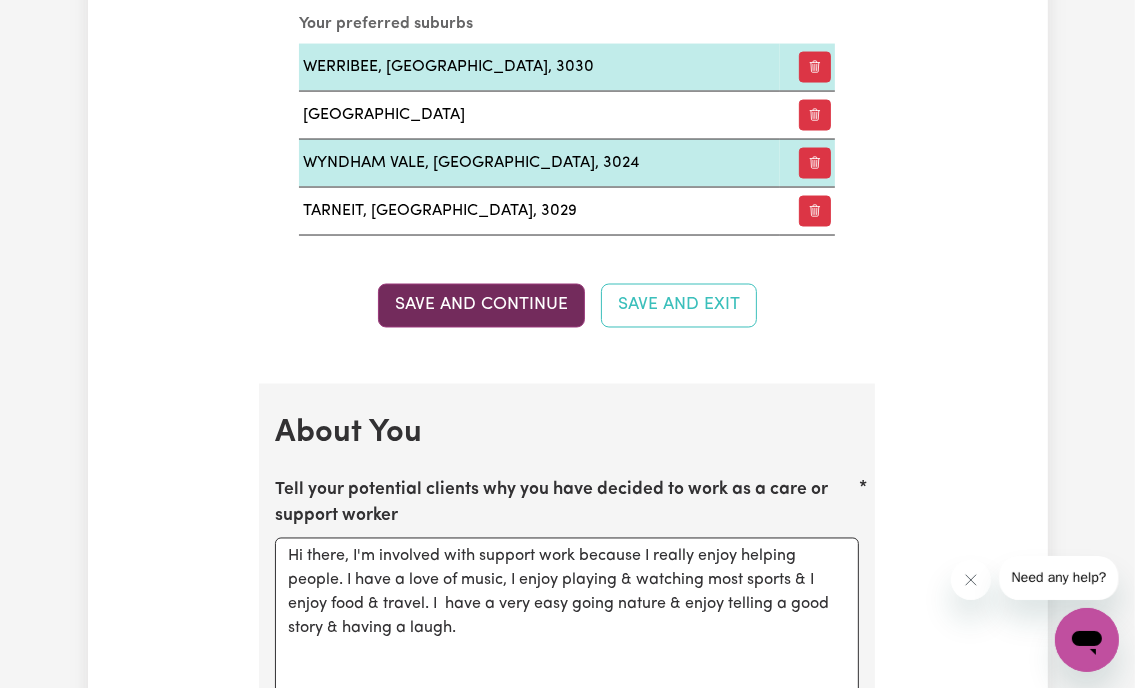 click on "Save and Continue" at bounding box center [481, 306] 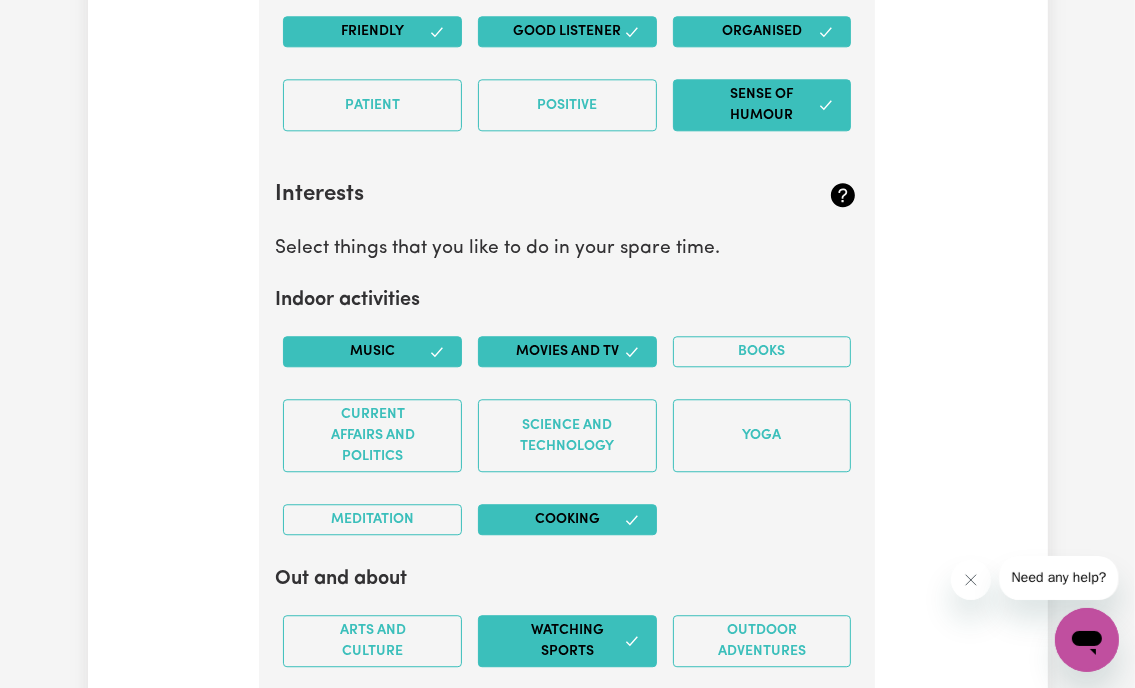 scroll, scrollTop: 3776, scrollLeft: 0, axis: vertical 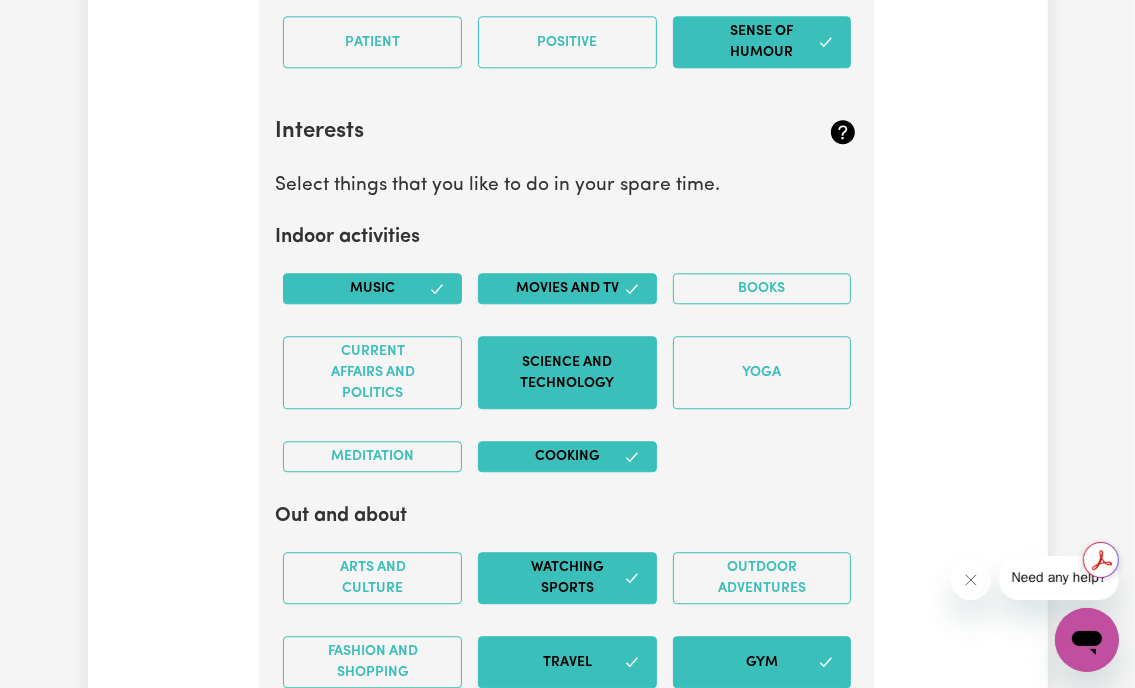 click on "Science and Technology" at bounding box center [567, 372] 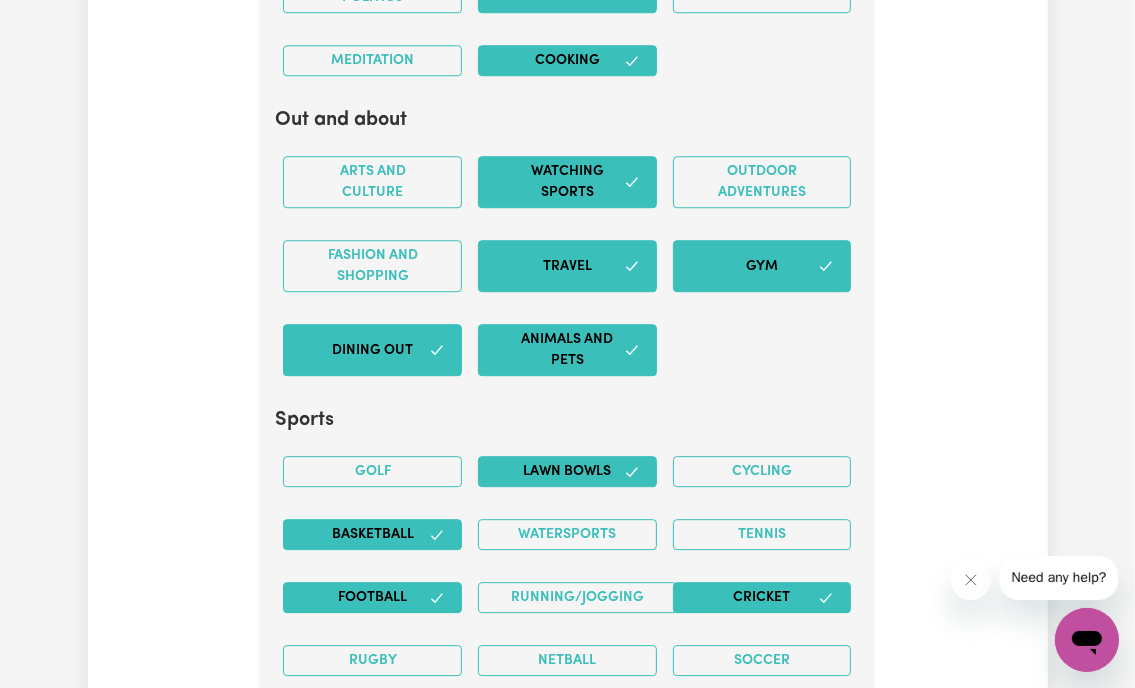 scroll, scrollTop: 4176, scrollLeft: 0, axis: vertical 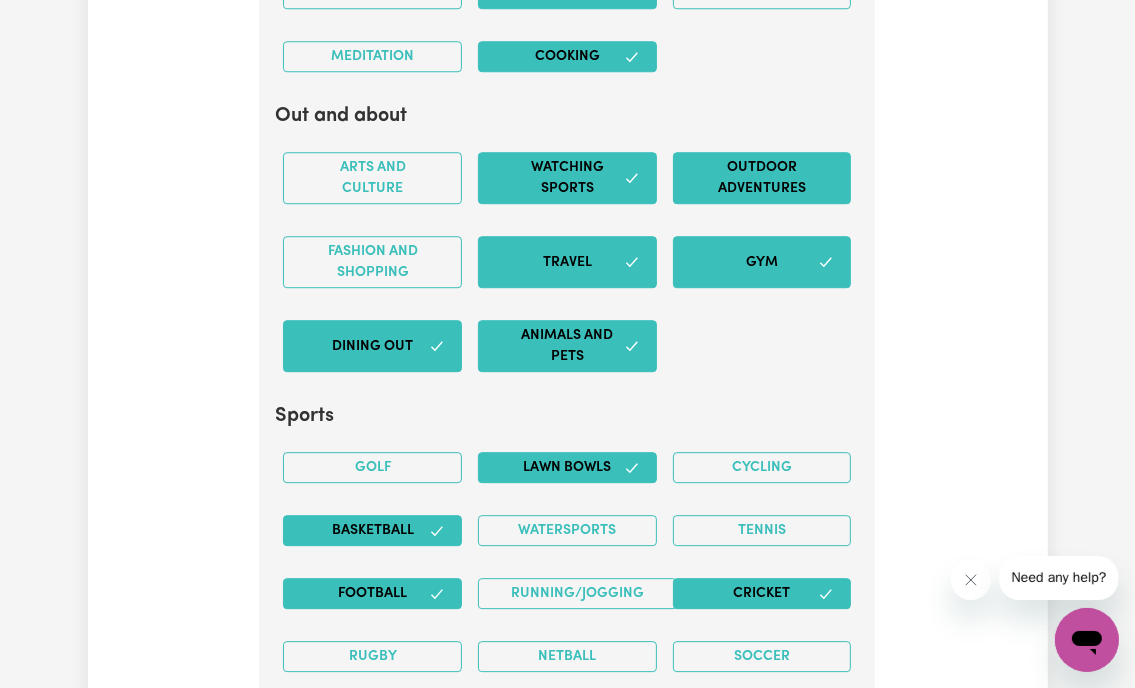 click on "Outdoor adventures" at bounding box center (762, 178) 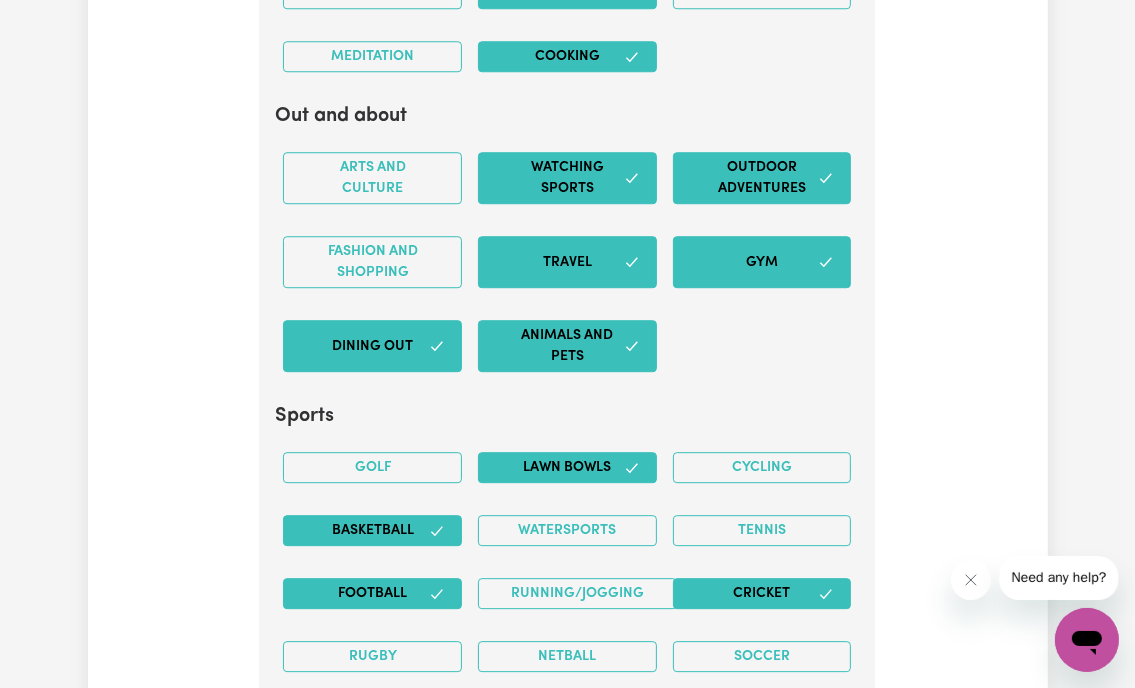 scroll, scrollTop: 4276, scrollLeft: 0, axis: vertical 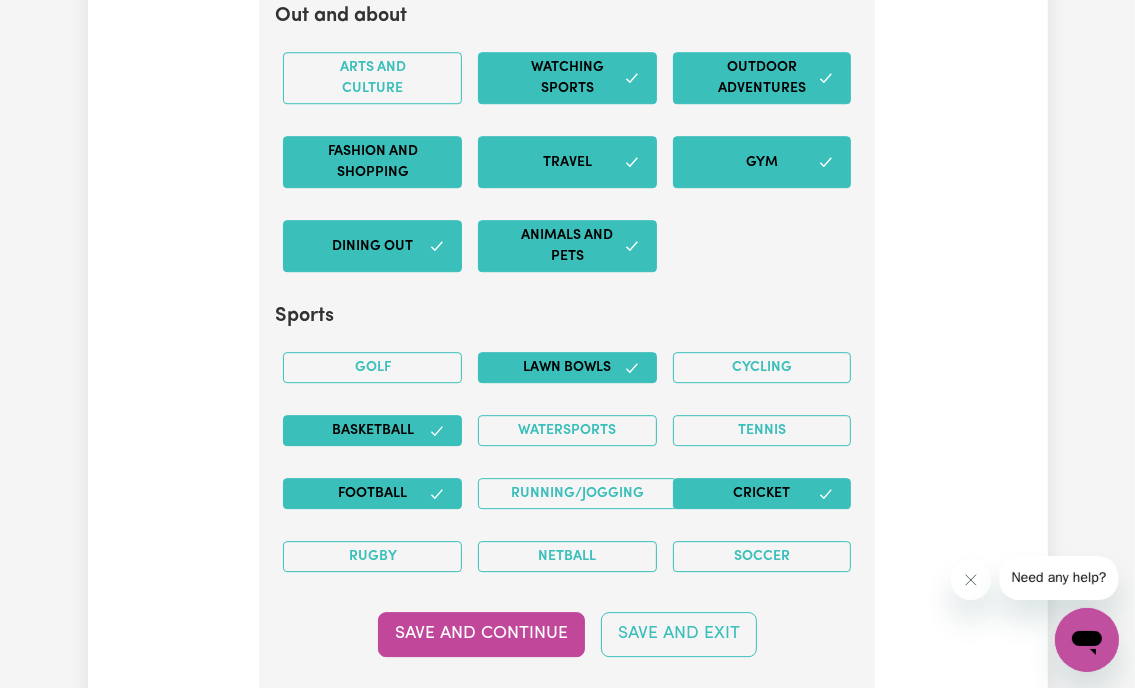 click on "Fashion and shopping" at bounding box center [372, 162] 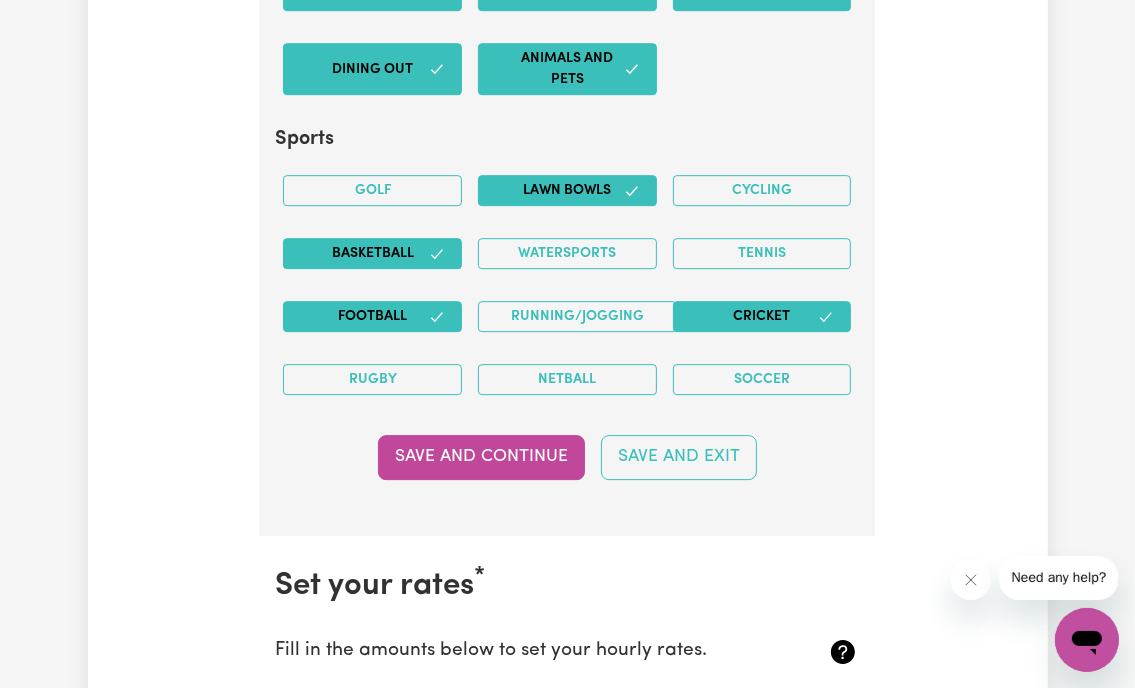 scroll, scrollTop: 4476, scrollLeft: 0, axis: vertical 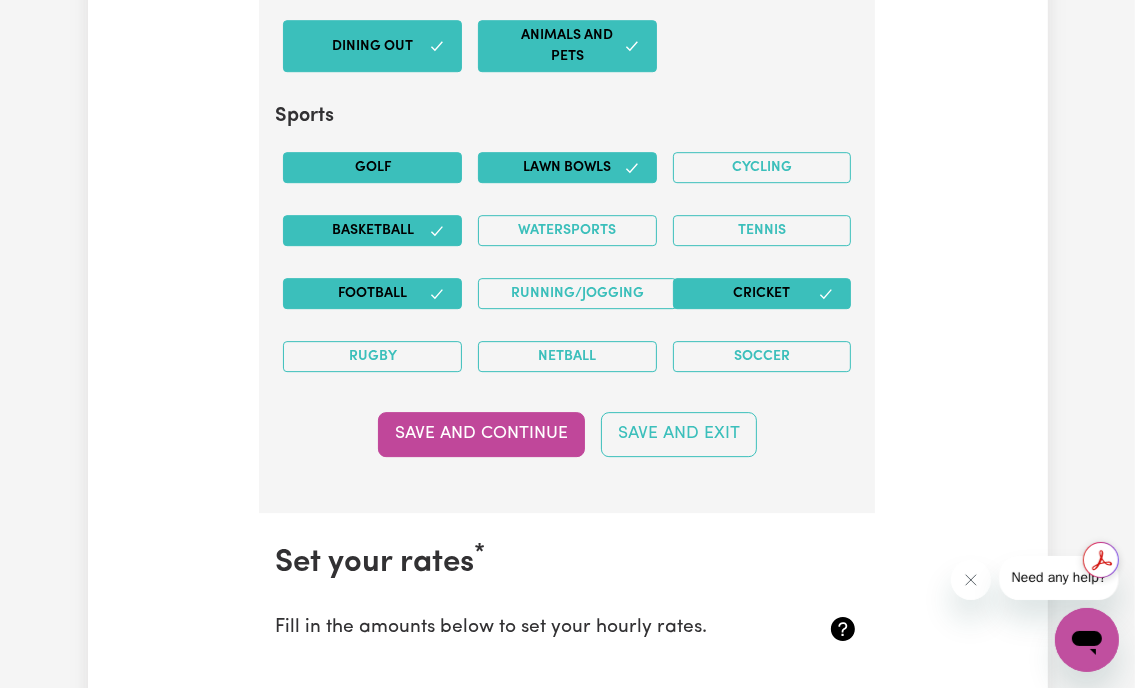 click on "Golf" at bounding box center [372, 167] 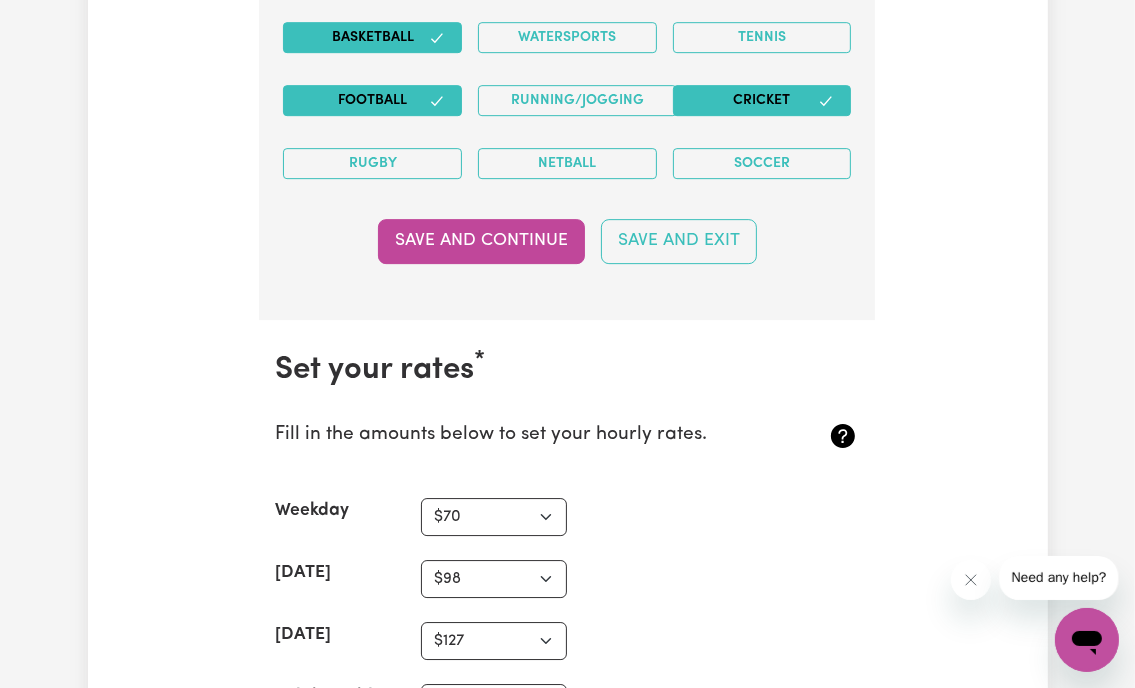 scroll, scrollTop: 4676, scrollLeft: 0, axis: vertical 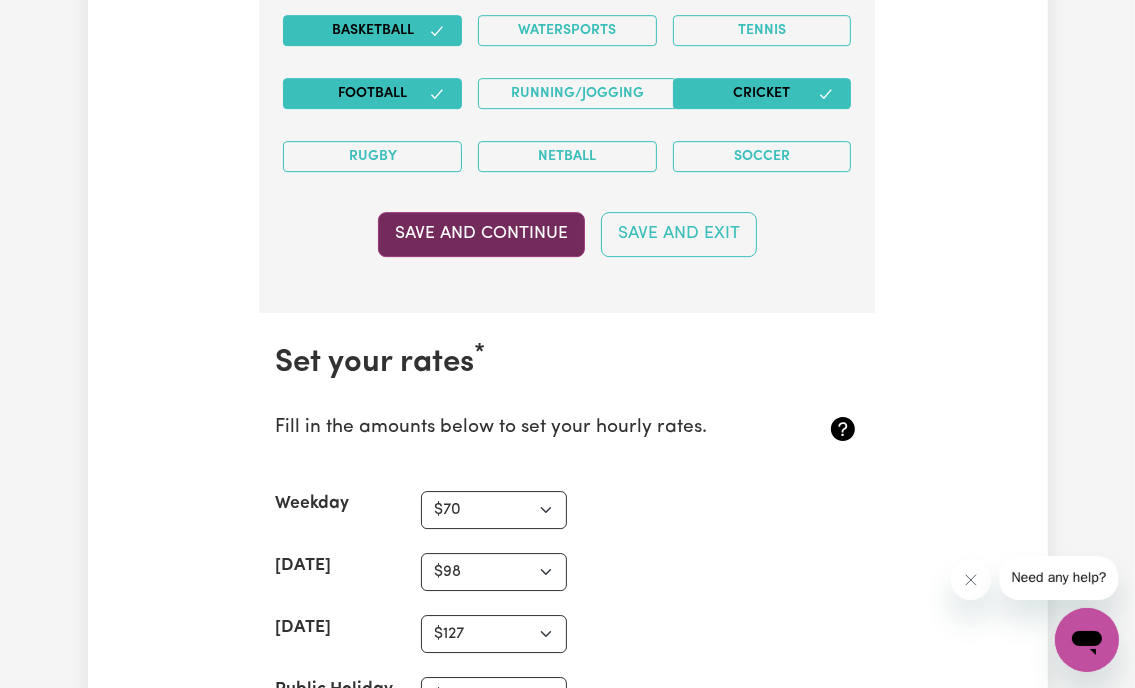 click on "Save and Continue" at bounding box center [481, 234] 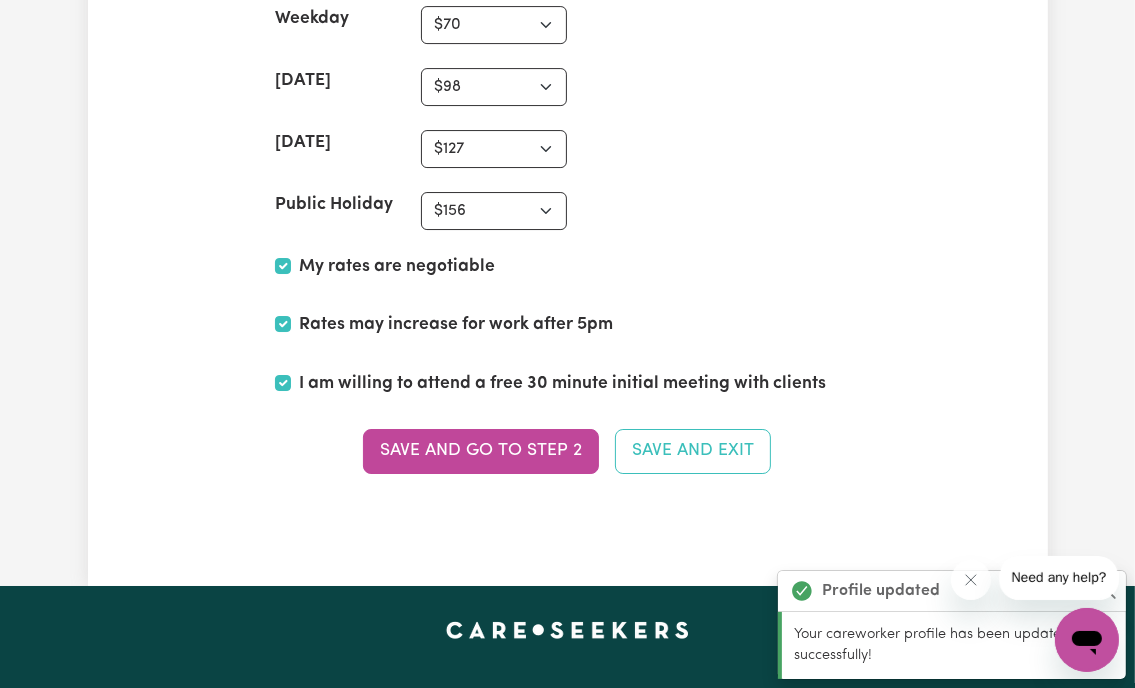 scroll, scrollTop: 5179, scrollLeft: 0, axis: vertical 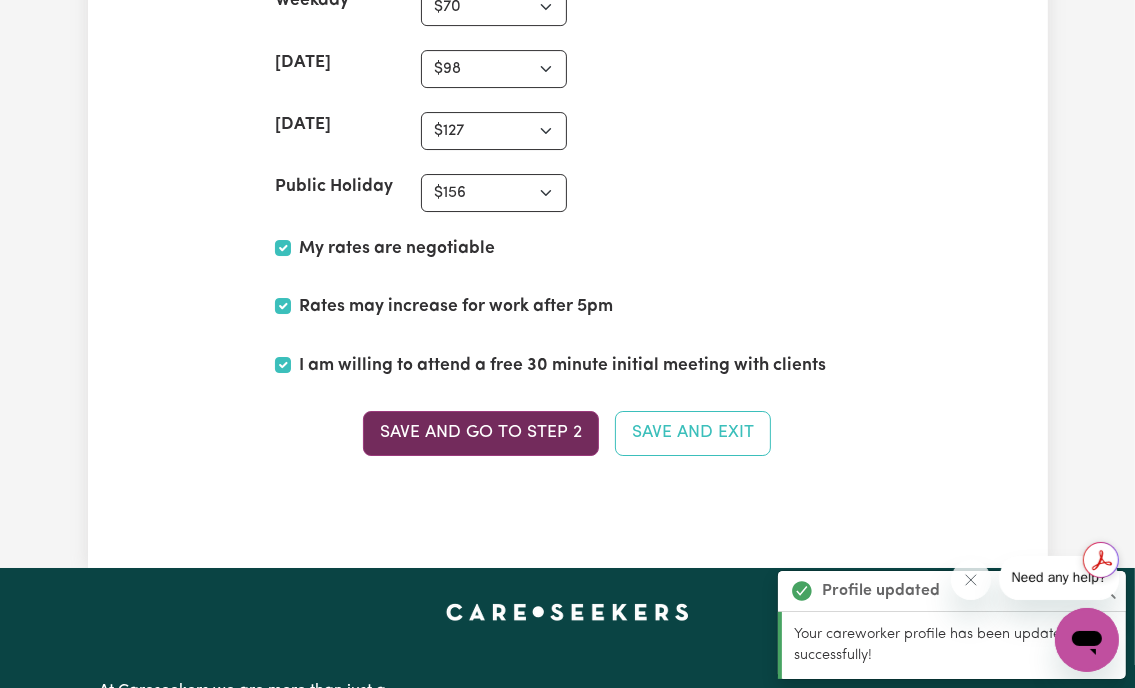 click on "Save and go to Step 2" at bounding box center [481, 433] 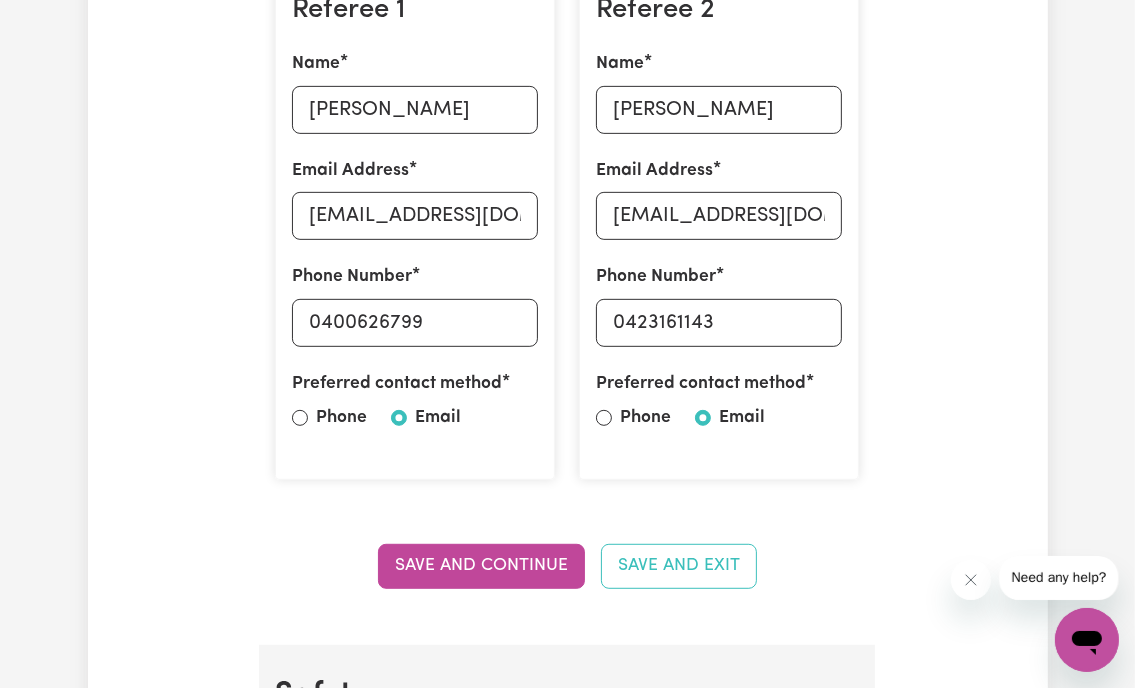 scroll, scrollTop: 700, scrollLeft: 0, axis: vertical 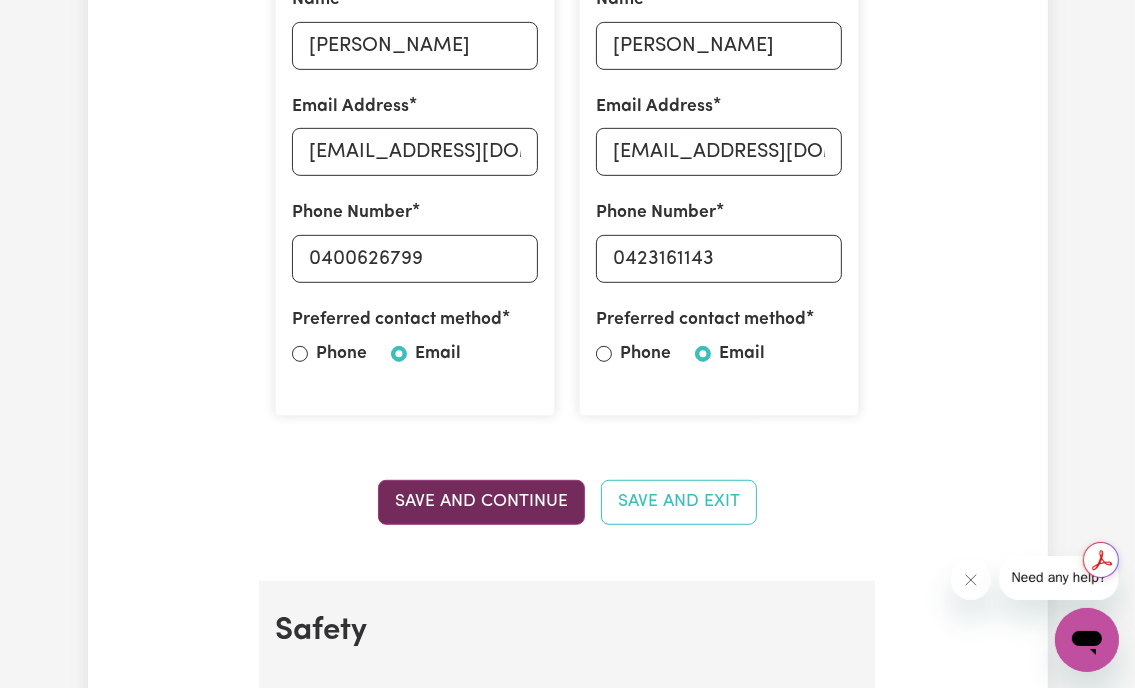 click on "Save and Continue" at bounding box center [481, 502] 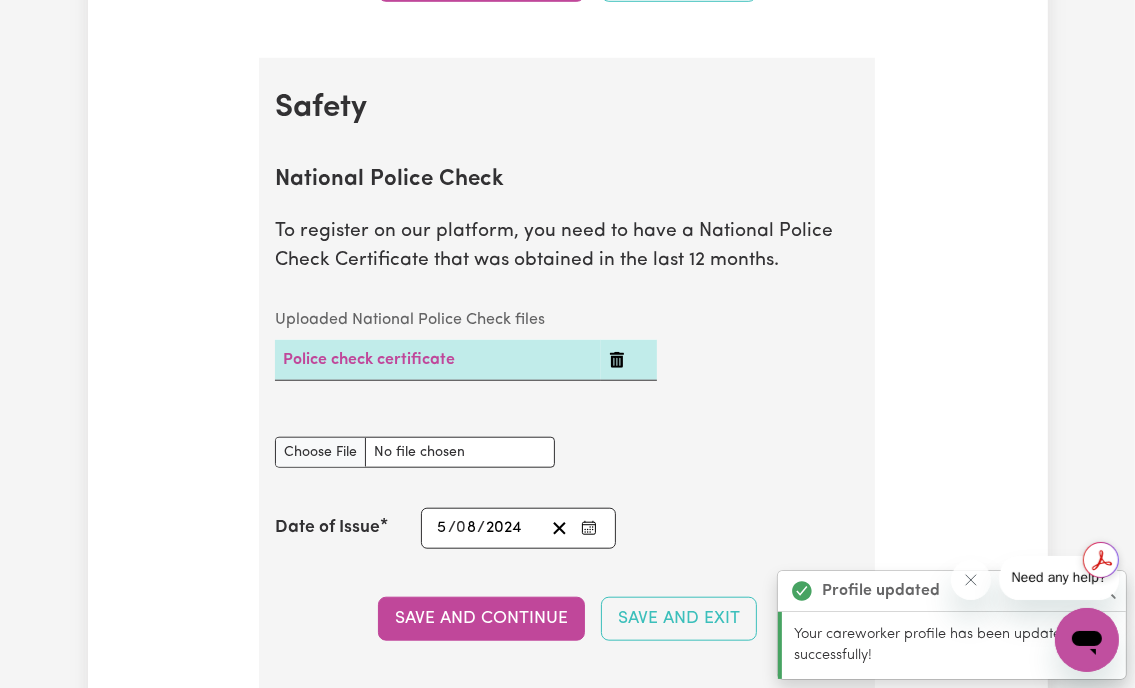 scroll, scrollTop: 1280, scrollLeft: 0, axis: vertical 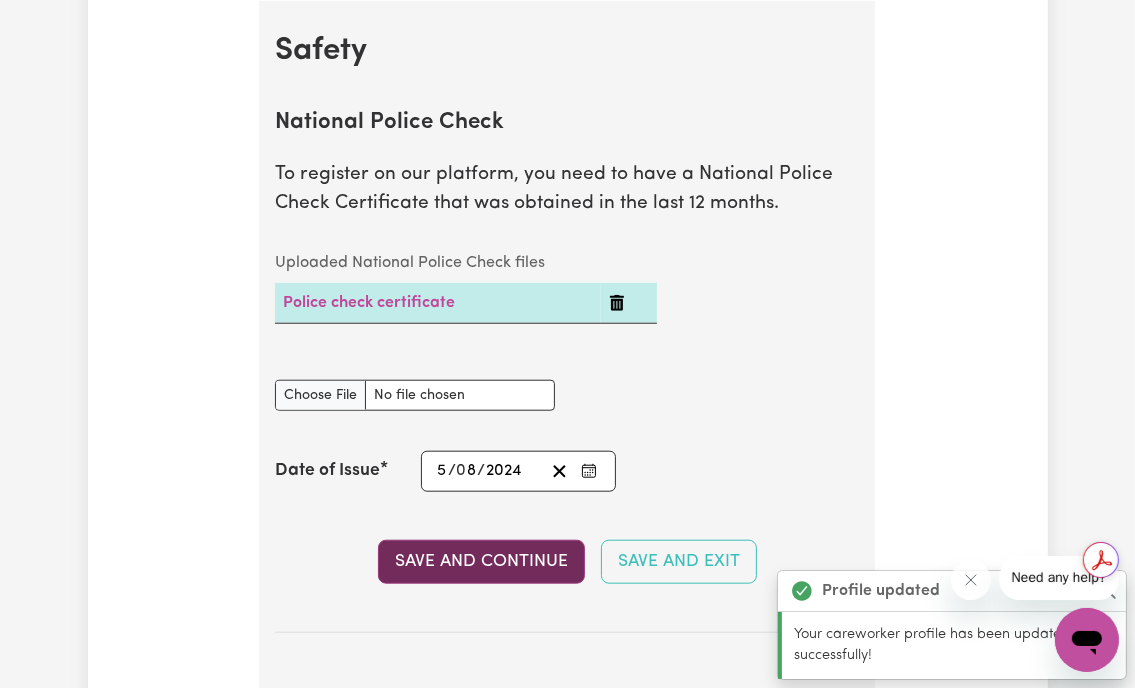 click on "Save and Continue" at bounding box center [481, 562] 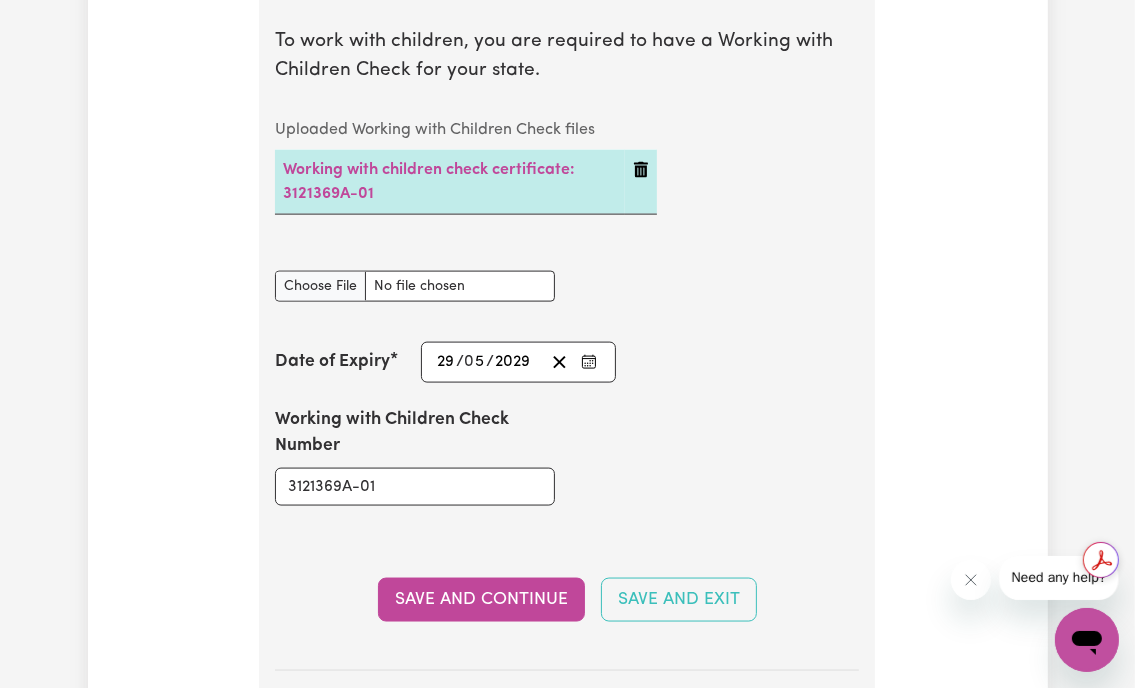 scroll, scrollTop: 2044, scrollLeft: 0, axis: vertical 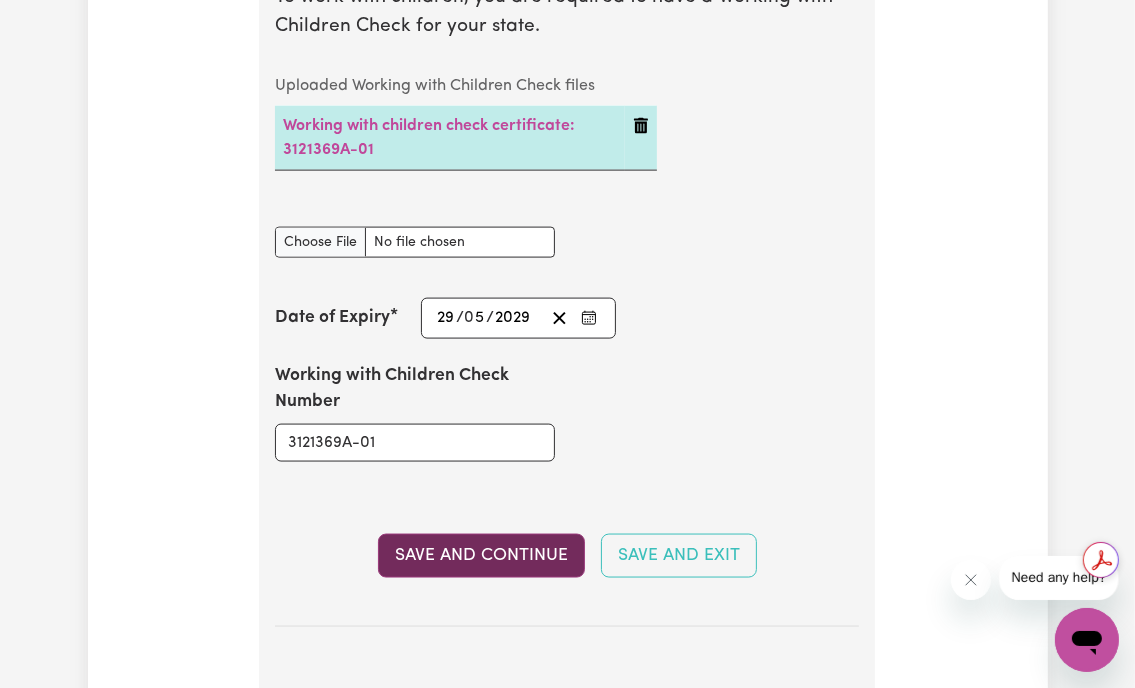 click on "Save and Continue" at bounding box center [481, 556] 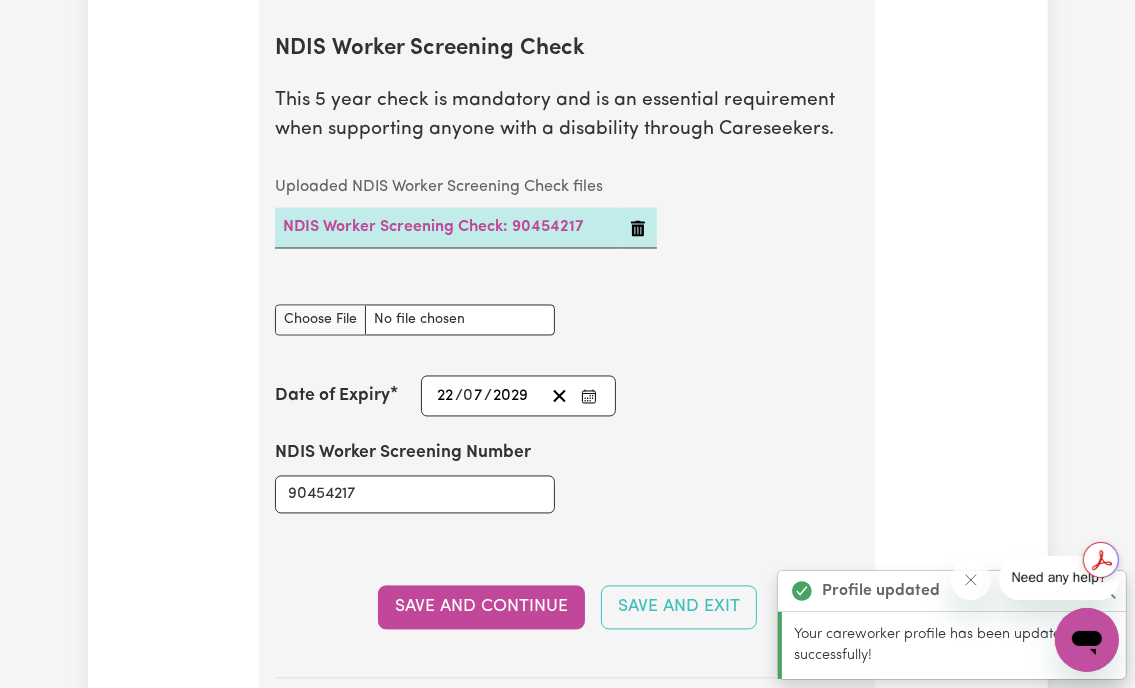 scroll, scrollTop: 2700, scrollLeft: 0, axis: vertical 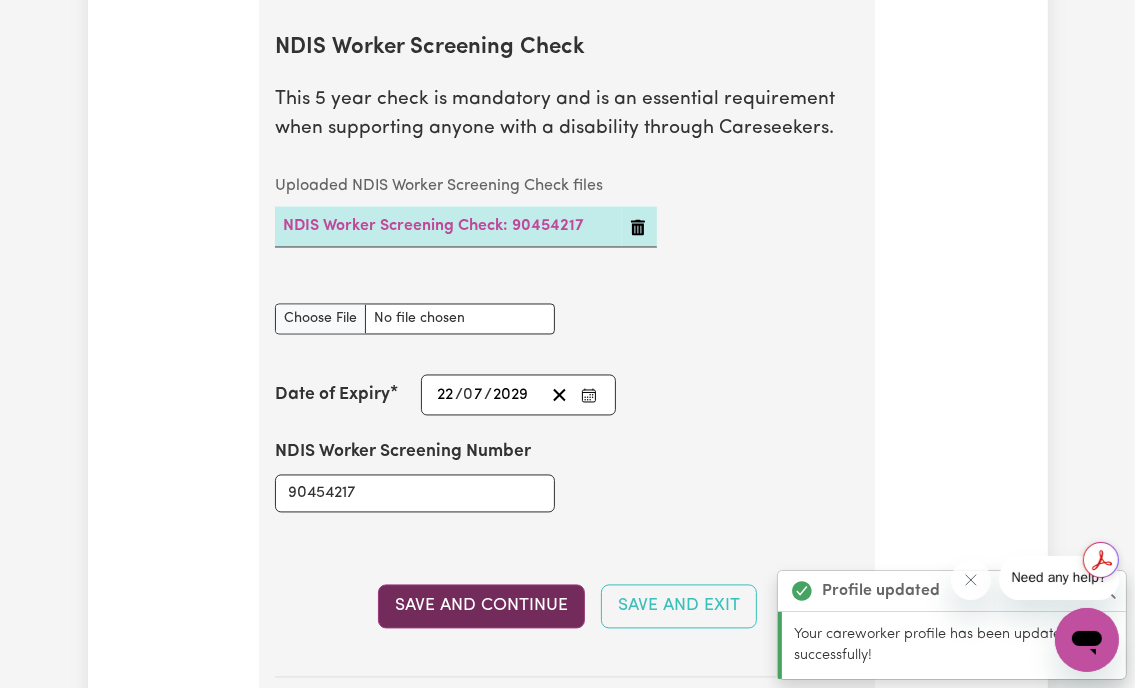 click on "Save and Continue" at bounding box center (481, 607) 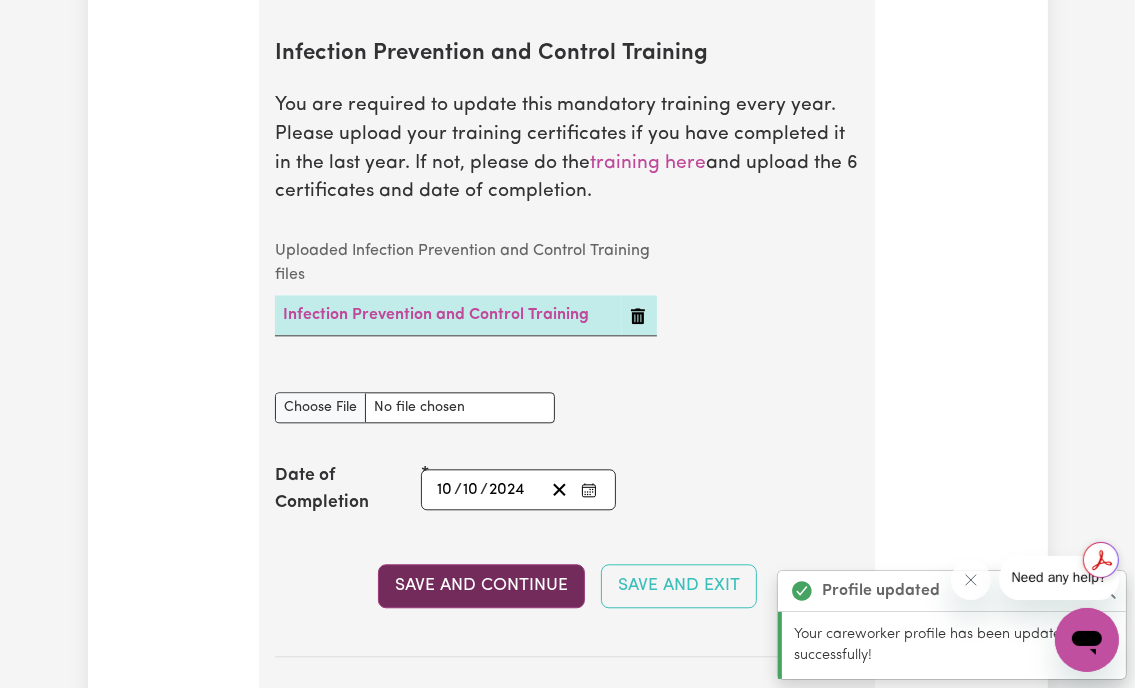 scroll, scrollTop: 3406, scrollLeft: 0, axis: vertical 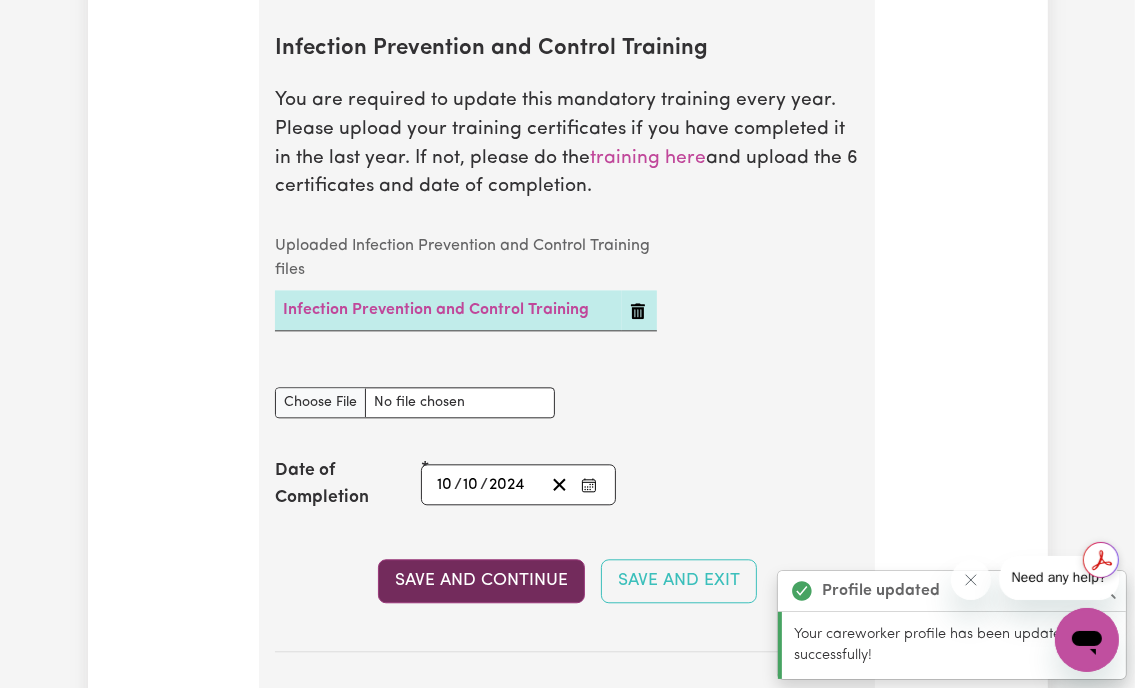click on "Save and Continue" at bounding box center (481, 581) 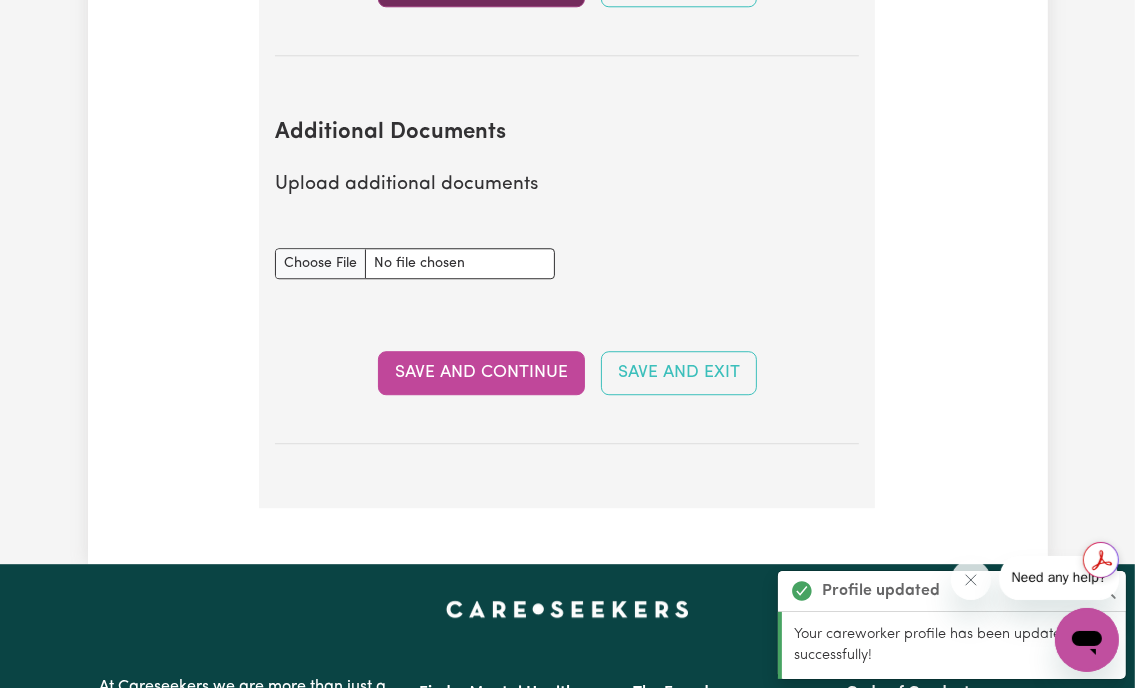 scroll, scrollTop: 4085, scrollLeft: 0, axis: vertical 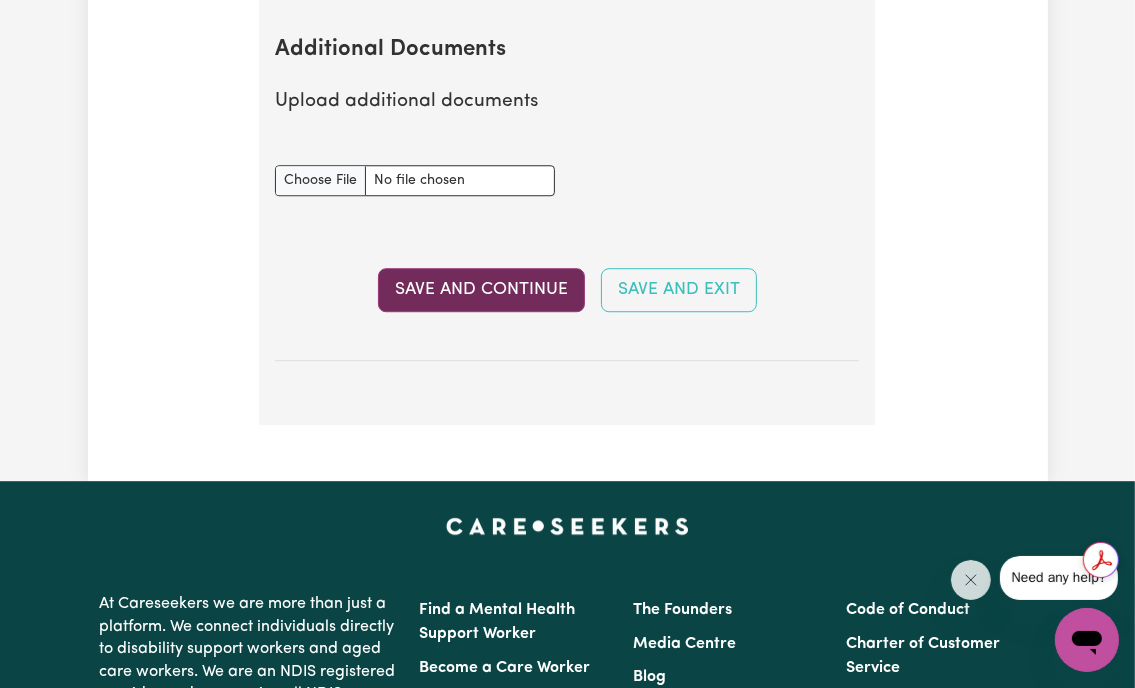 click on "Save and Continue" at bounding box center (481, 290) 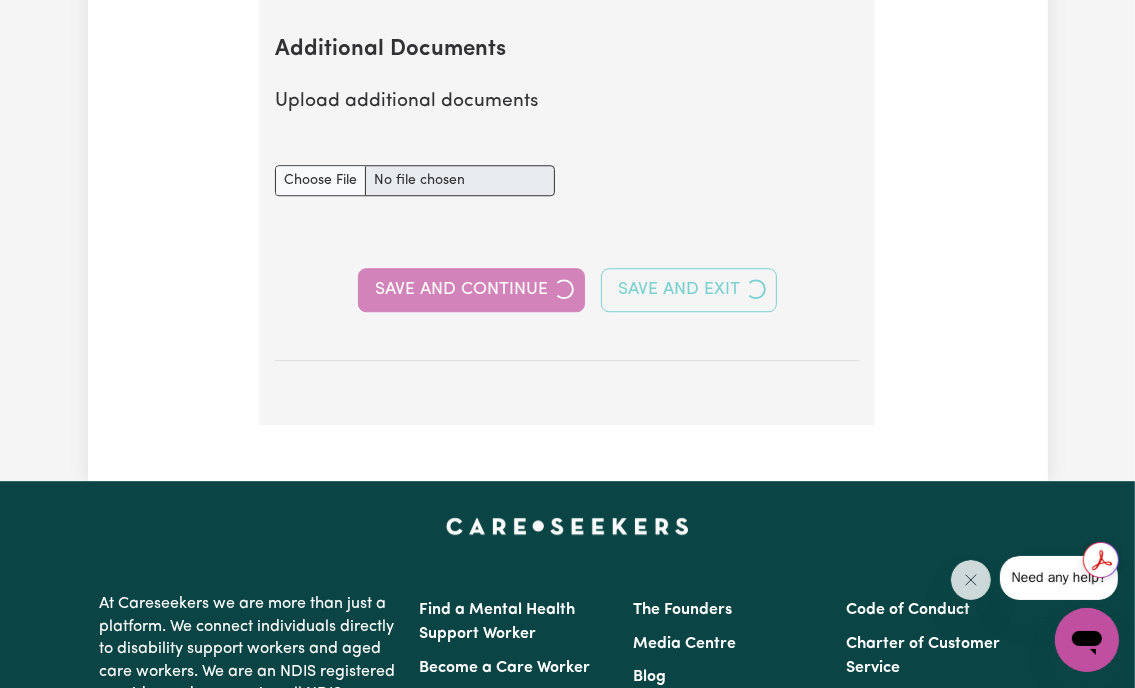 select on "2024" 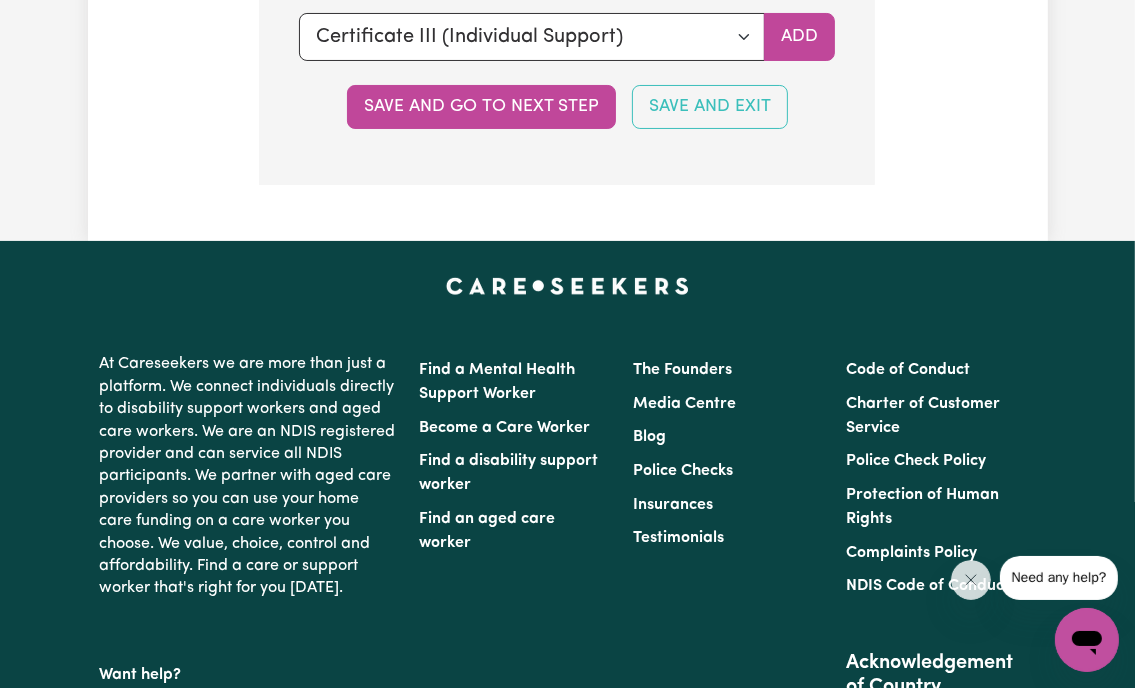 scroll, scrollTop: 5600, scrollLeft: 0, axis: vertical 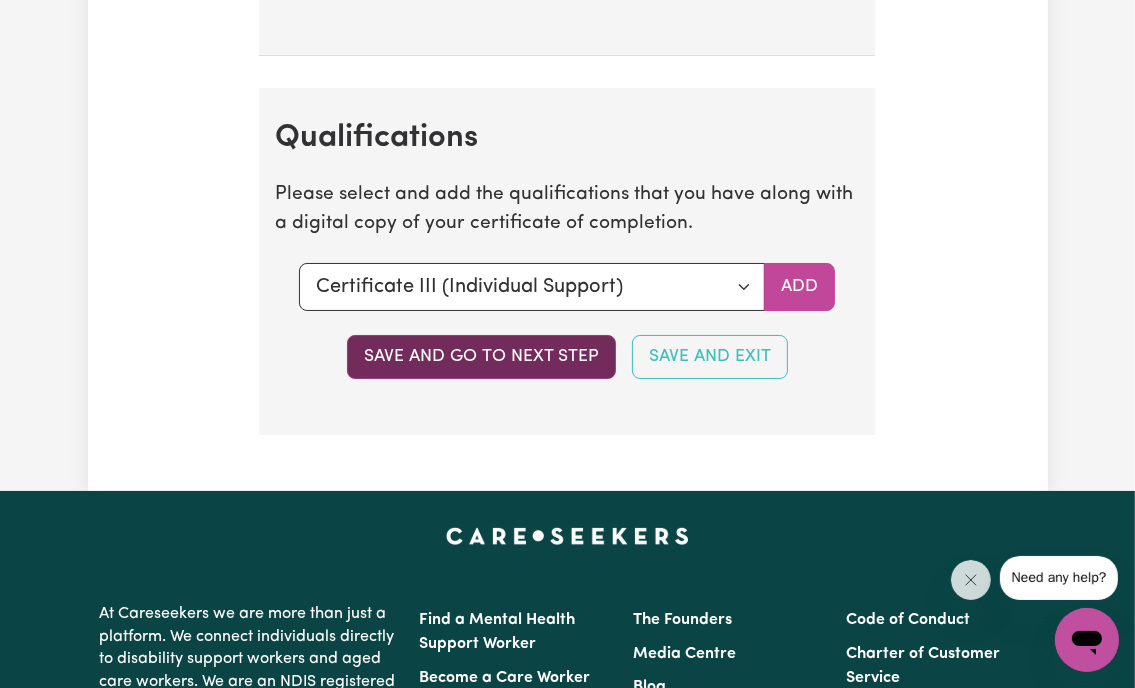 click on "Save and go to next step" at bounding box center [481, 357] 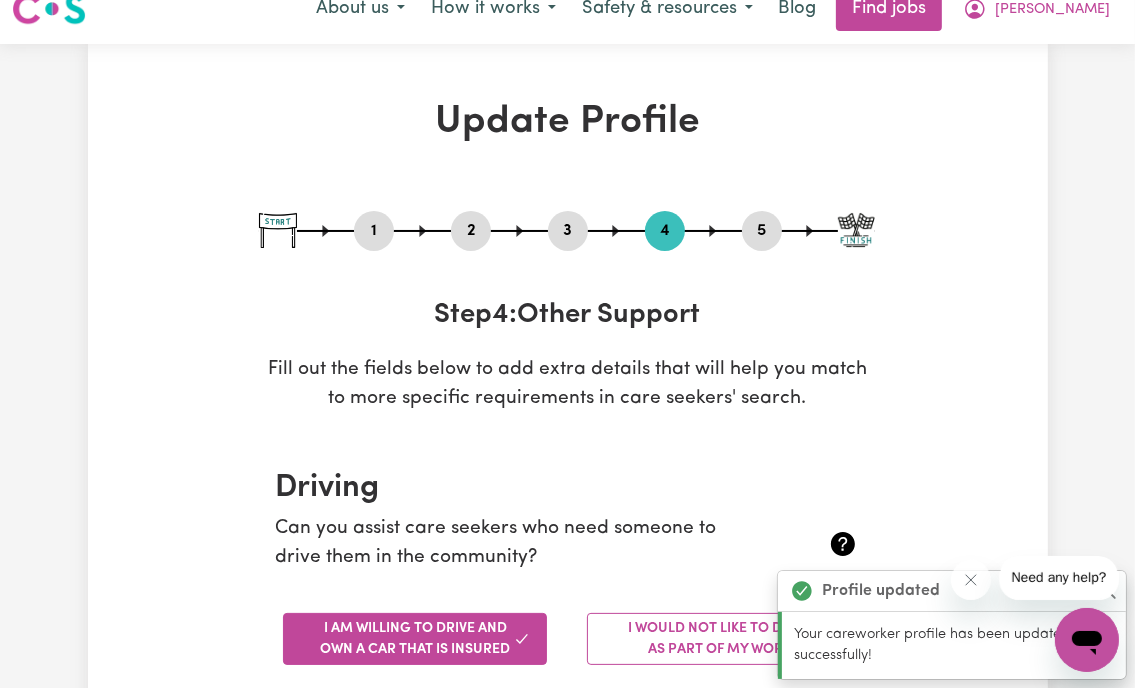 scroll, scrollTop: 0, scrollLeft: 0, axis: both 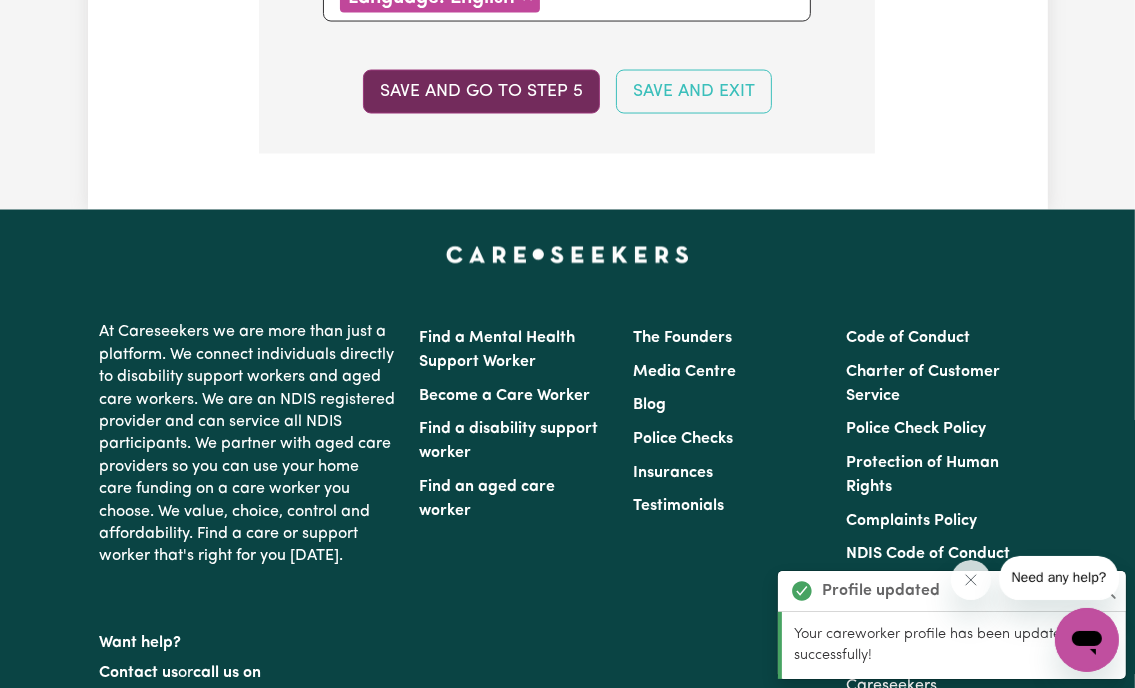 click on "Save and go to step 5" at bounding box center [481, 92] 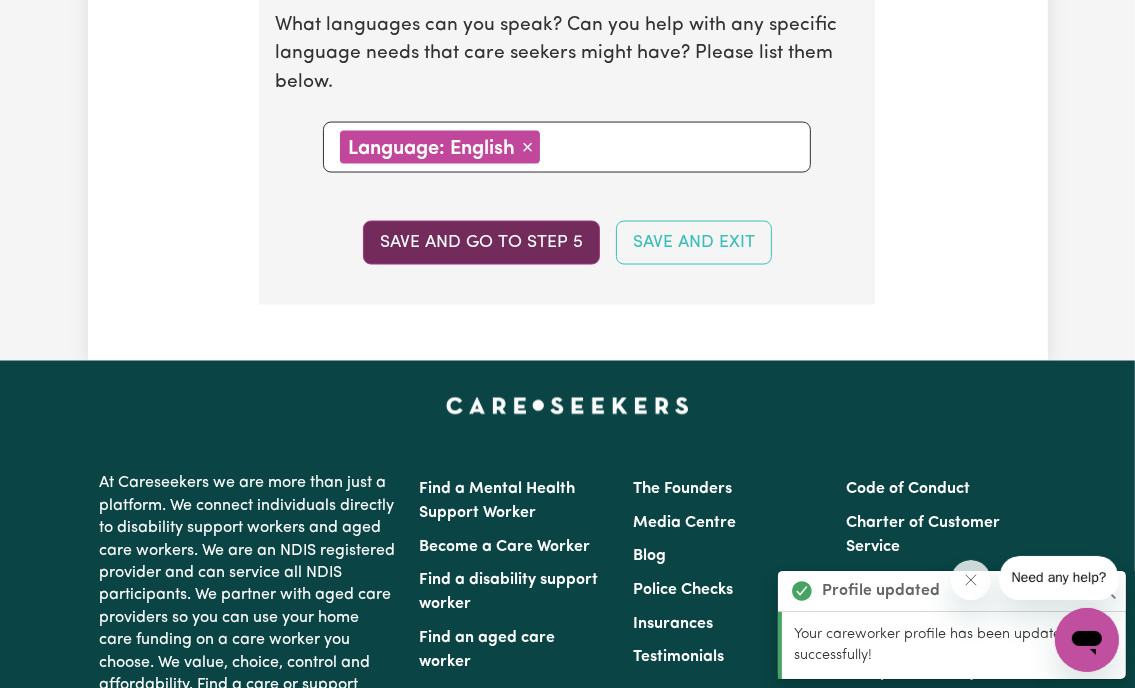 select on "I am providing services privately on my own" 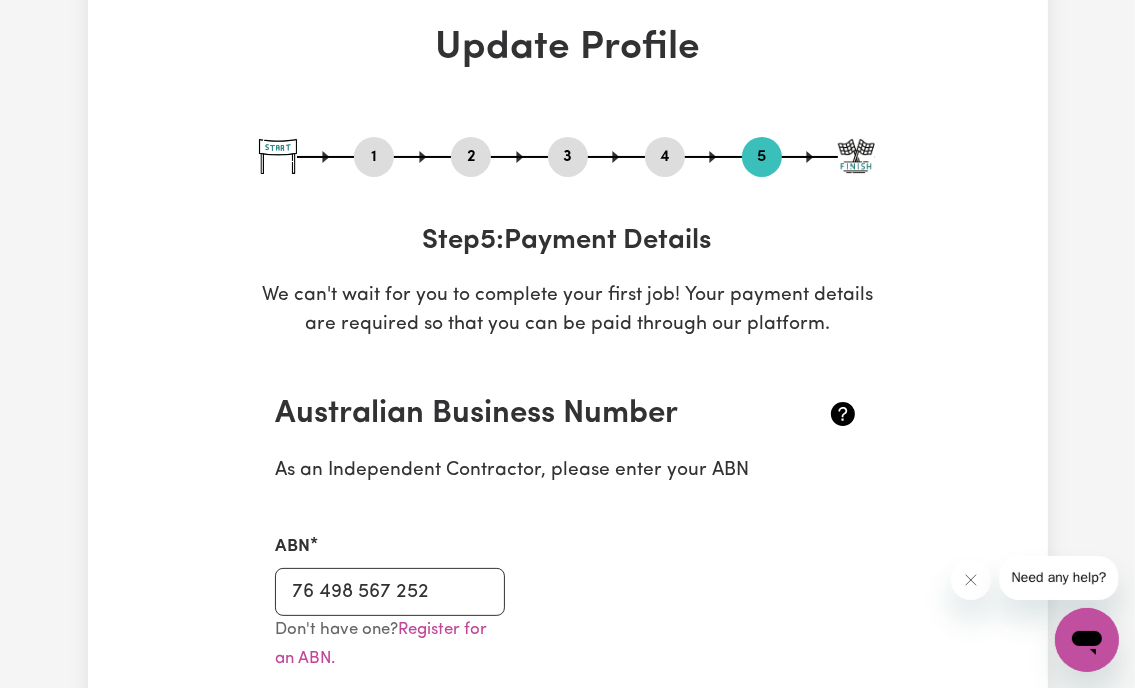 scroll, scrollTop: 0, scrollLeft: 0, axis: both 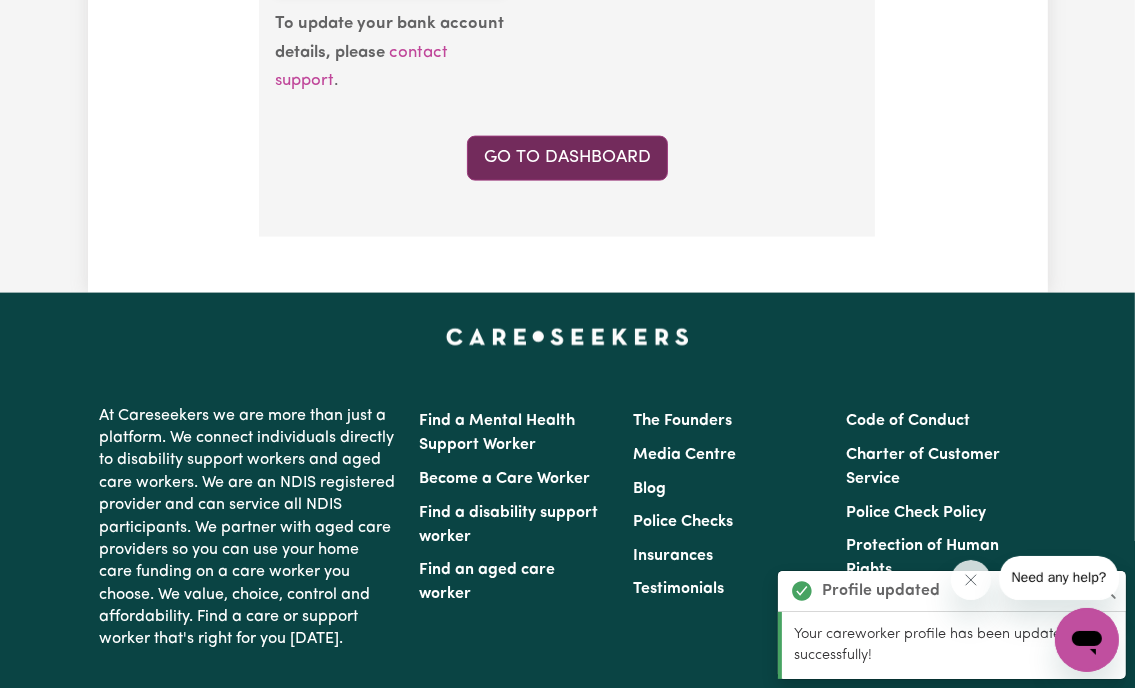 click on "Go to Dashboard" at bounding box center (567, 158) 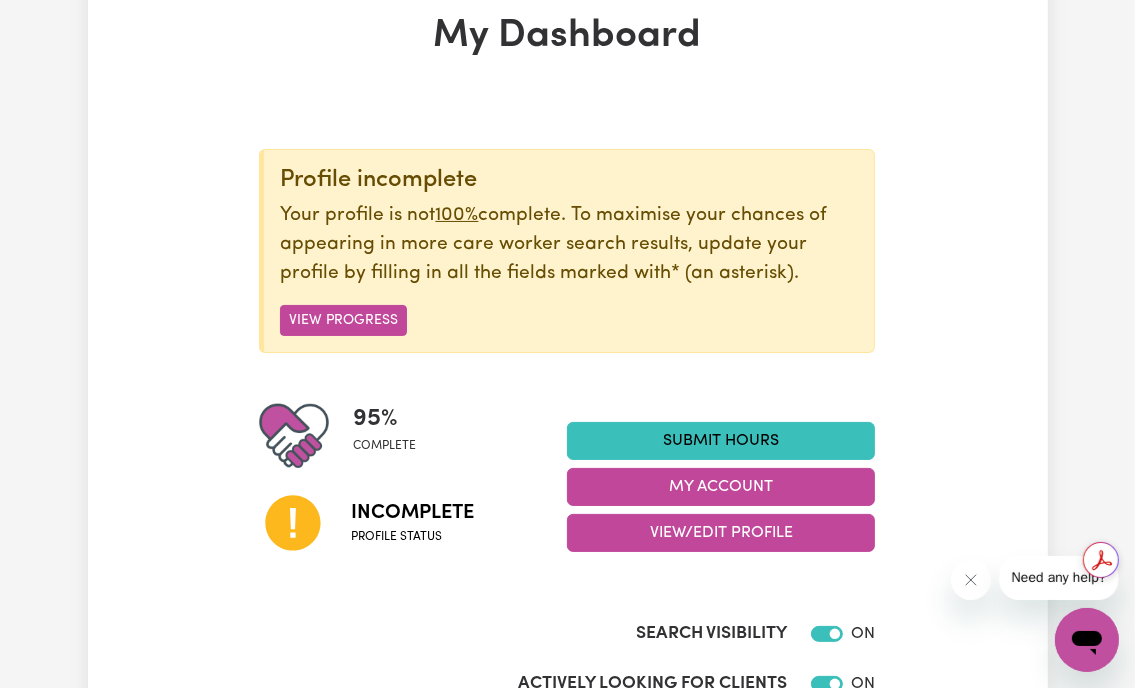 scroll, scrollTop: 0, scrollLeft: 0, axis: both 